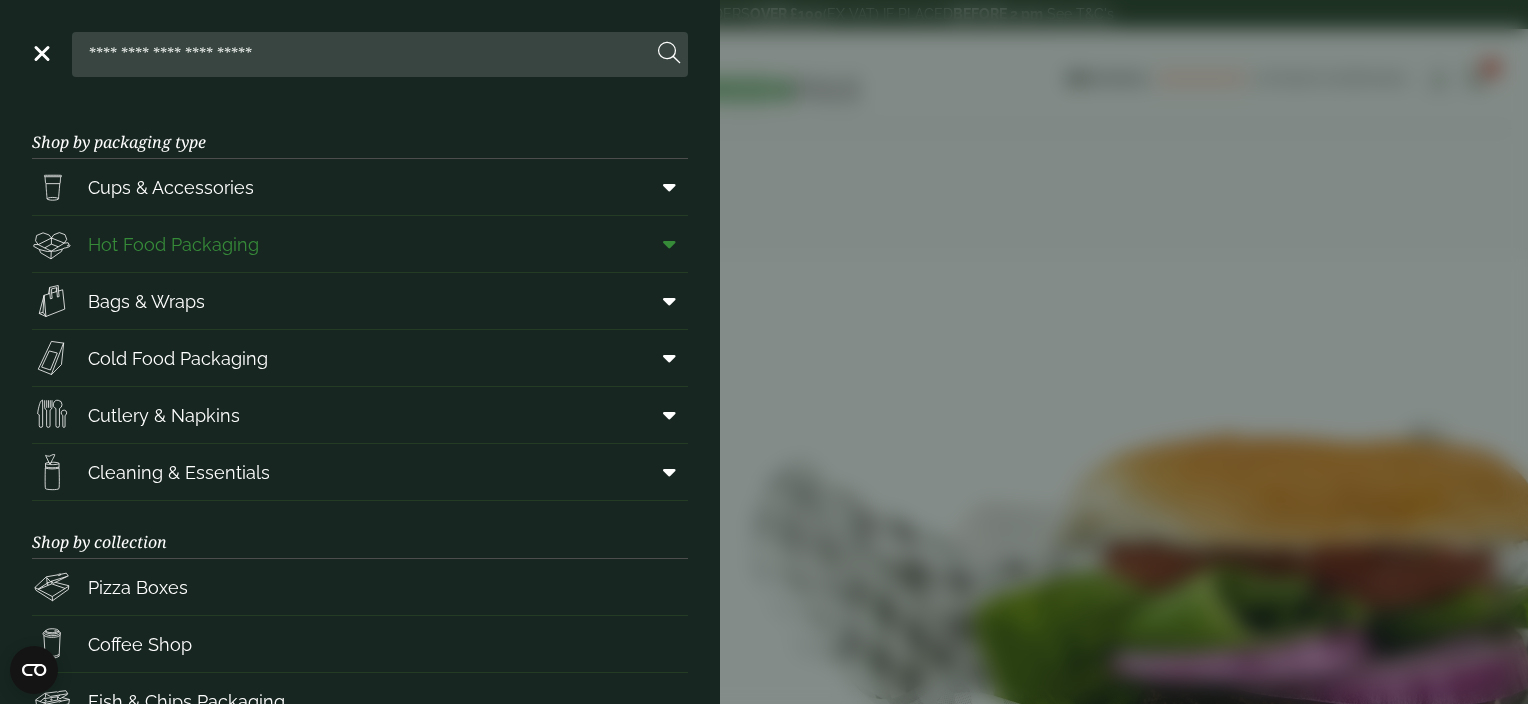 scroll, scrollTop: 0, scrollLeft: 0, axis: both 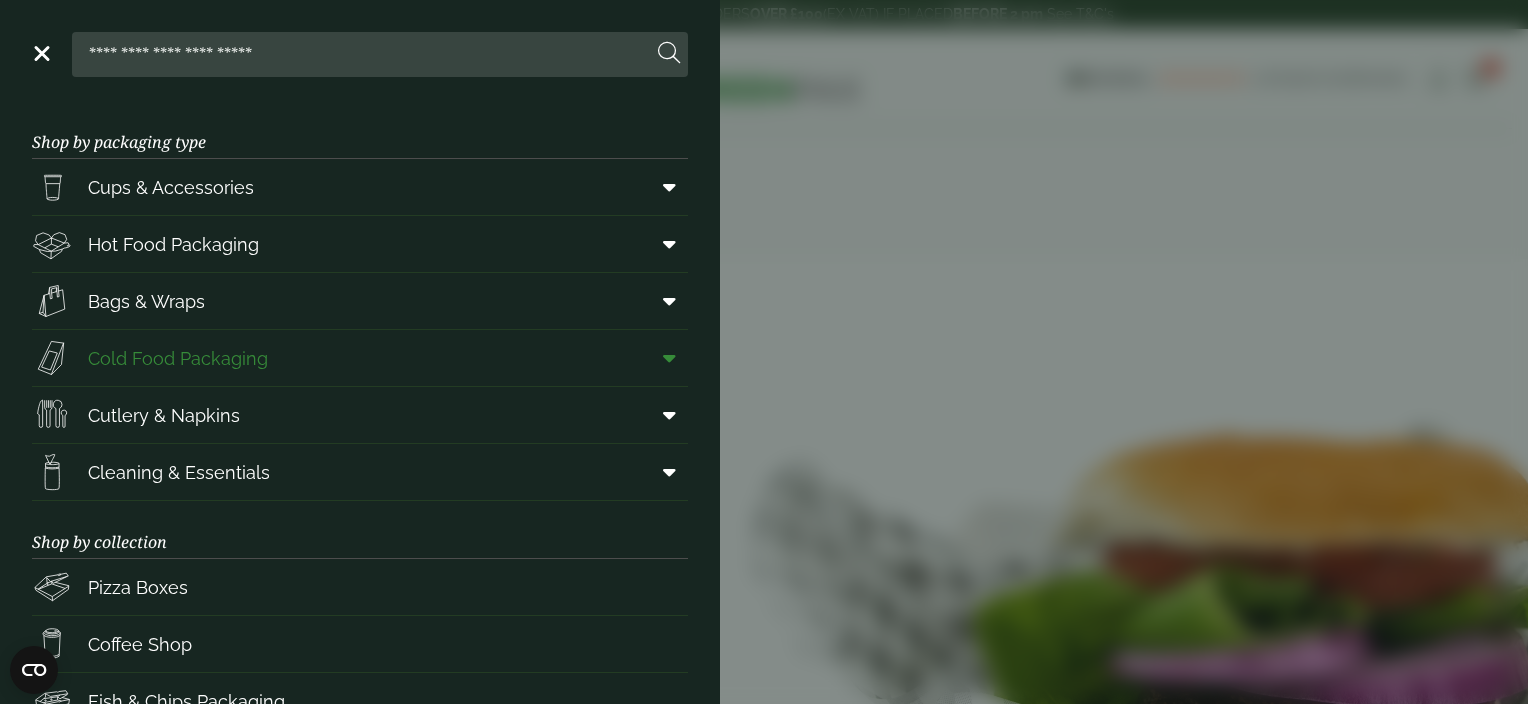 click on "Cold Food Packaging" at bounding box center [178, 358] 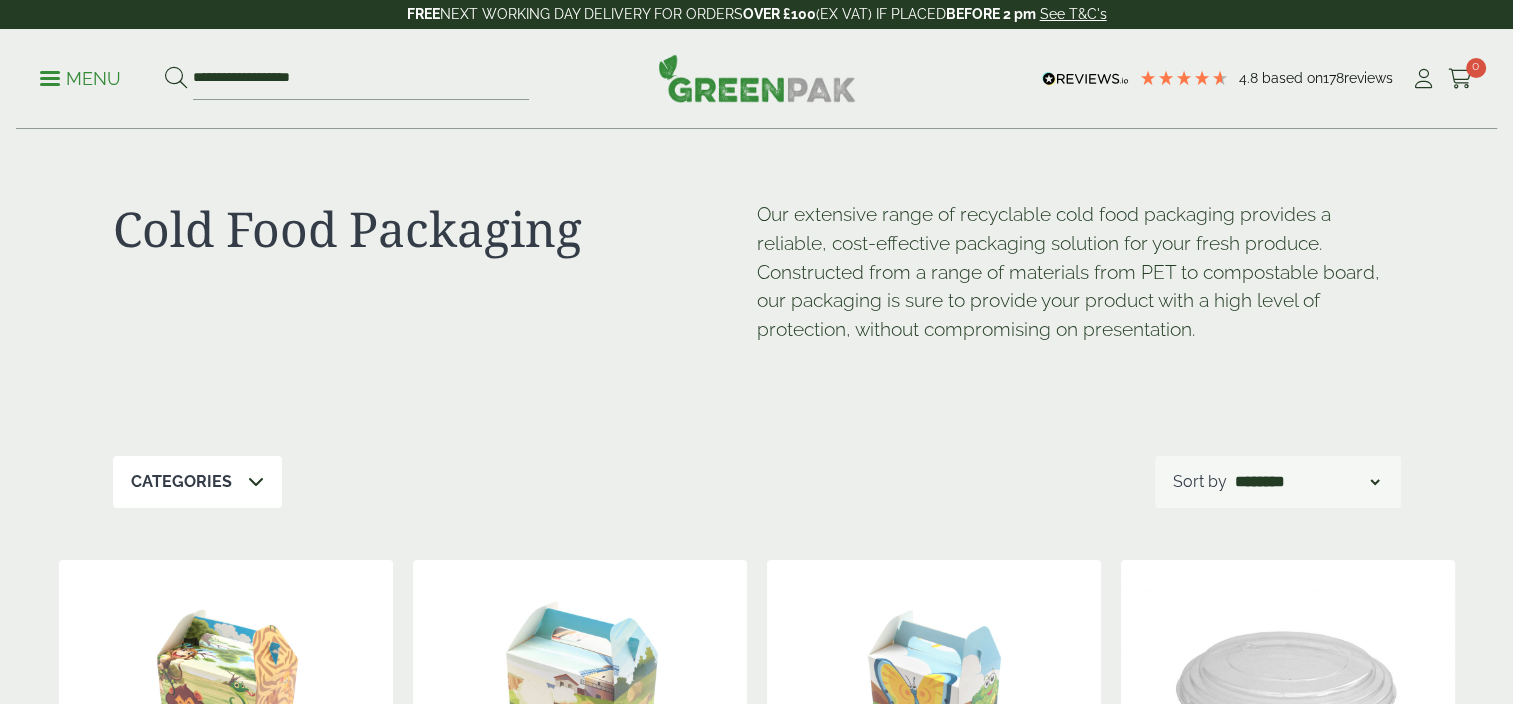 scroll, scrollTop: 73, scrollLeft: 0, axis: vertical 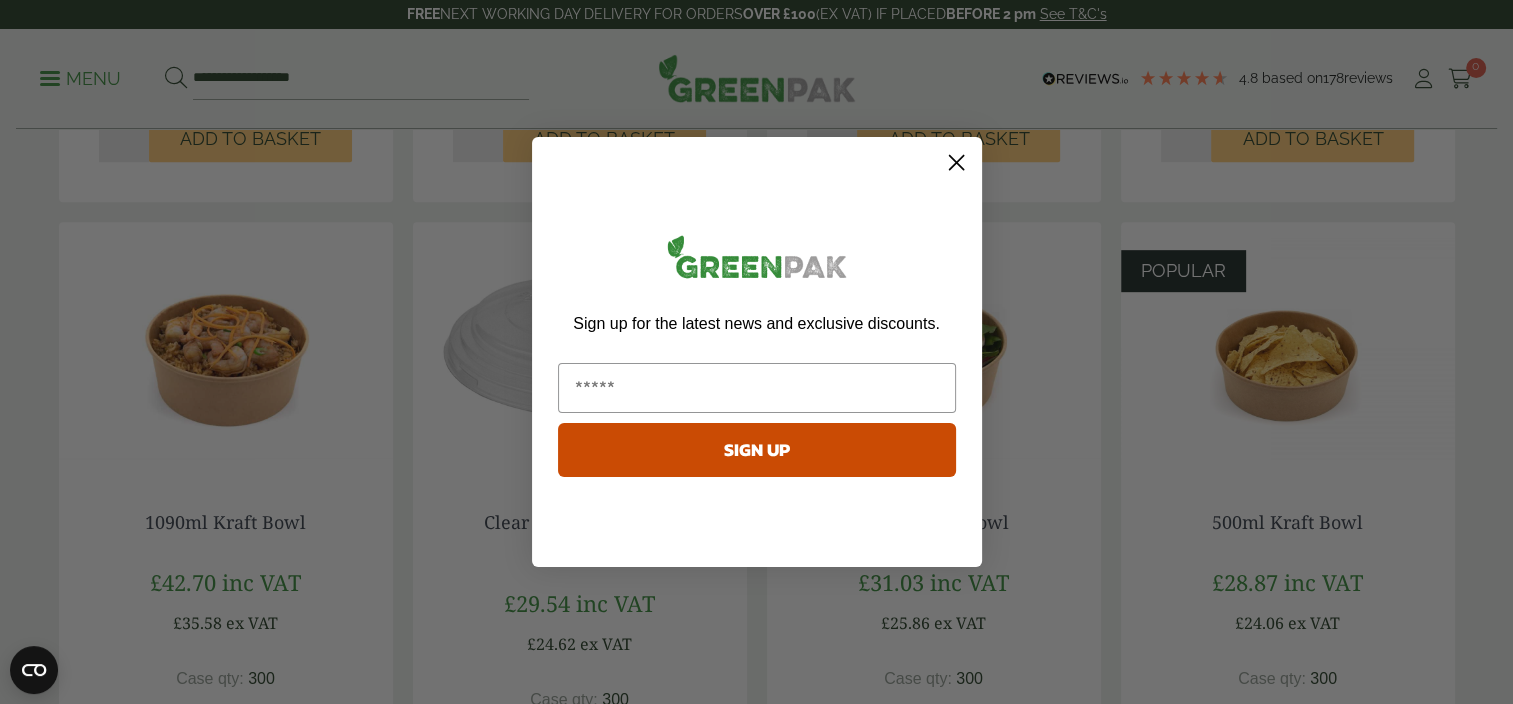 click 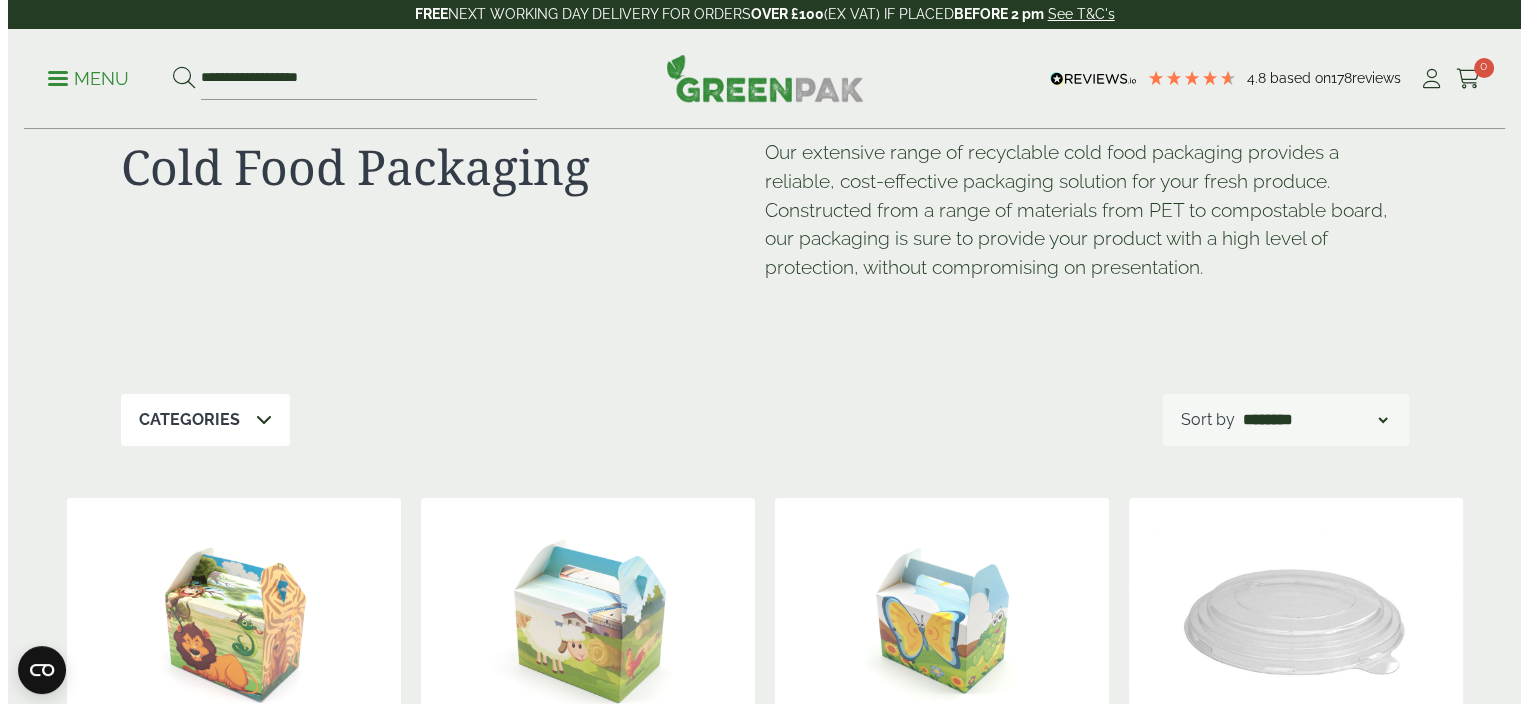 scroll, scrollTop: 0, scrollLeft: 0, axis: both 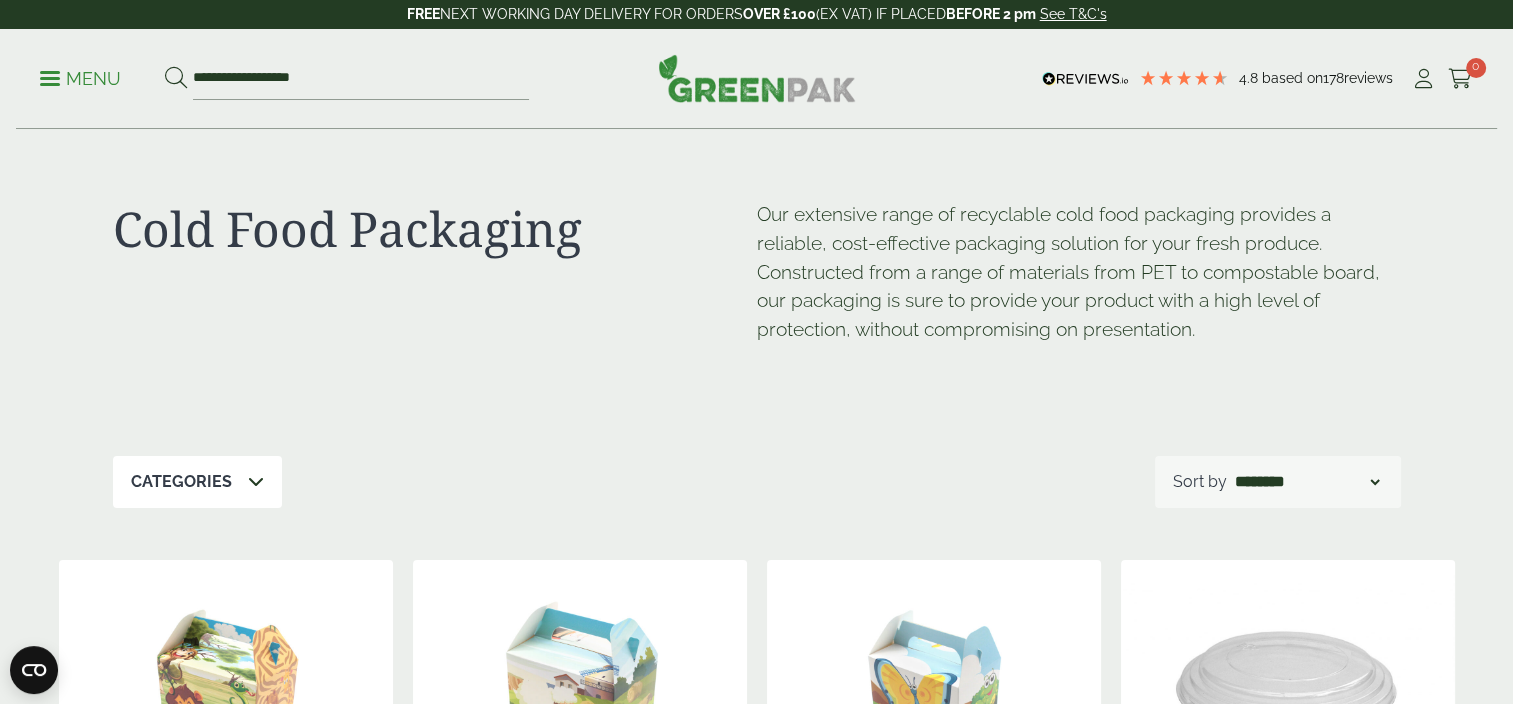 click on "Menu" at bounding box center (80, 79) 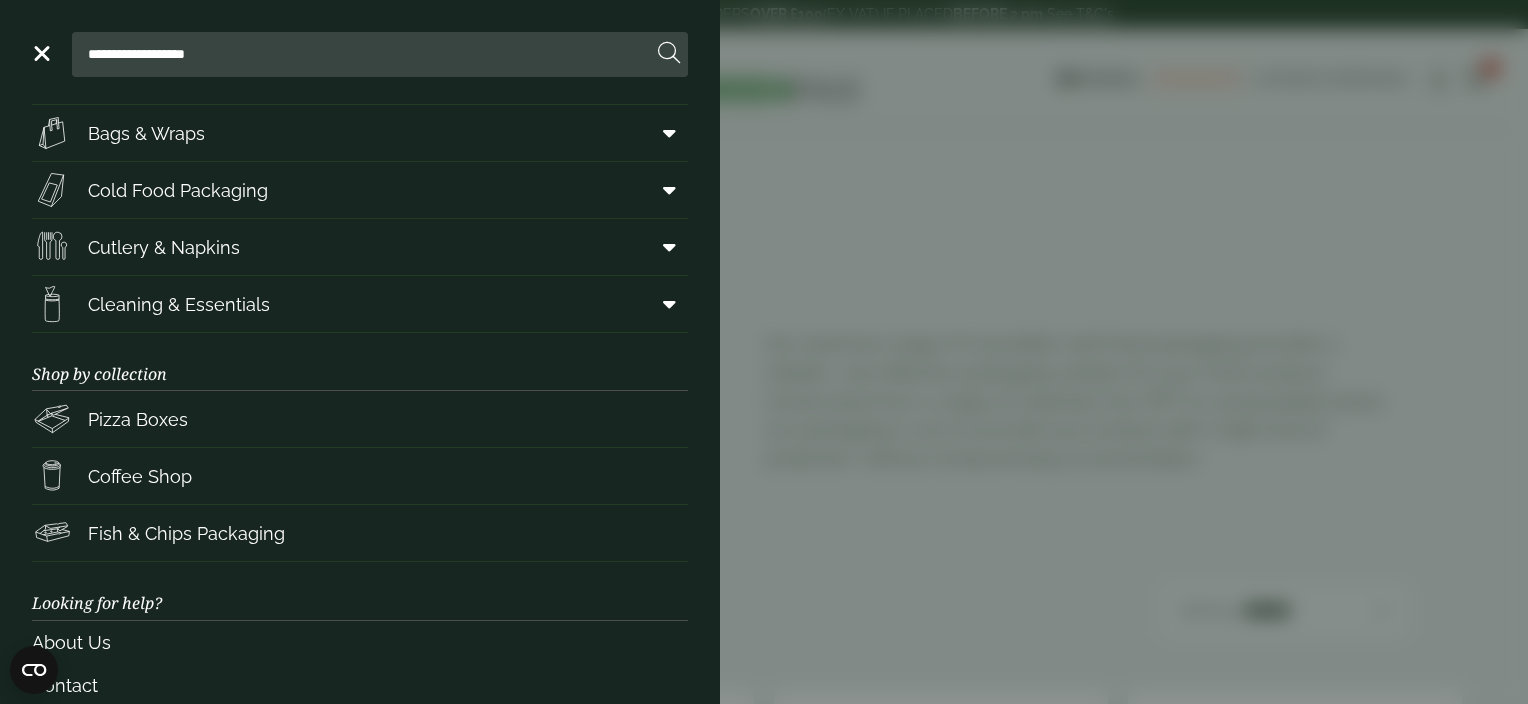 scroll, scrollTop: 200, scrollLeft: 0, axis: vertical 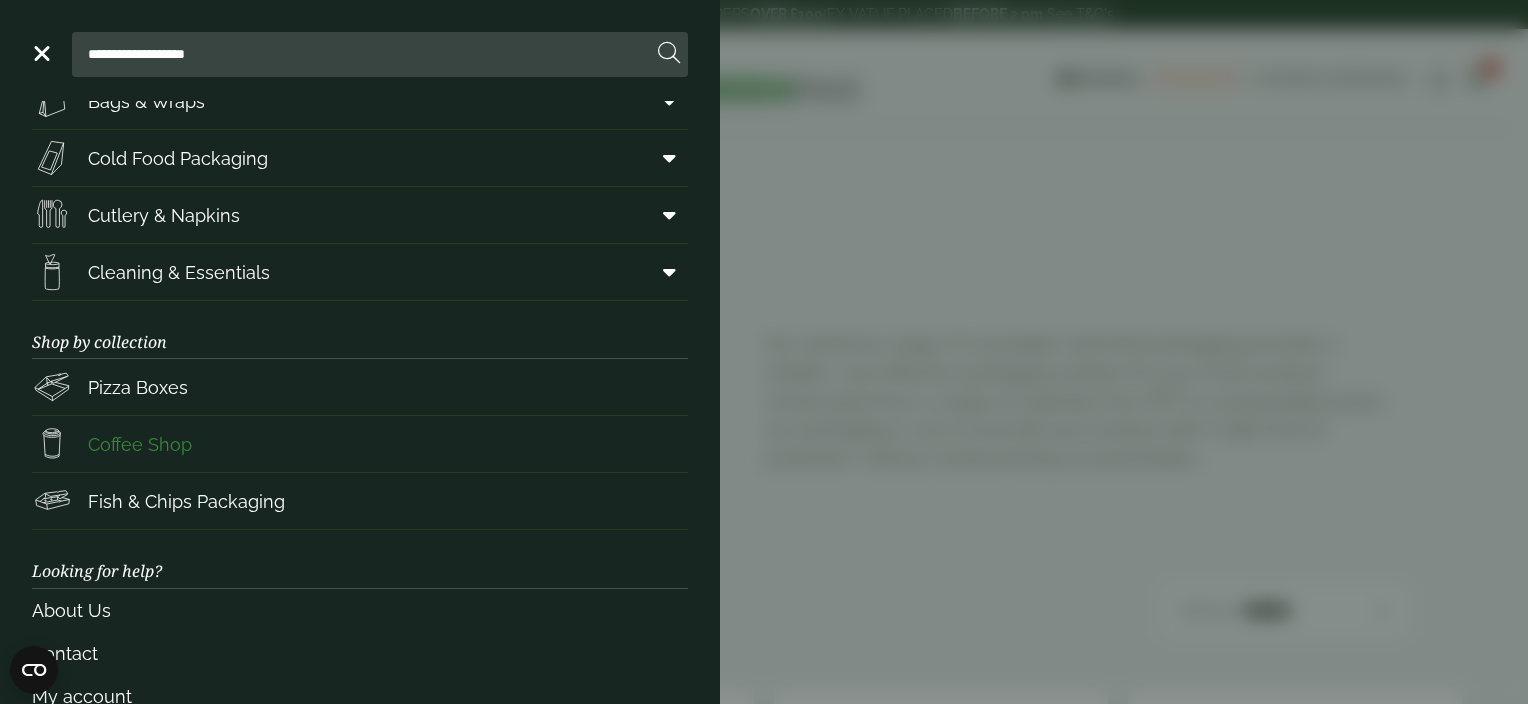 click on "Coffee Shop" at bounding box center (140, 444) 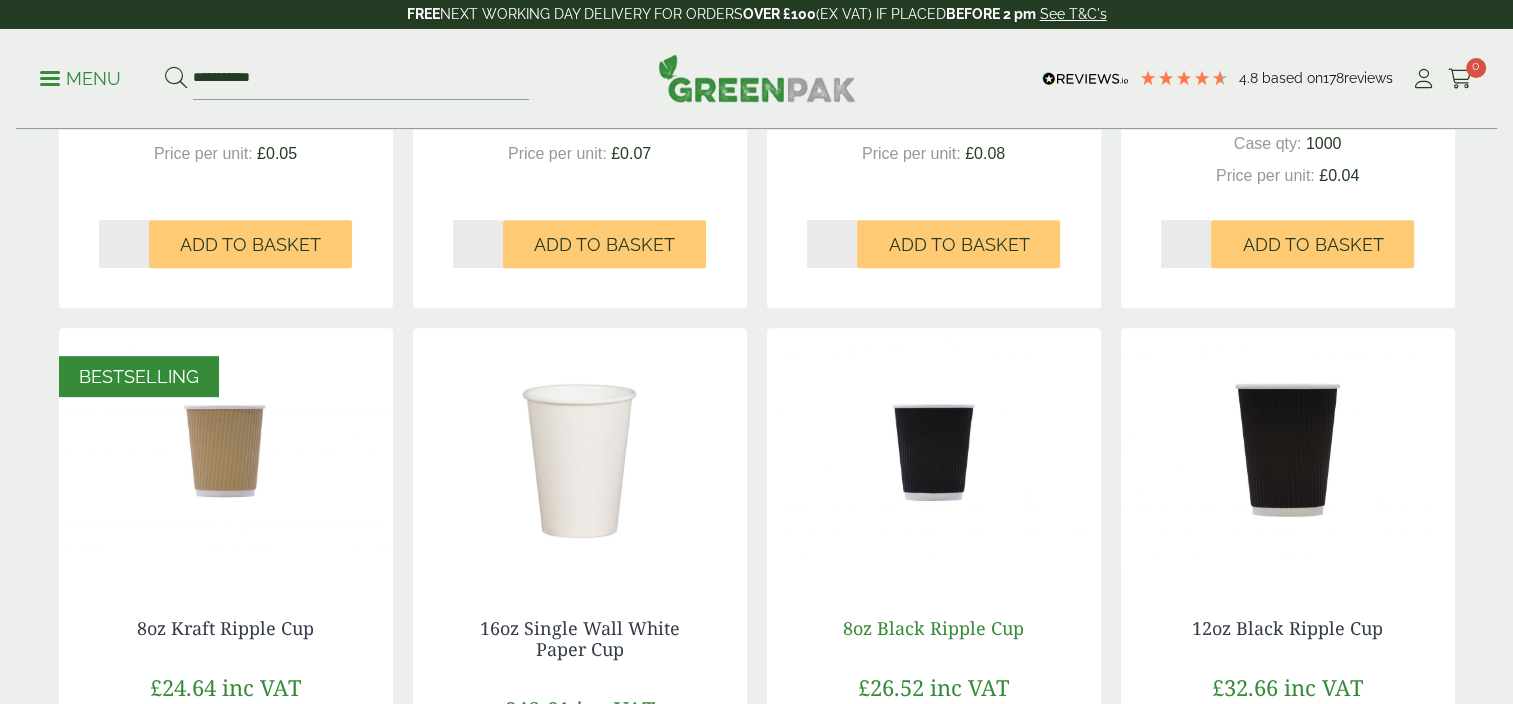 scroll, scrollTop: 1317, scrollLeft: 0, axis: vertical 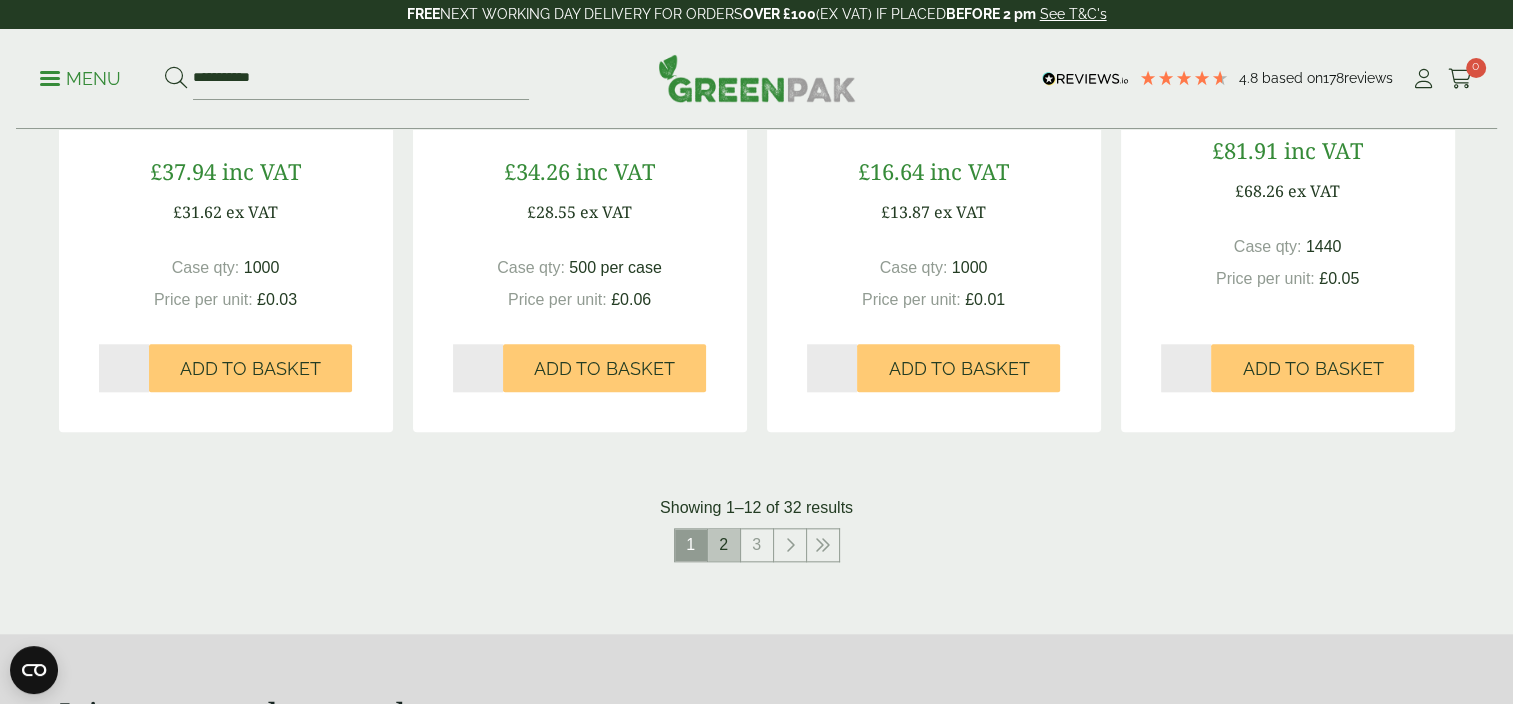 click on "2" at bounding box center (724, 545) 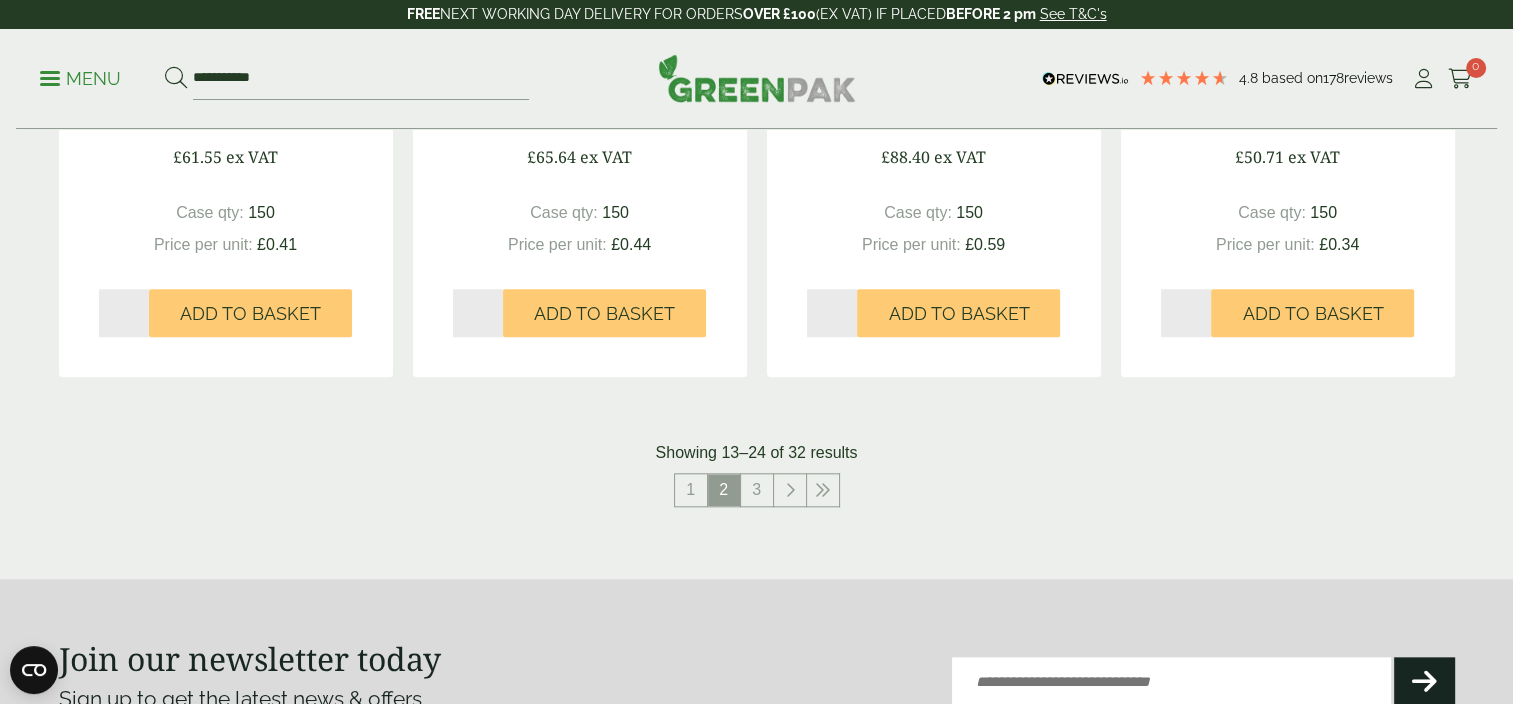 scroll, scrollTop: 2000, scrollLeft: 0, axis: vertical 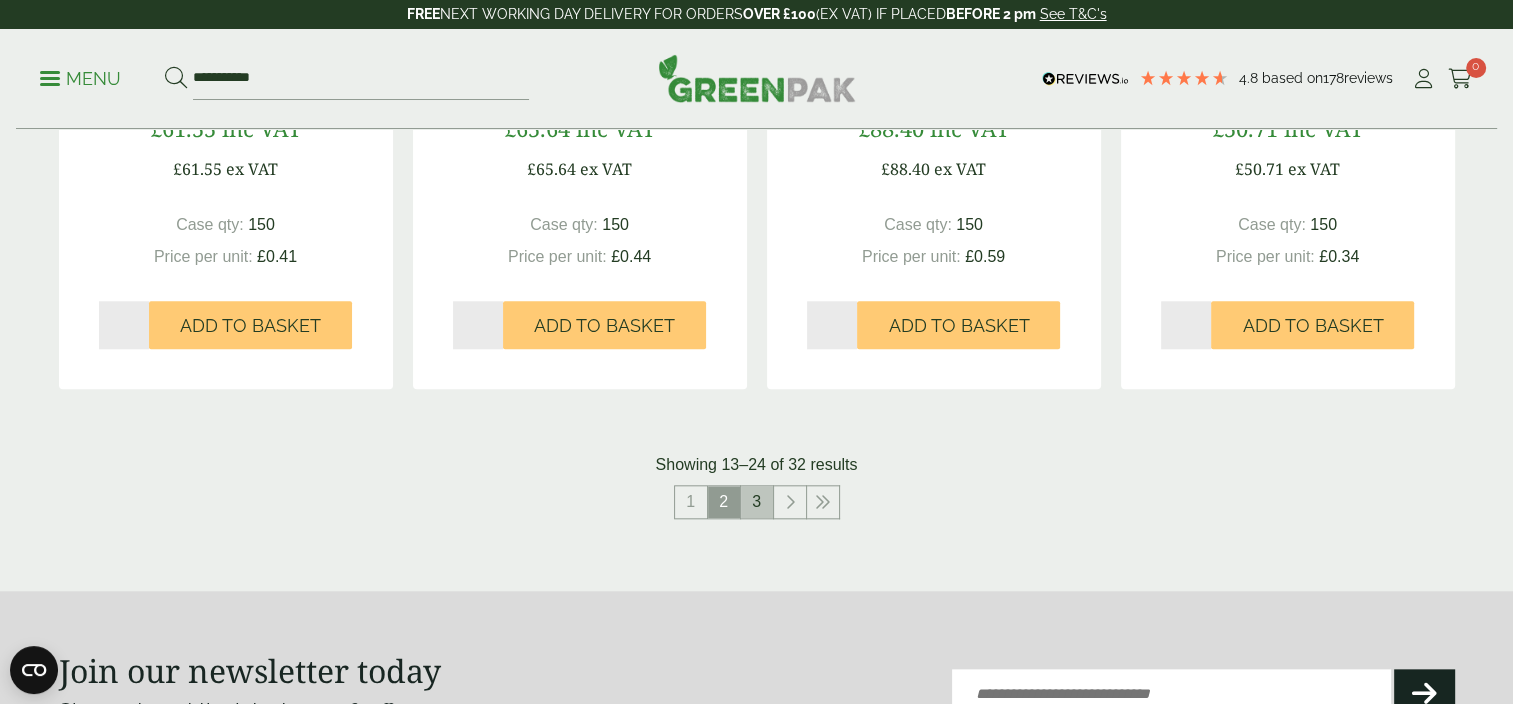 click on "3" at bounding box center [757, 502] 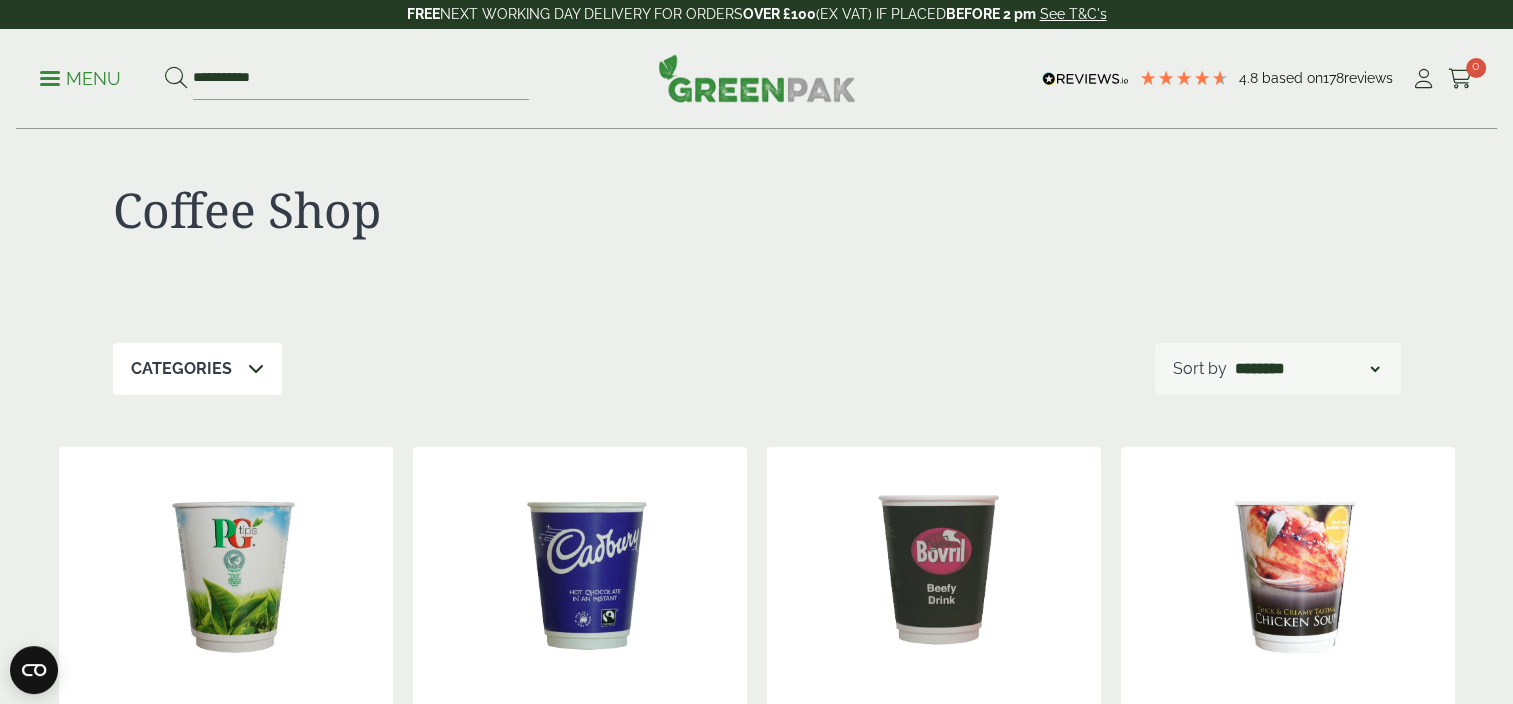 scroll, scrollTop: 0, scrollLeft: 0, axis: both 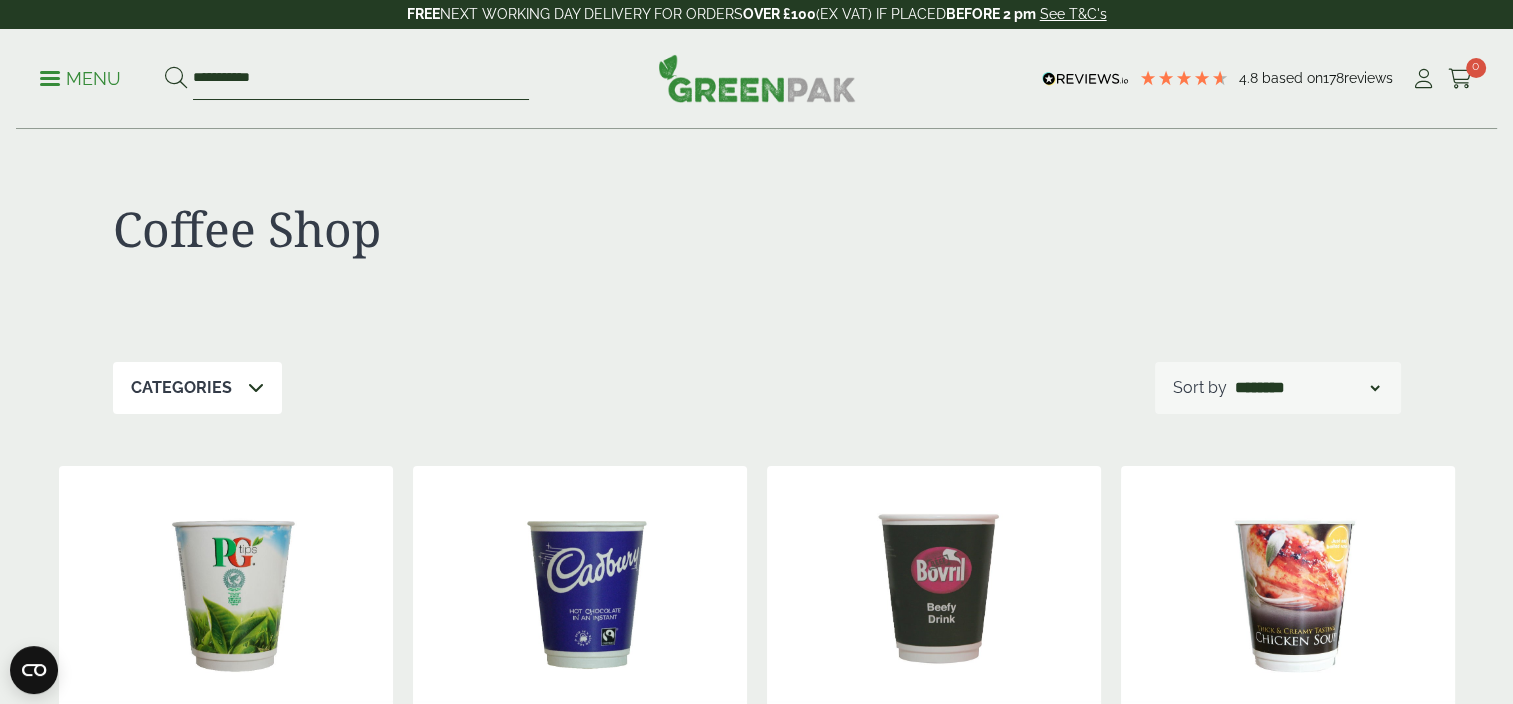 click on "**********" at bounding box center (361, 79) 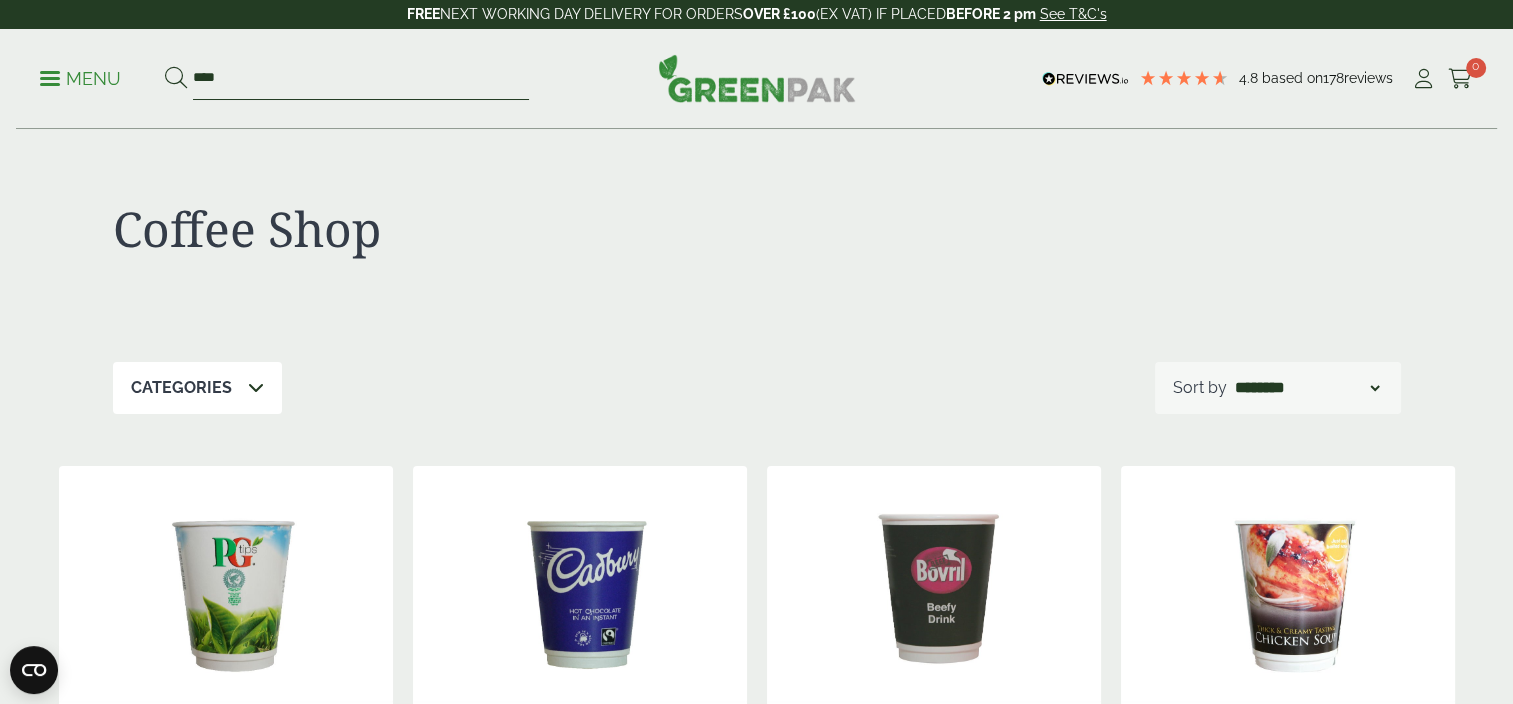 type on "****" 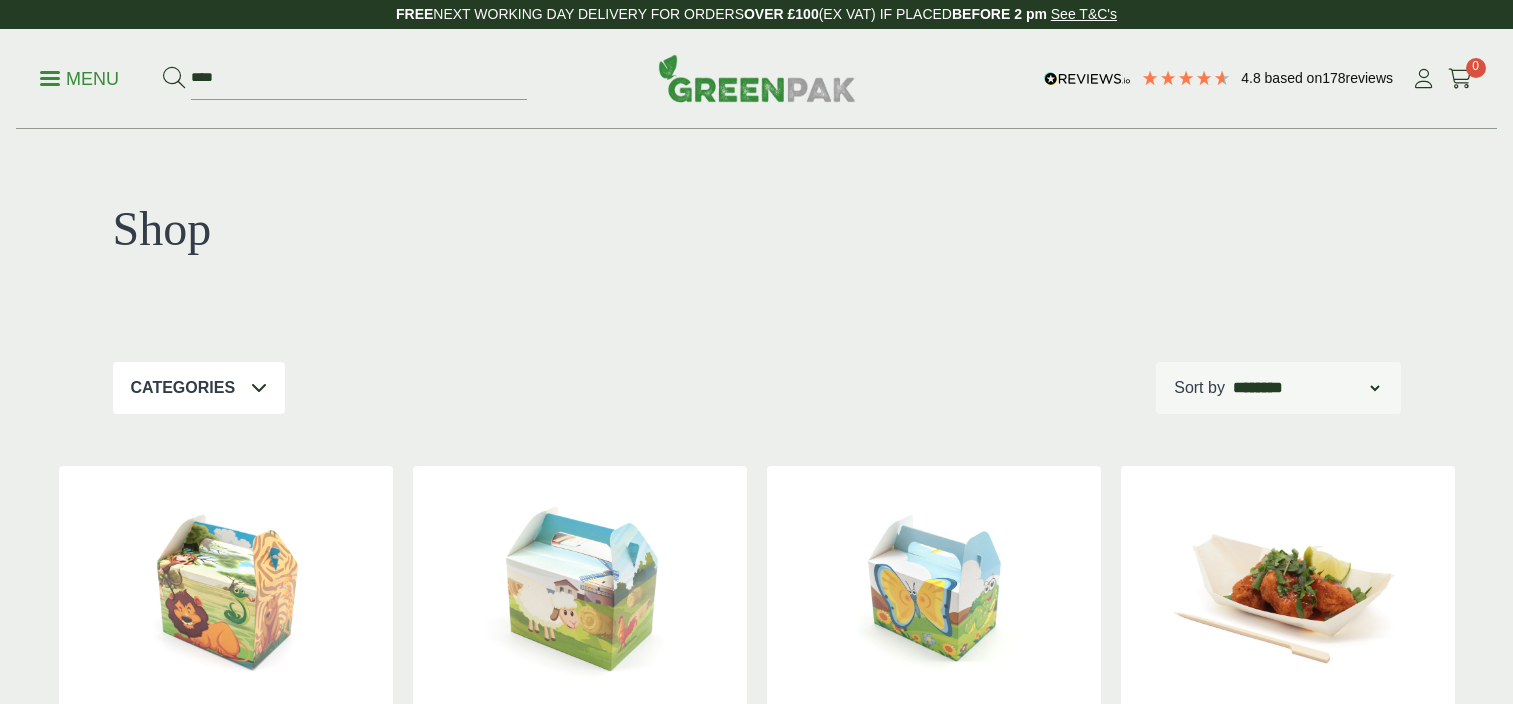 scroll, scrollTop: 0, scrollLeft: 0, axis: both 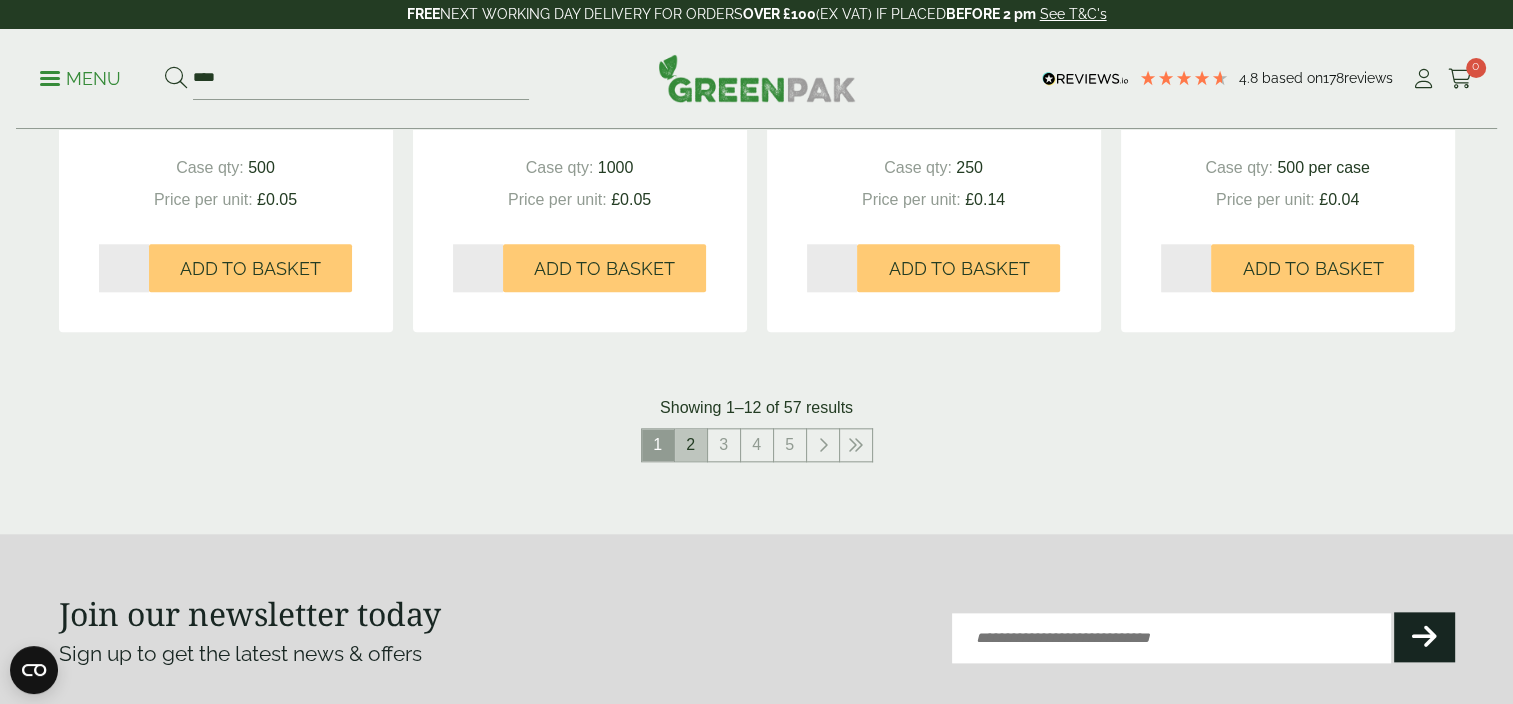 click on "2" at bounding box center (691, 445) 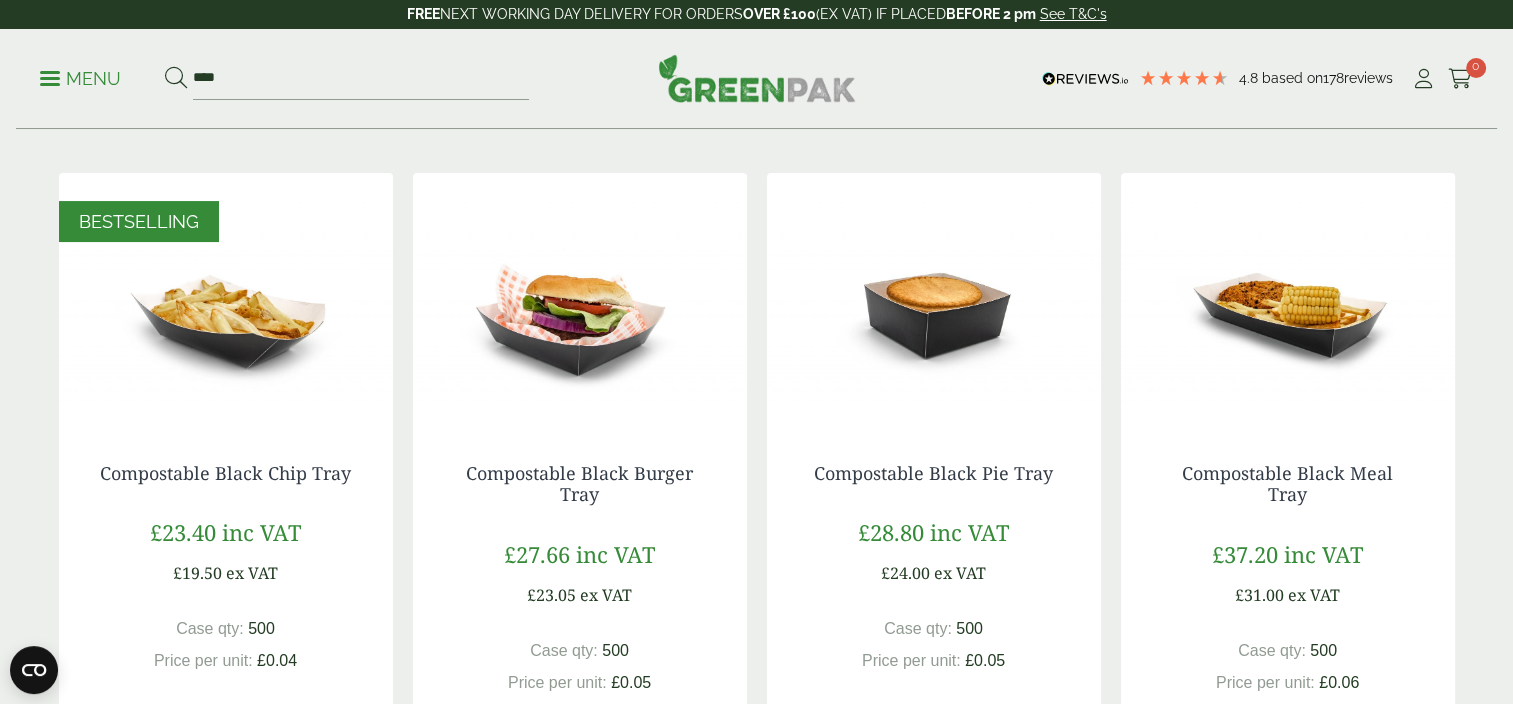 scroll, scrollTop: 244, scrollLeft: 0, axis: vertical 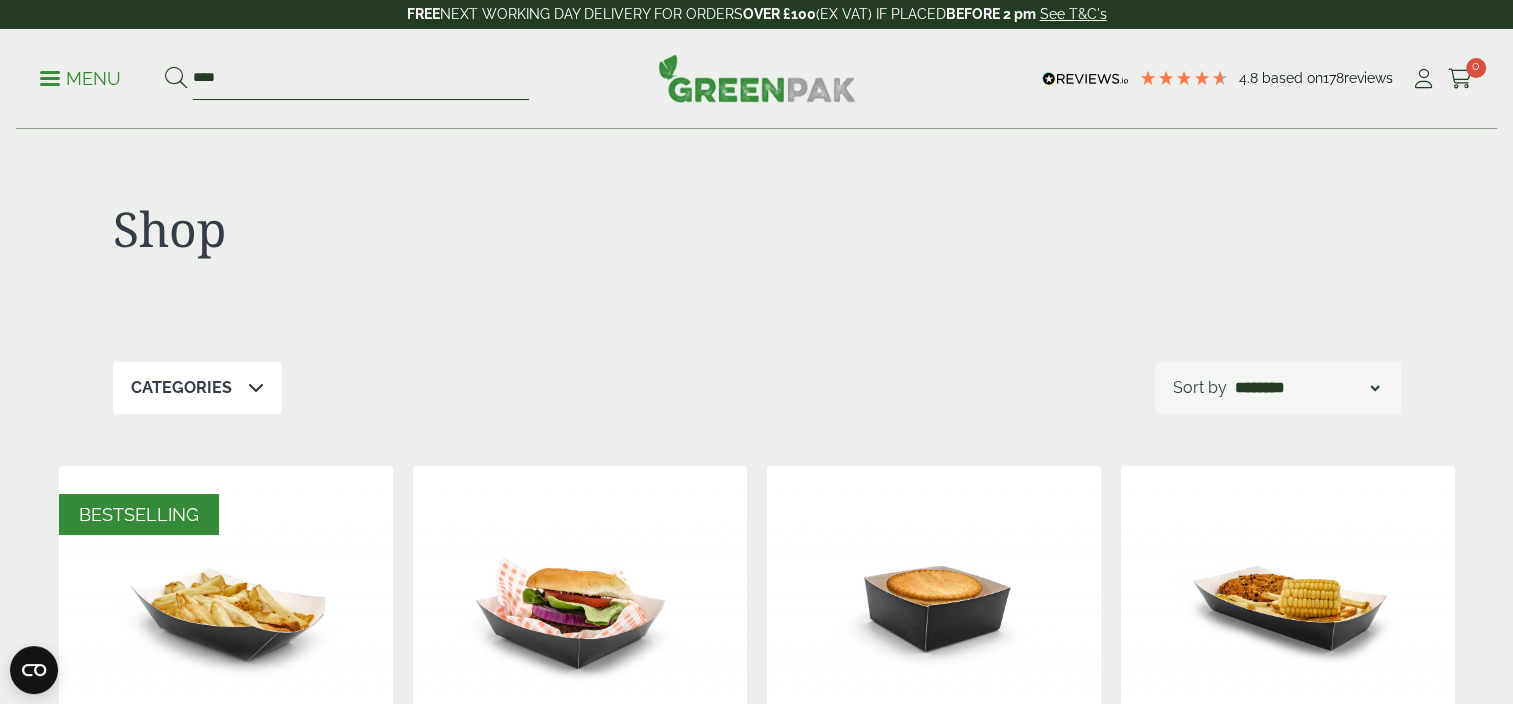 click on "****" at bounding box center (361, 79) 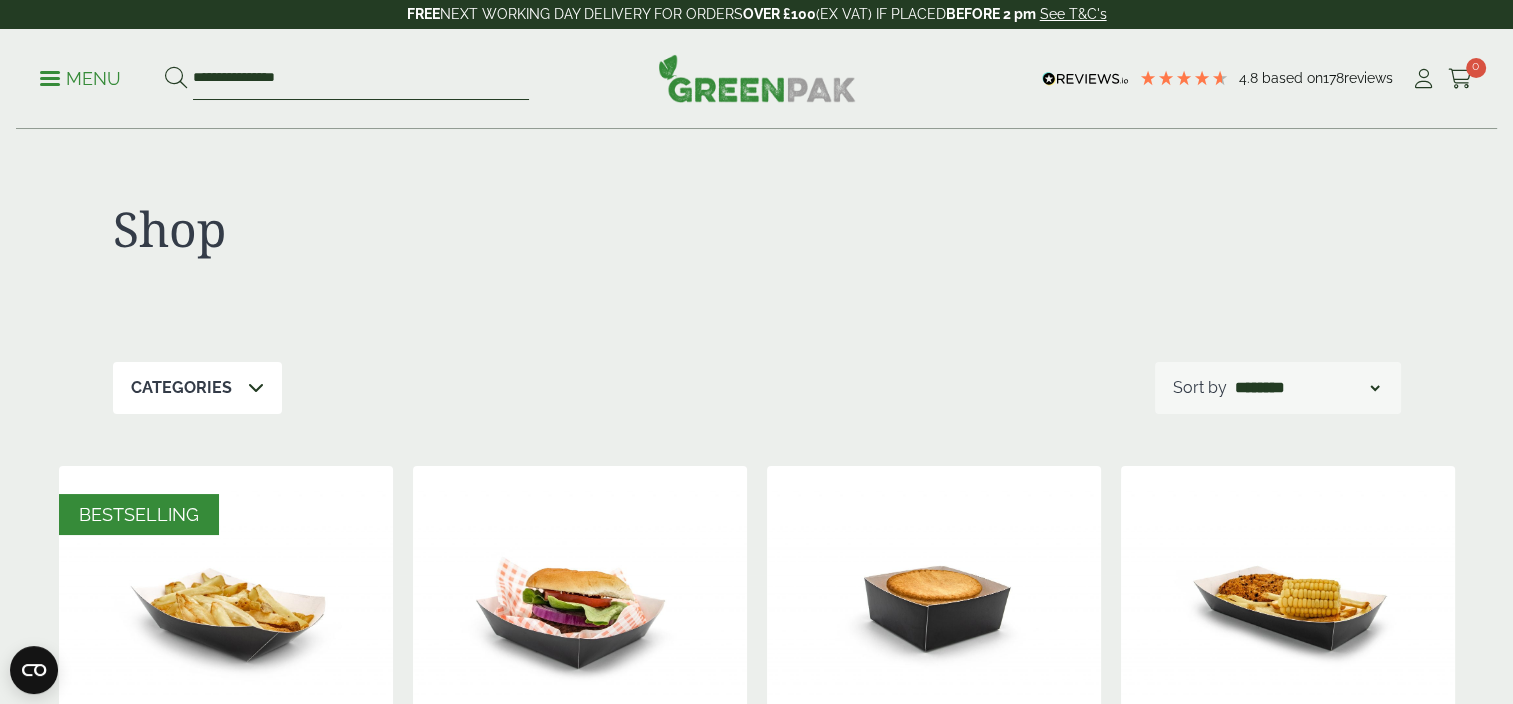 type on "**********" 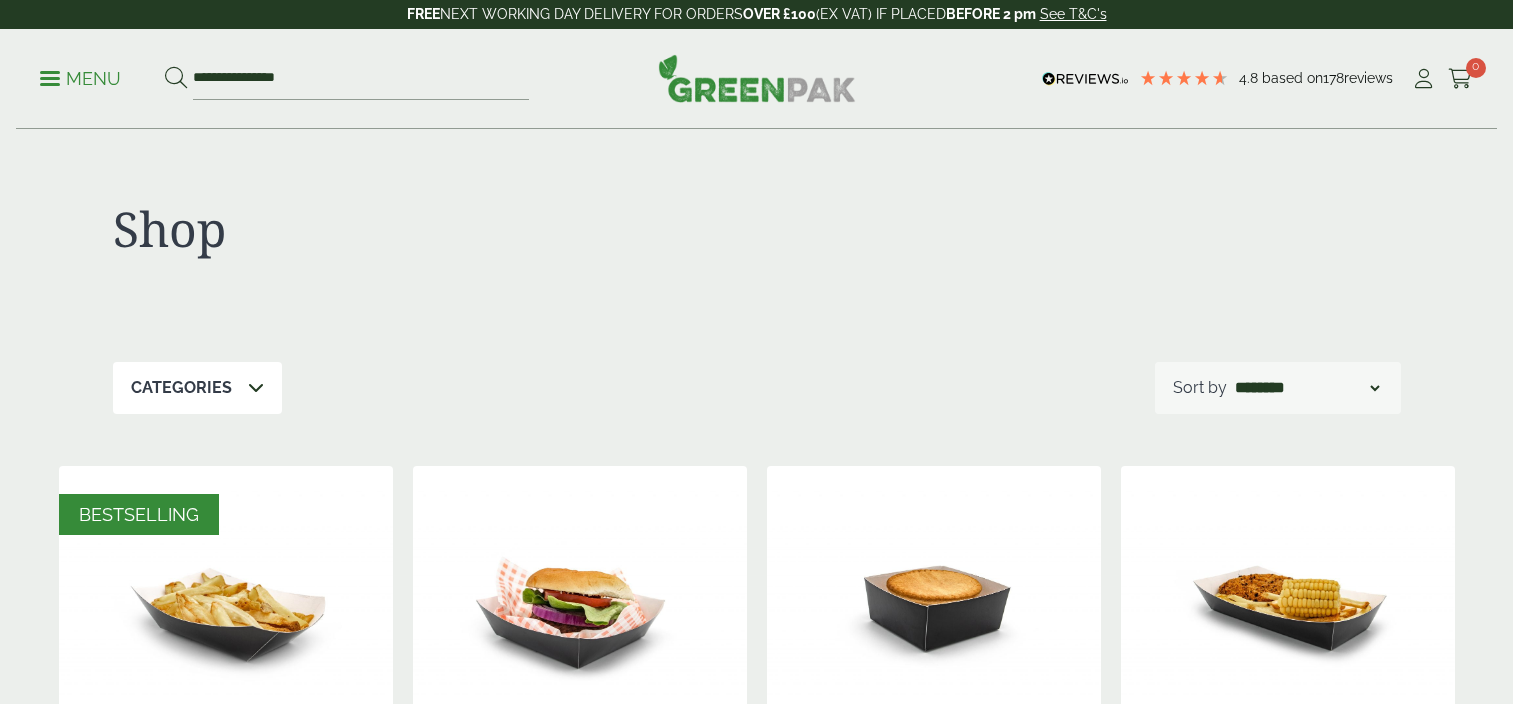 scroll, scrollTop: 0, scrollLeft: 0, axis: both 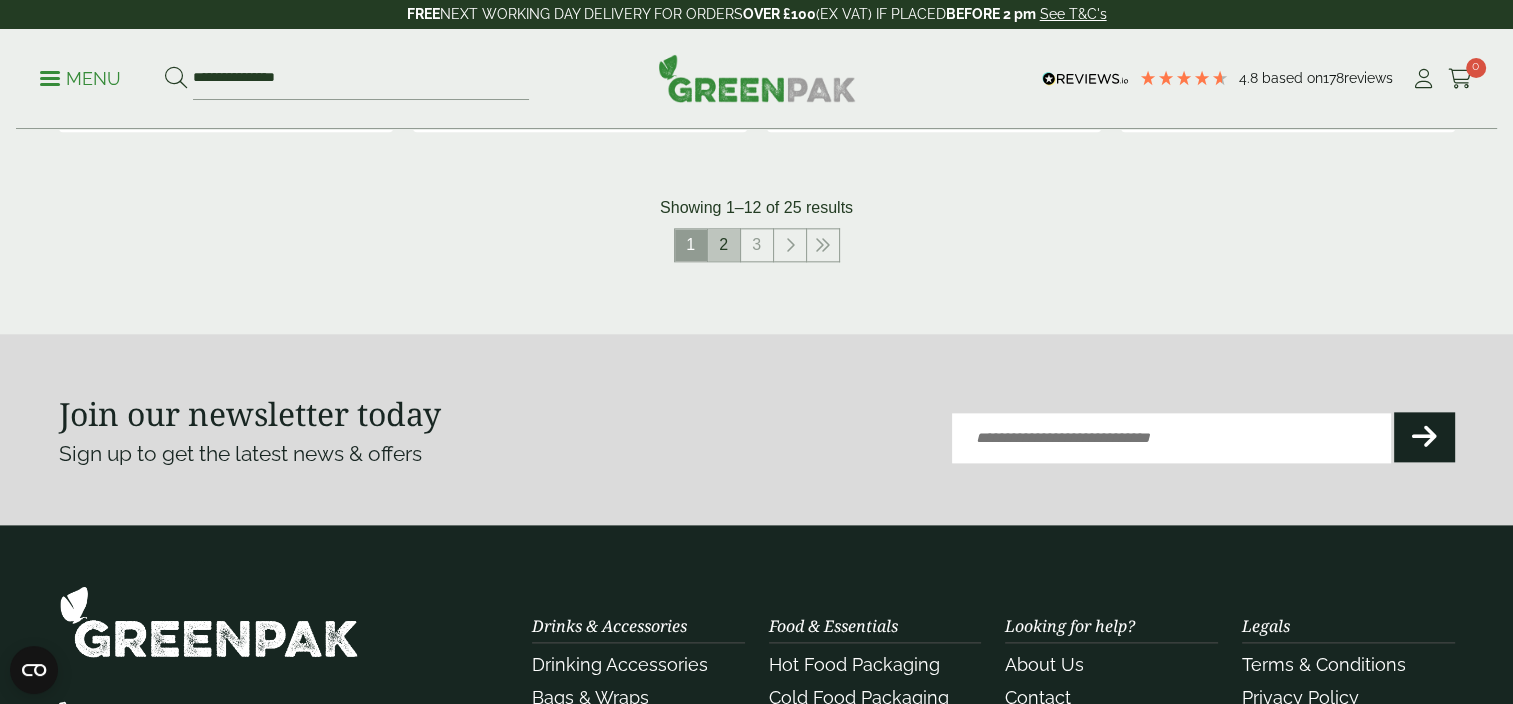 click on "2" at bounding box center [724, 245] 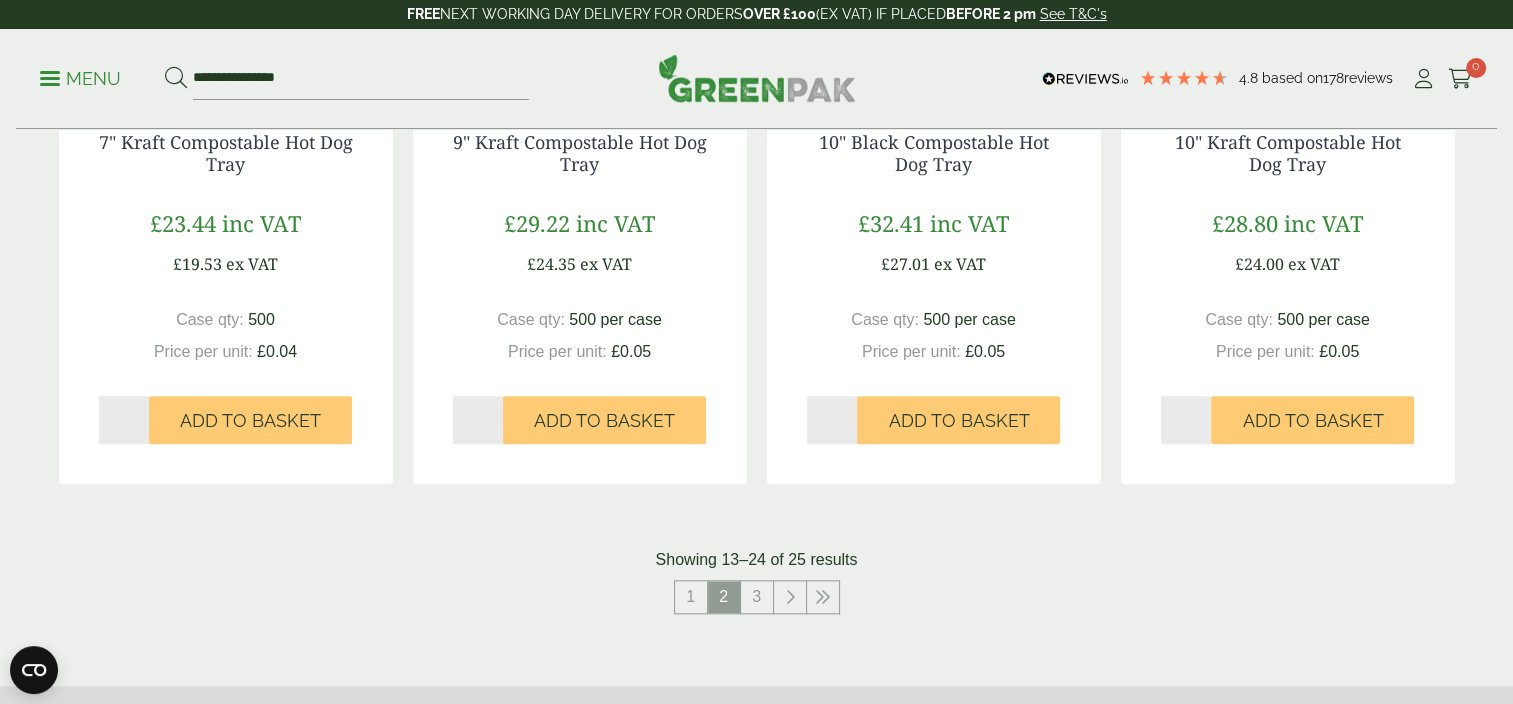 scroll, scrollTop: 2000, scrollLeft: 0, axis: vertical 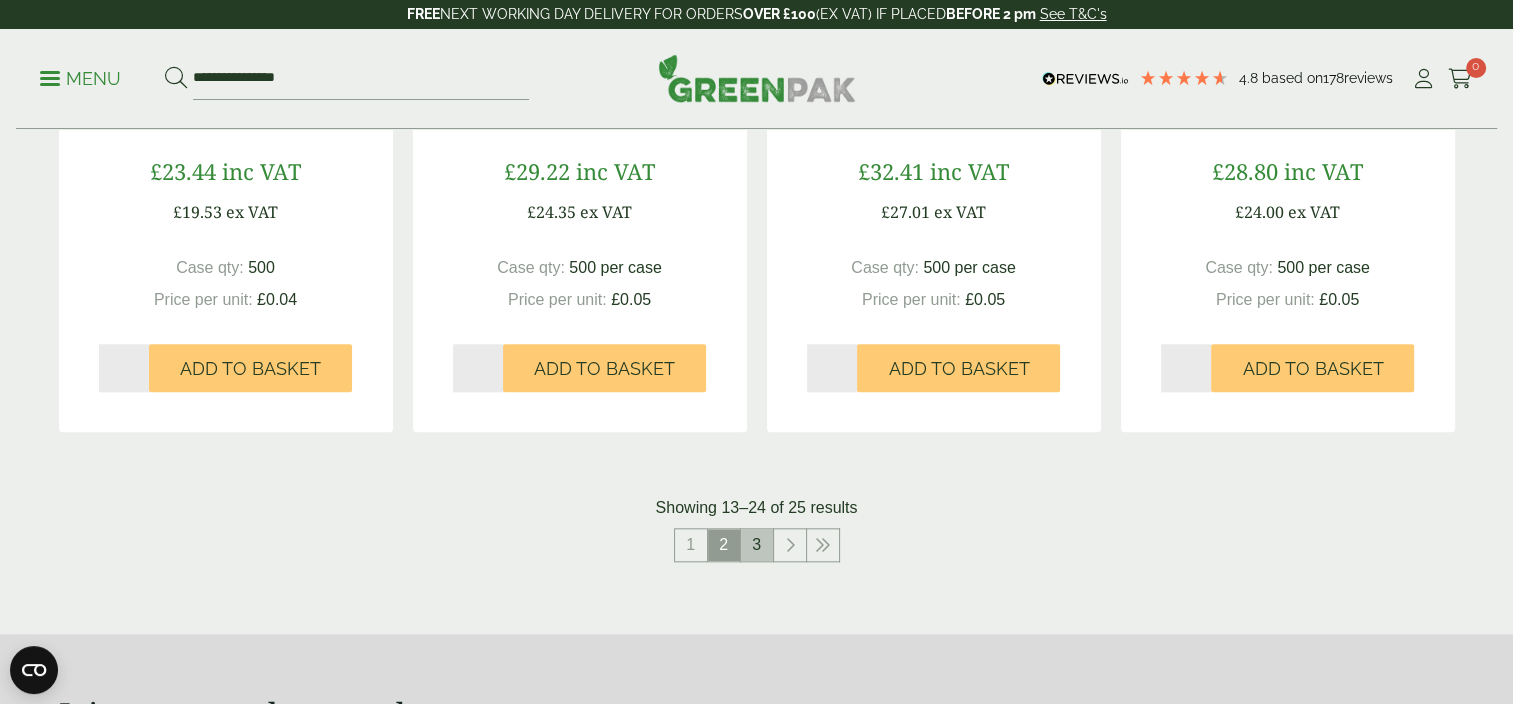 click on "3" at bounding box center (757, 545) 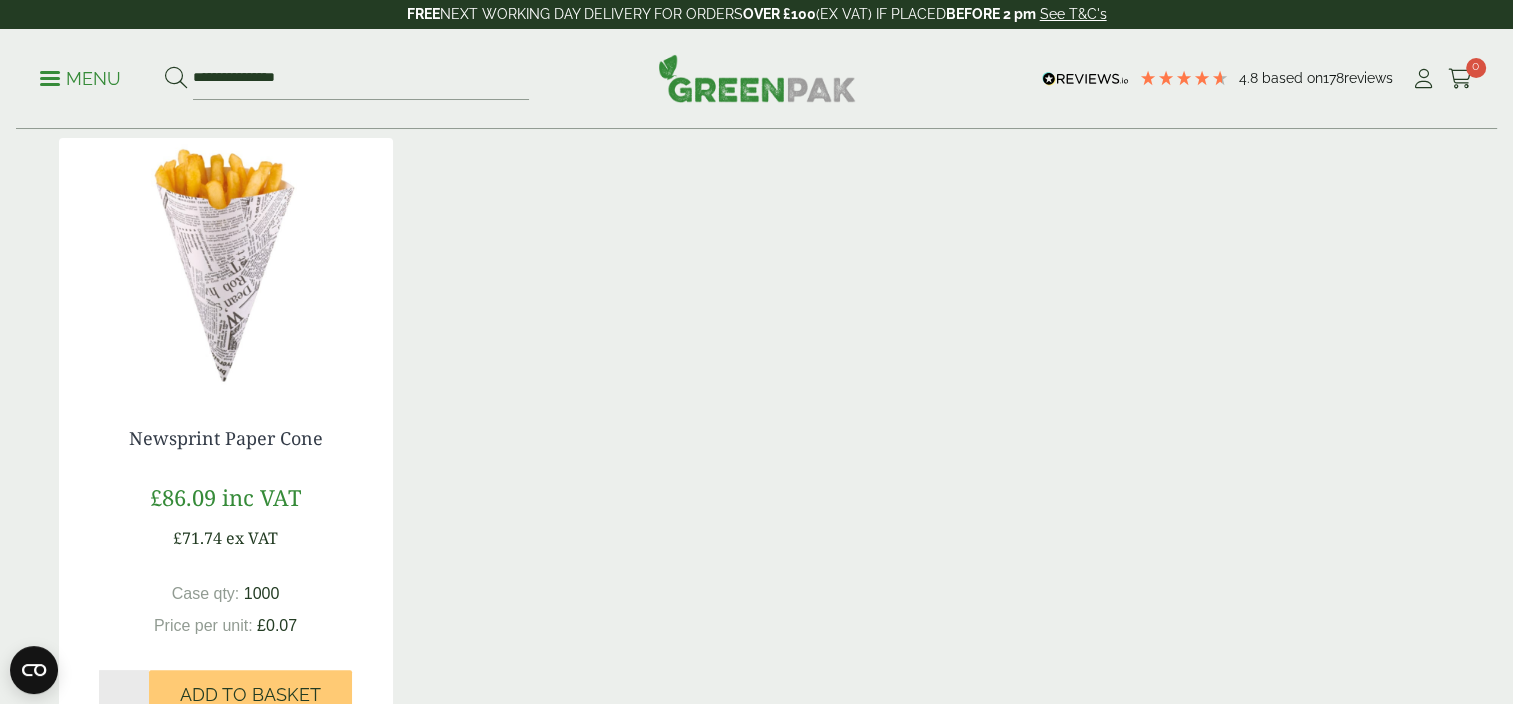 scroll, scrollTop: 700, scrollLeft: 0, axis: vertical 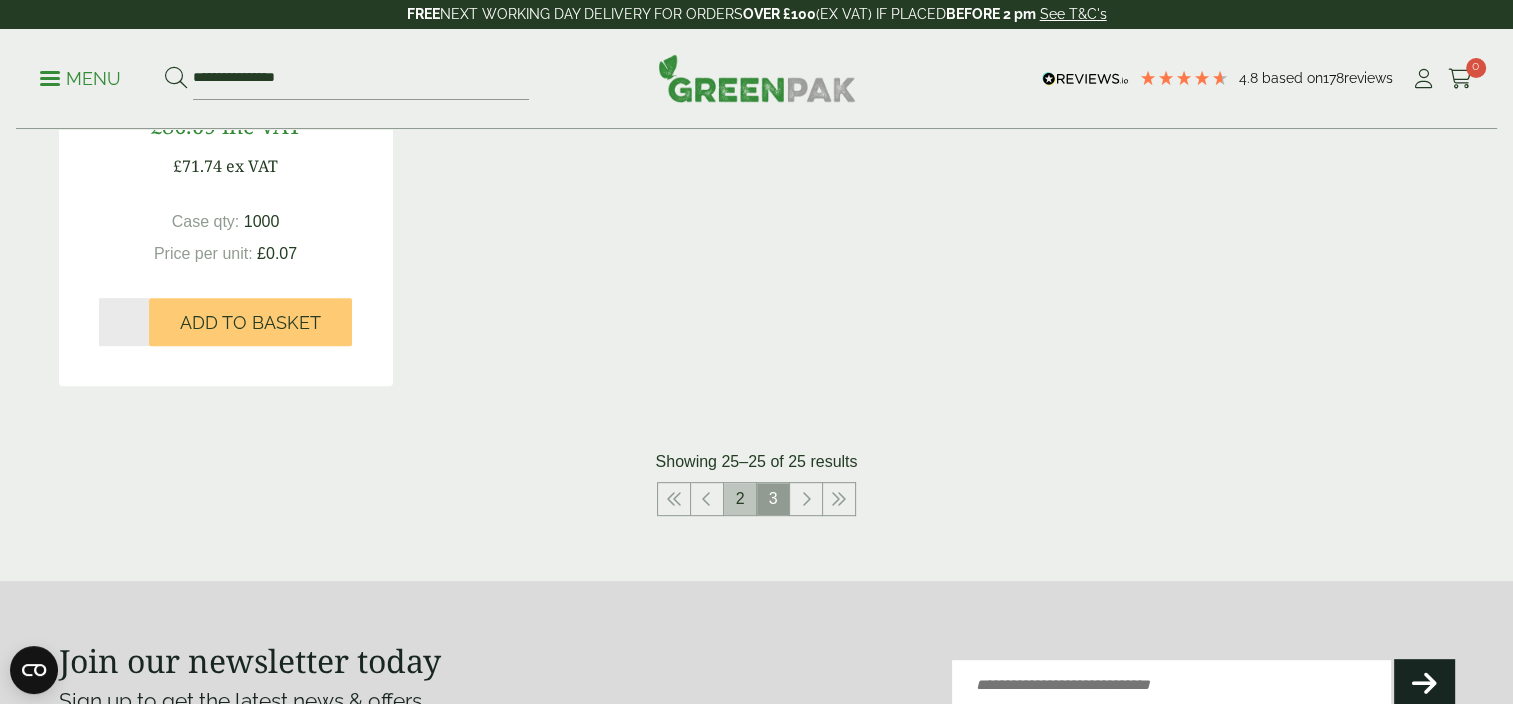 click on "2" at bounding box center (740, 499) 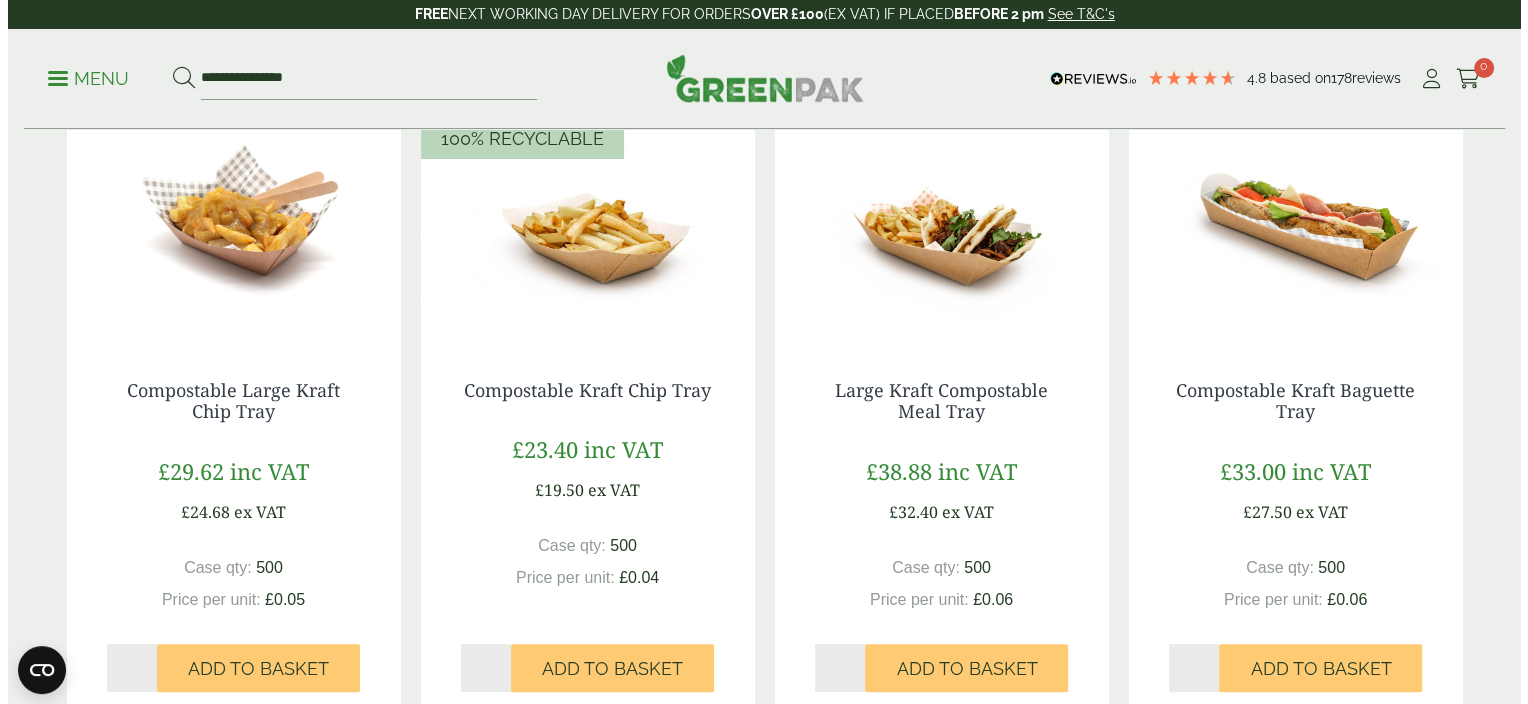 scroll, scrollTop: 400, scrollLeft: 0, axis: vertical 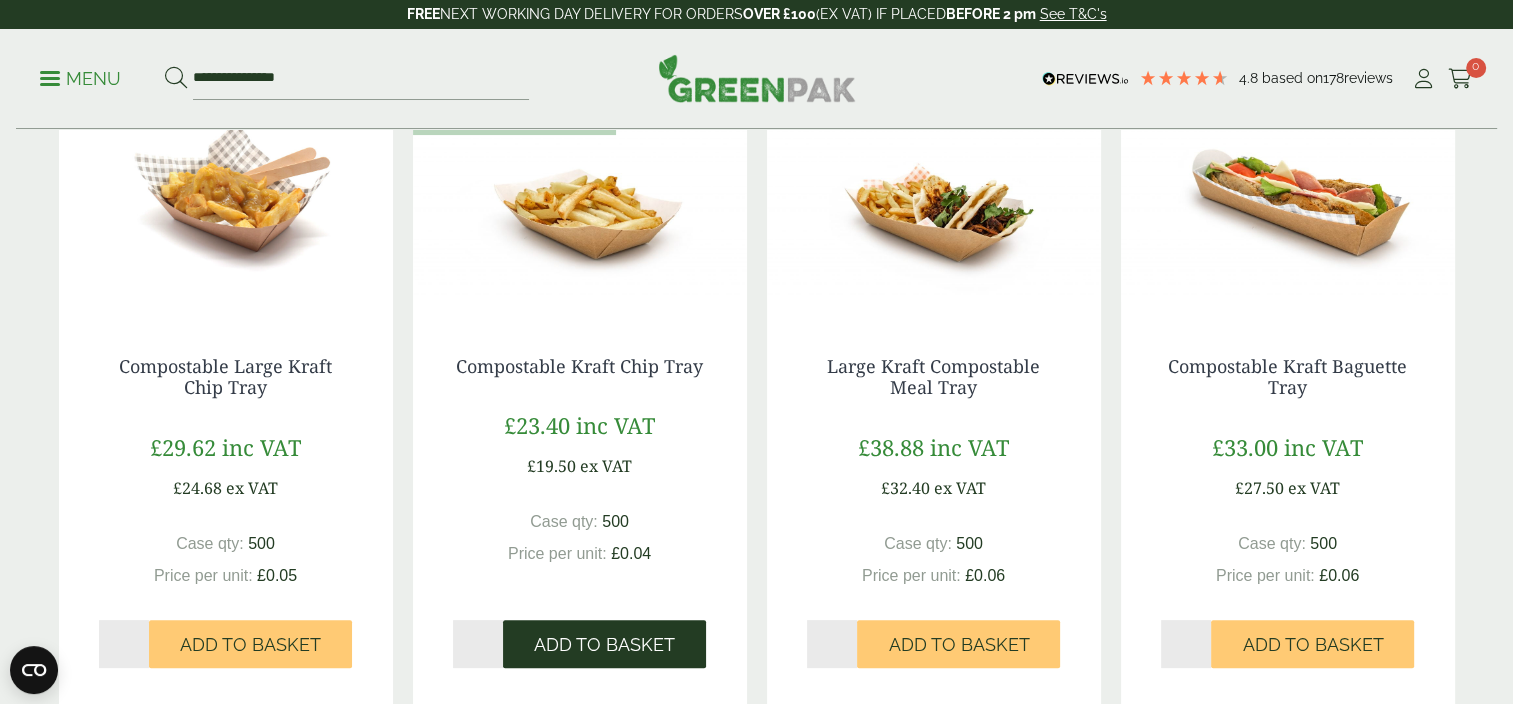 click on "Add to Basket" at bounding box center [604, 644] 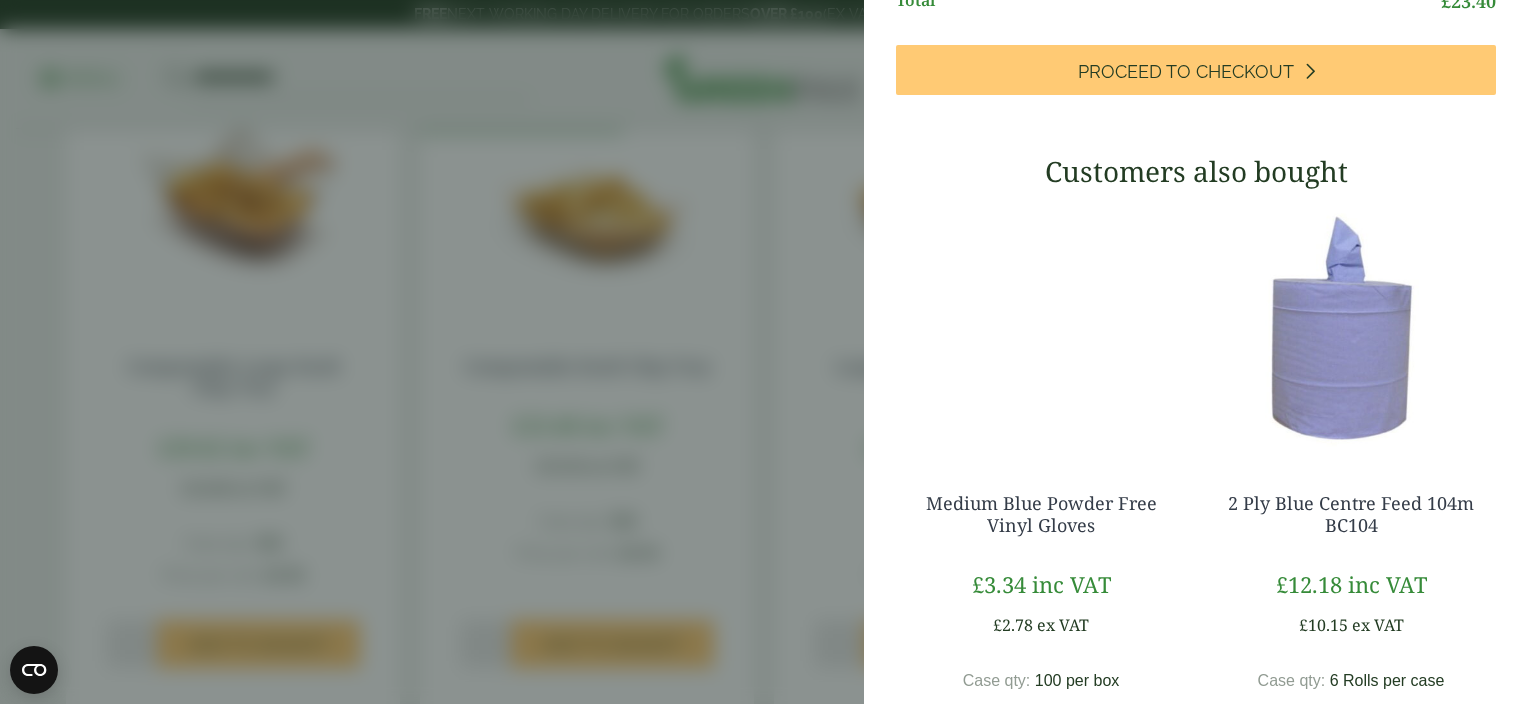 scroll, scrollTop: 0, scrollLeft: 0, axis: both 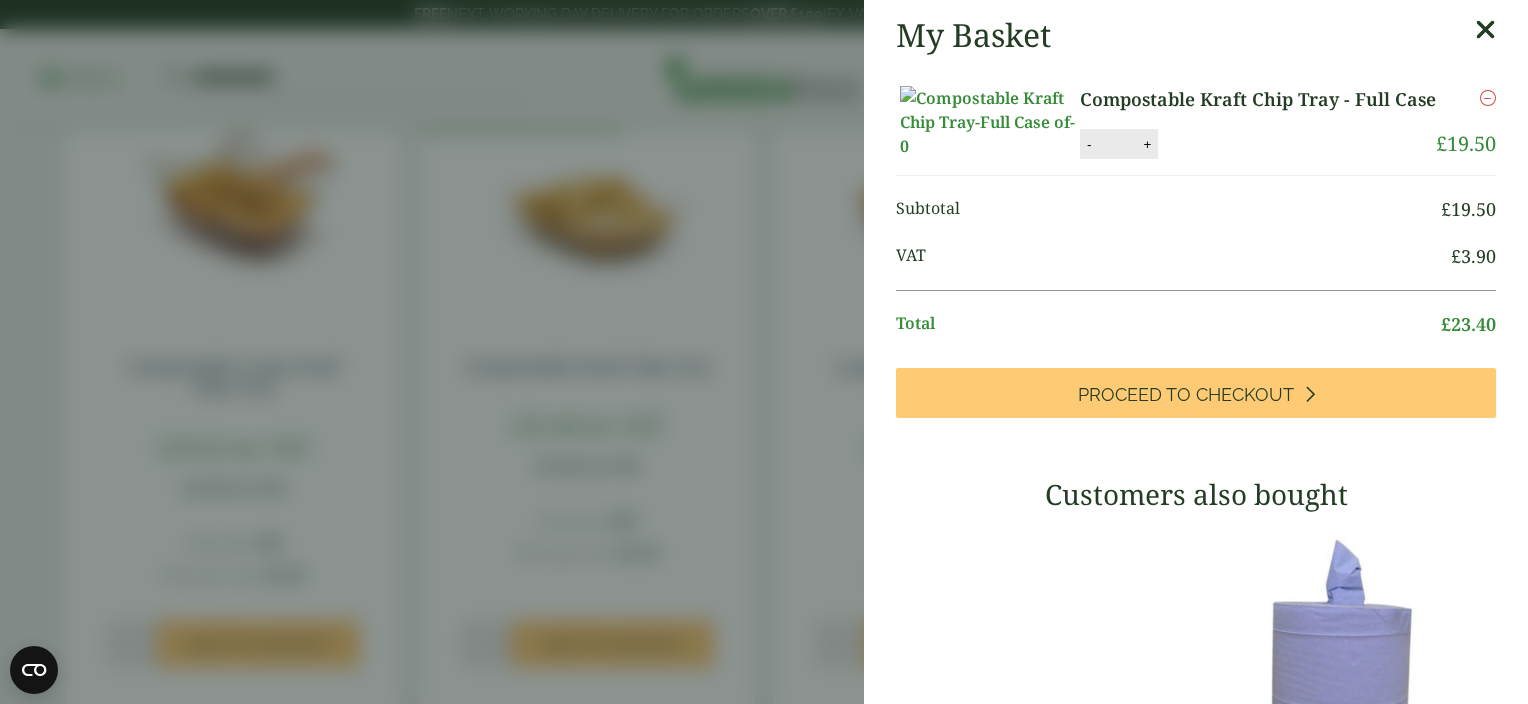 click on "Compostable Kraft Chip Tray - Full Case" at bounding box center [1258, 99] 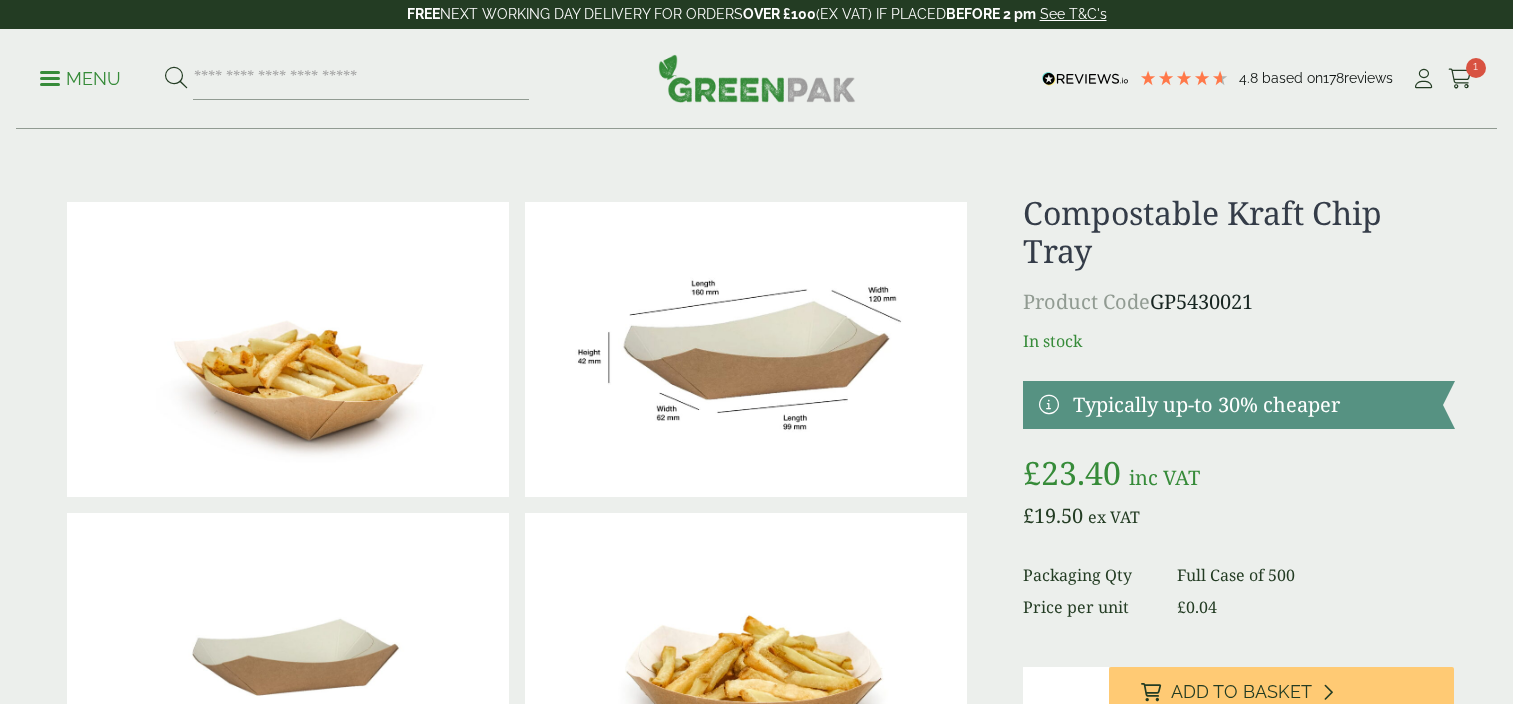 scroll, scrollTop: 0, scrollLeft: 0, axis: both 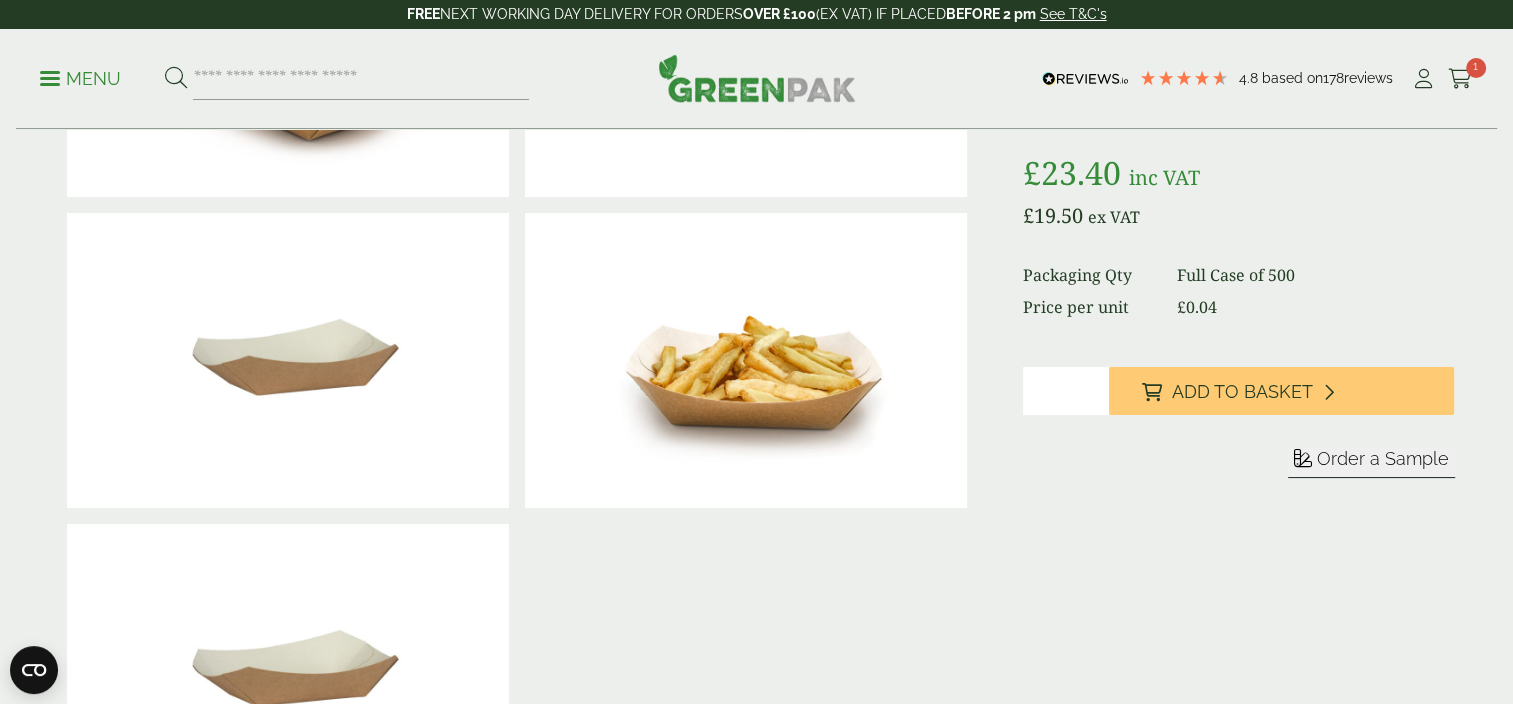 type on "*" 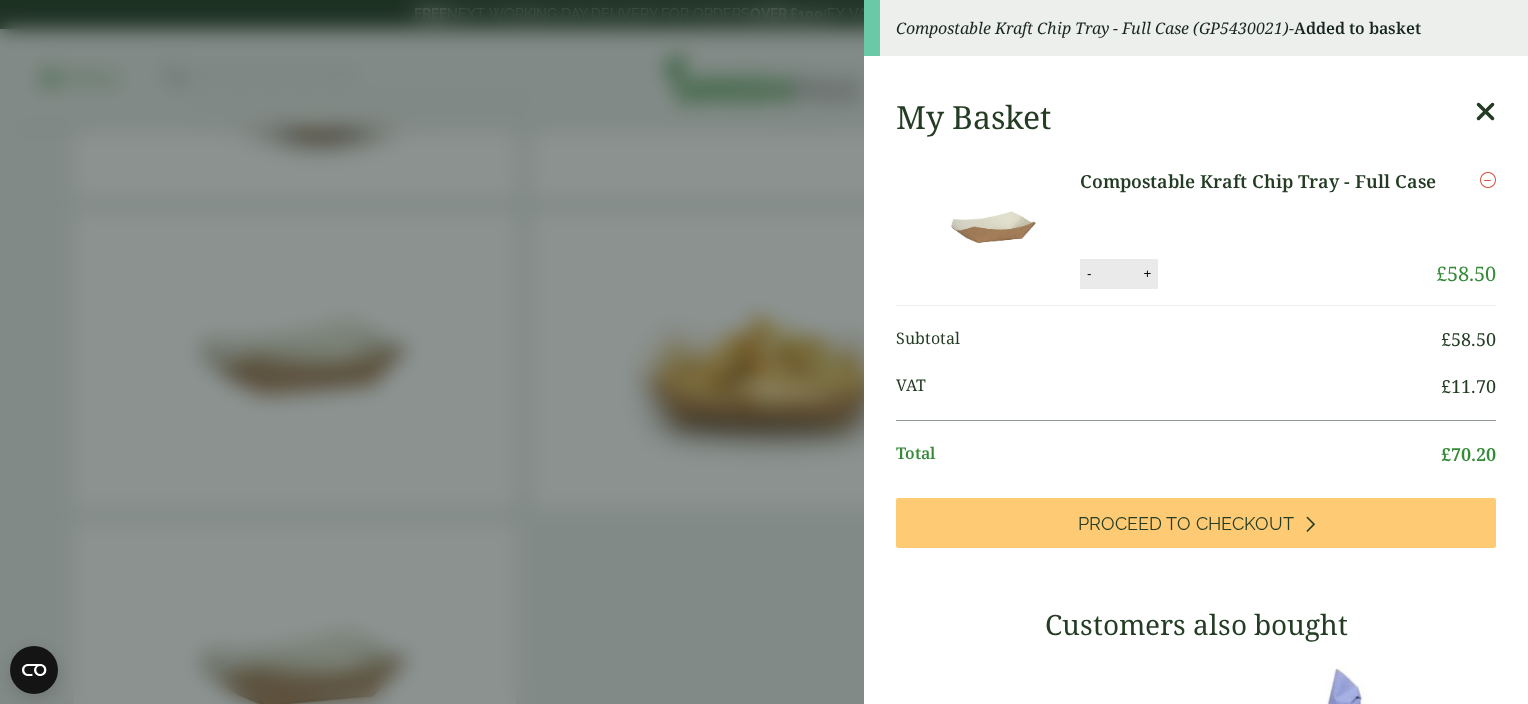 click at bounding box center [1485, 112] 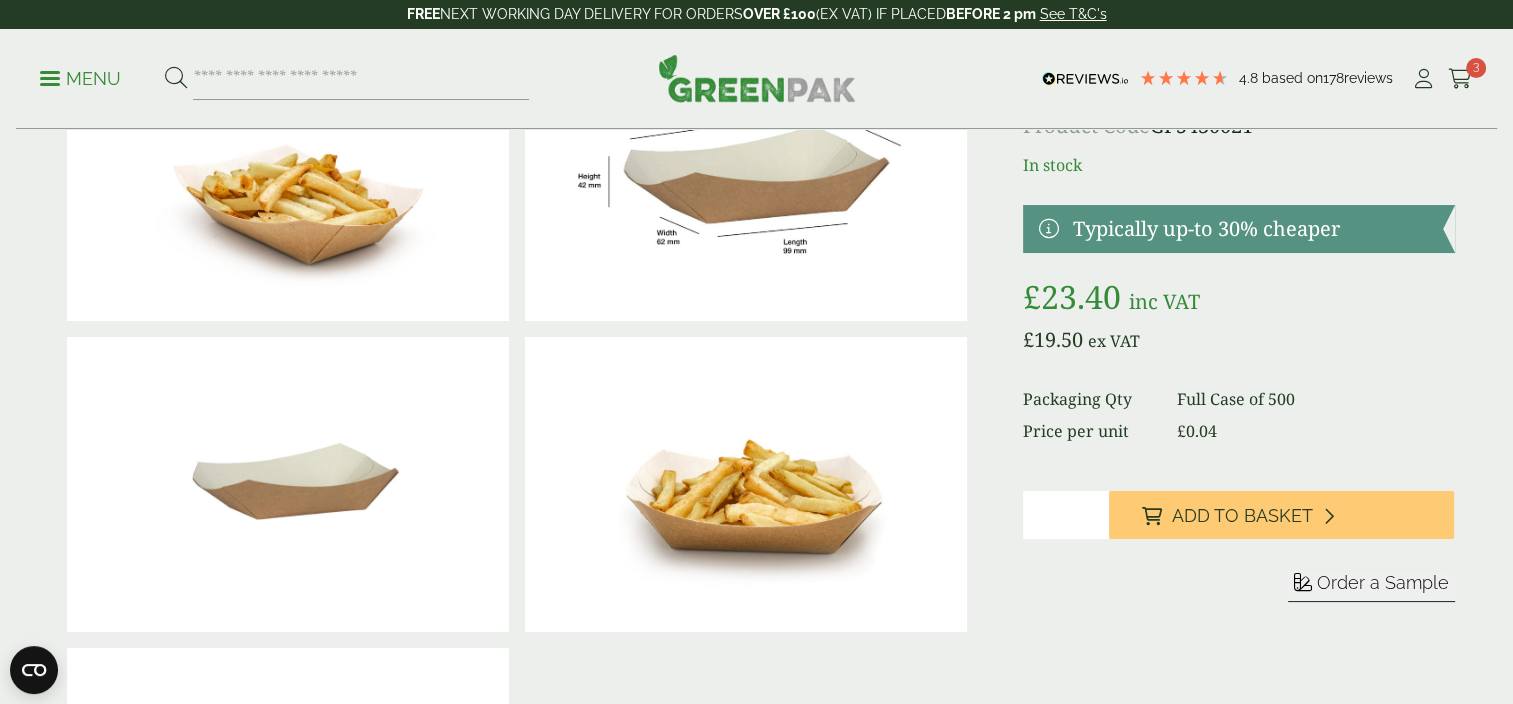 scroll, scrollTop: 0, scrollLeft: 0, axis: both 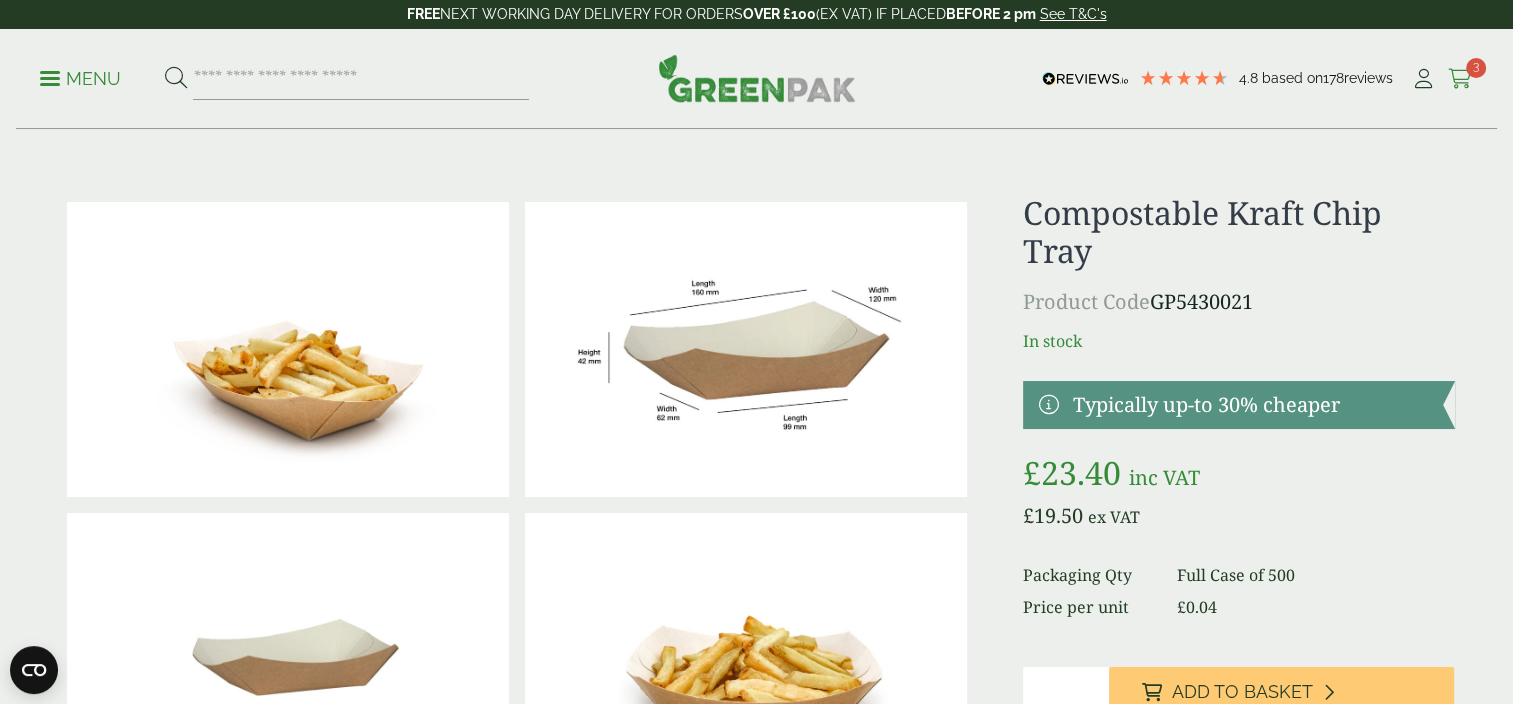 click on "3" at bounding box center (1476, 68) 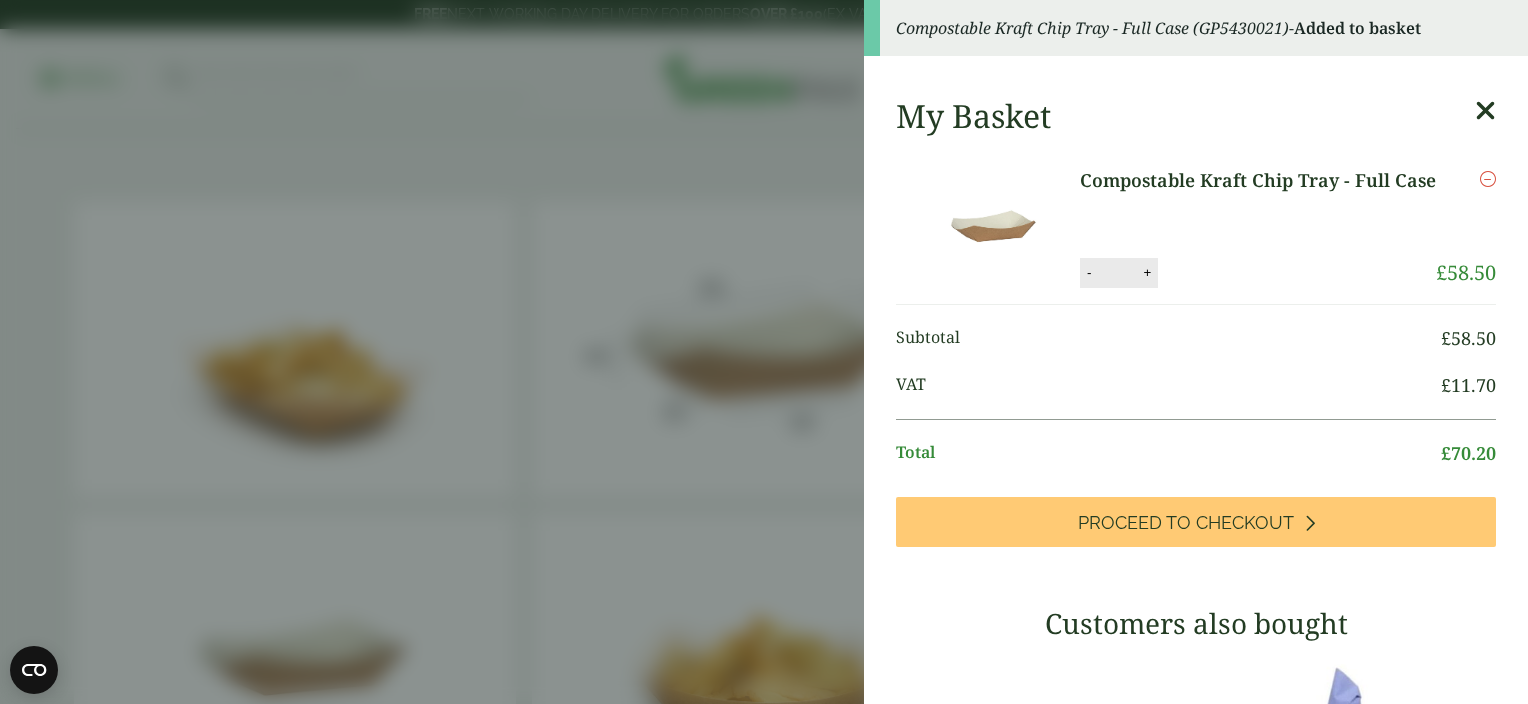 click on "My Basket
Compostable Kraft Chip Tray - Full Case
Compostable Kraft Chip Tray - Full Case quantity
- * +
Update
Remove
£ 58.50
£" at bounding box center [1196, 696] 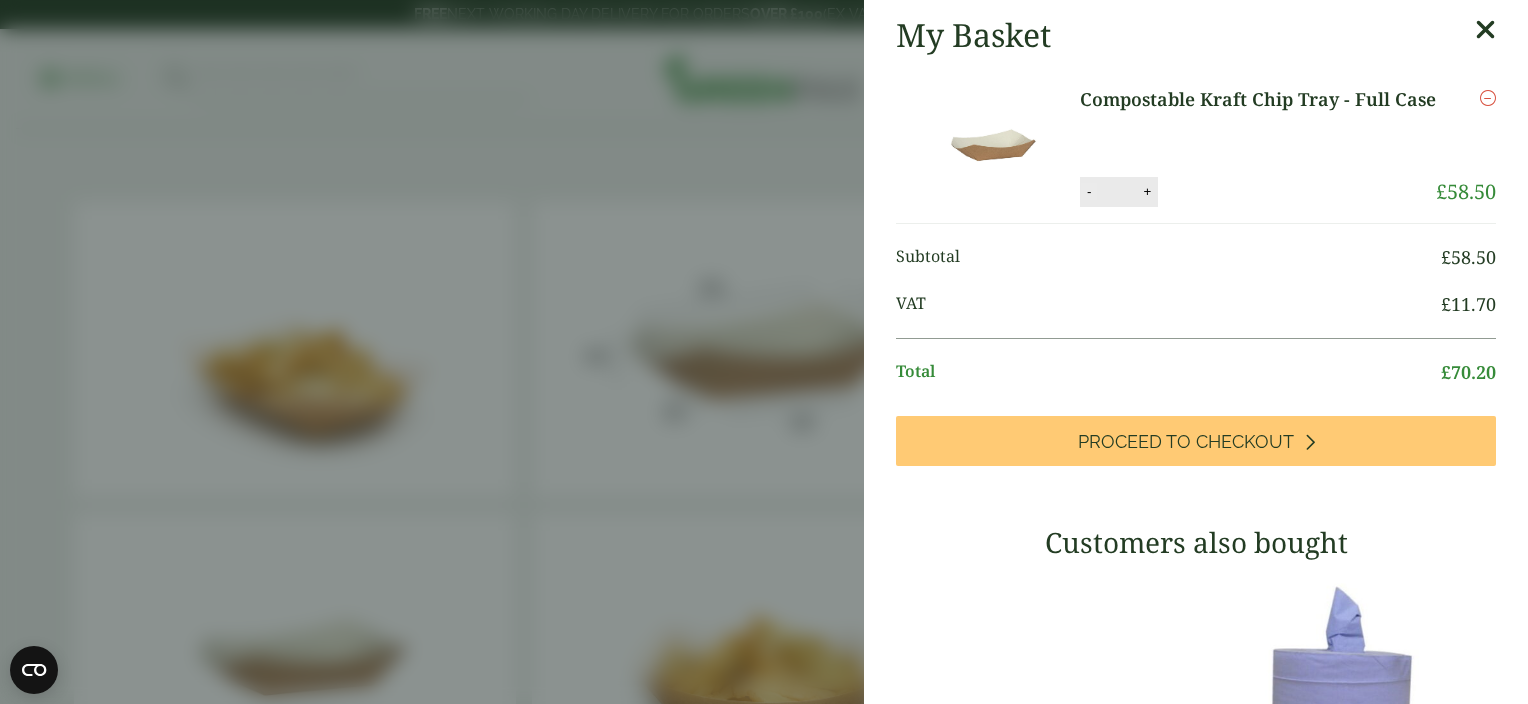 click on "-" at bounding box center (1089, 191) 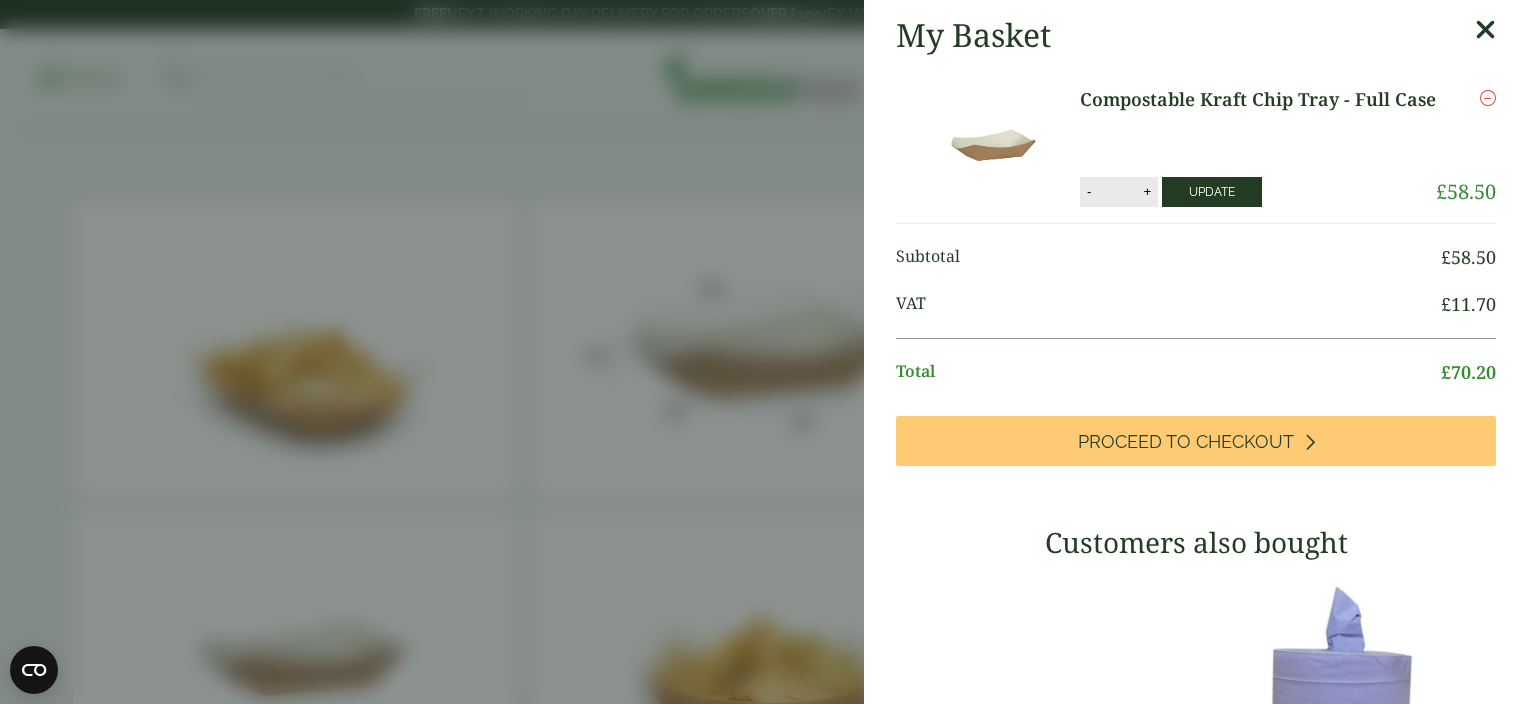 click on "Update" at bounding box center [1212, 192] 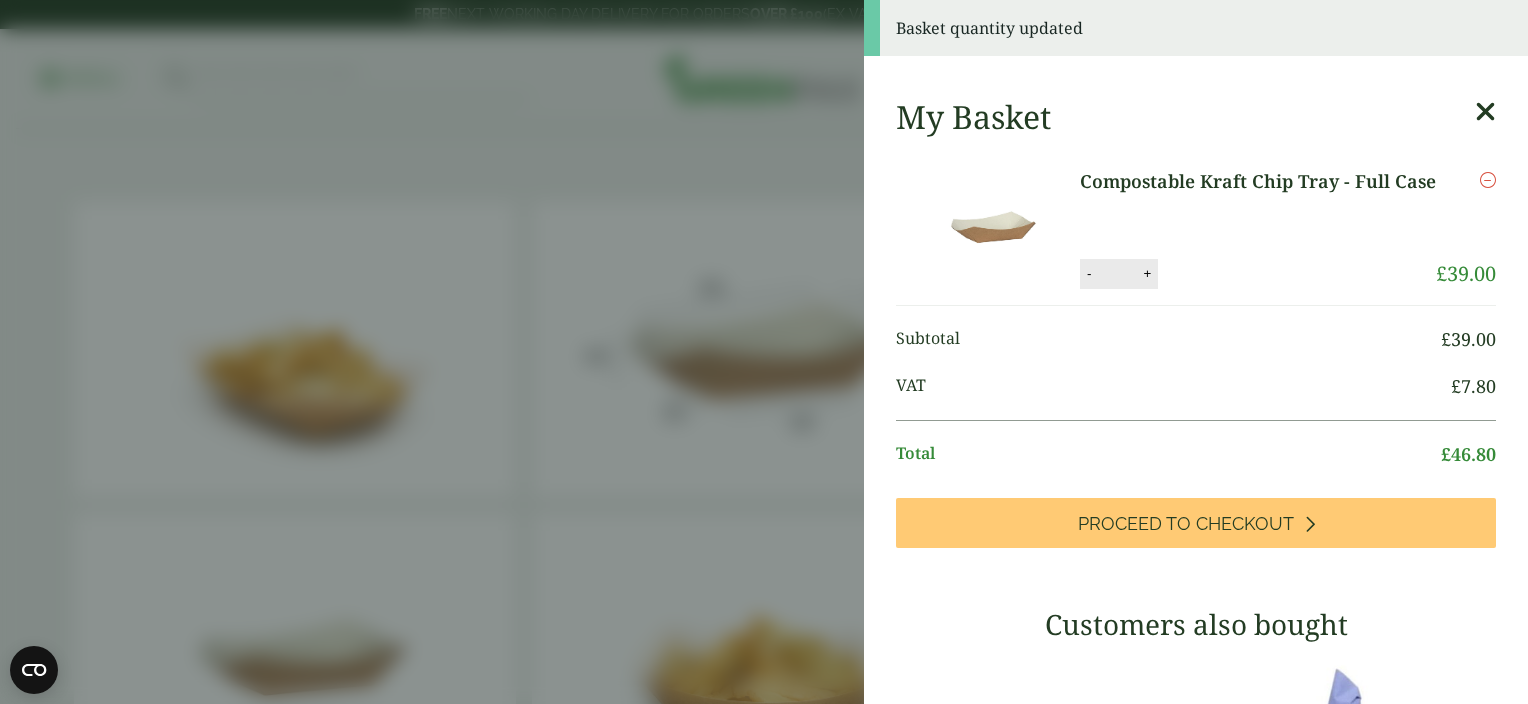 click at bounding box center [1485, 112] 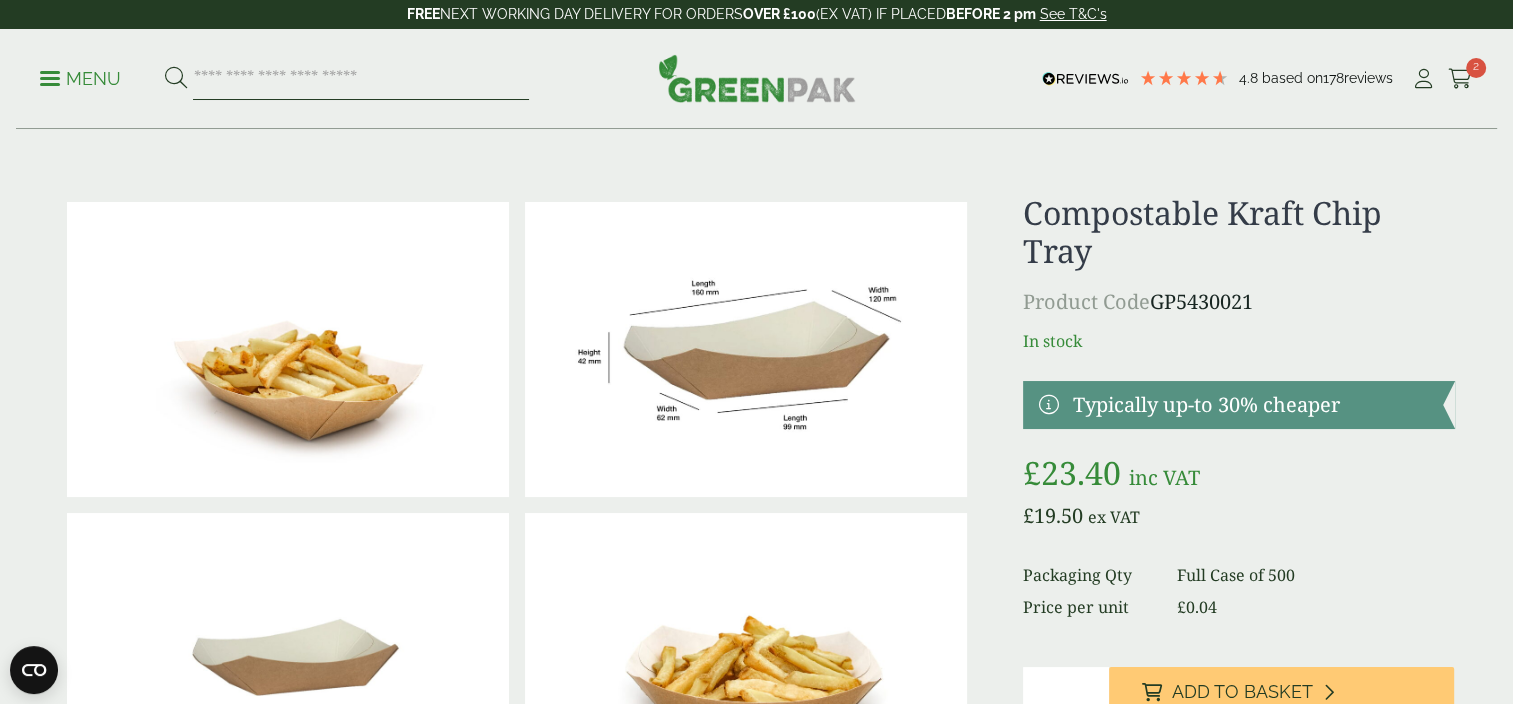 click at bounding box center (361, 79) 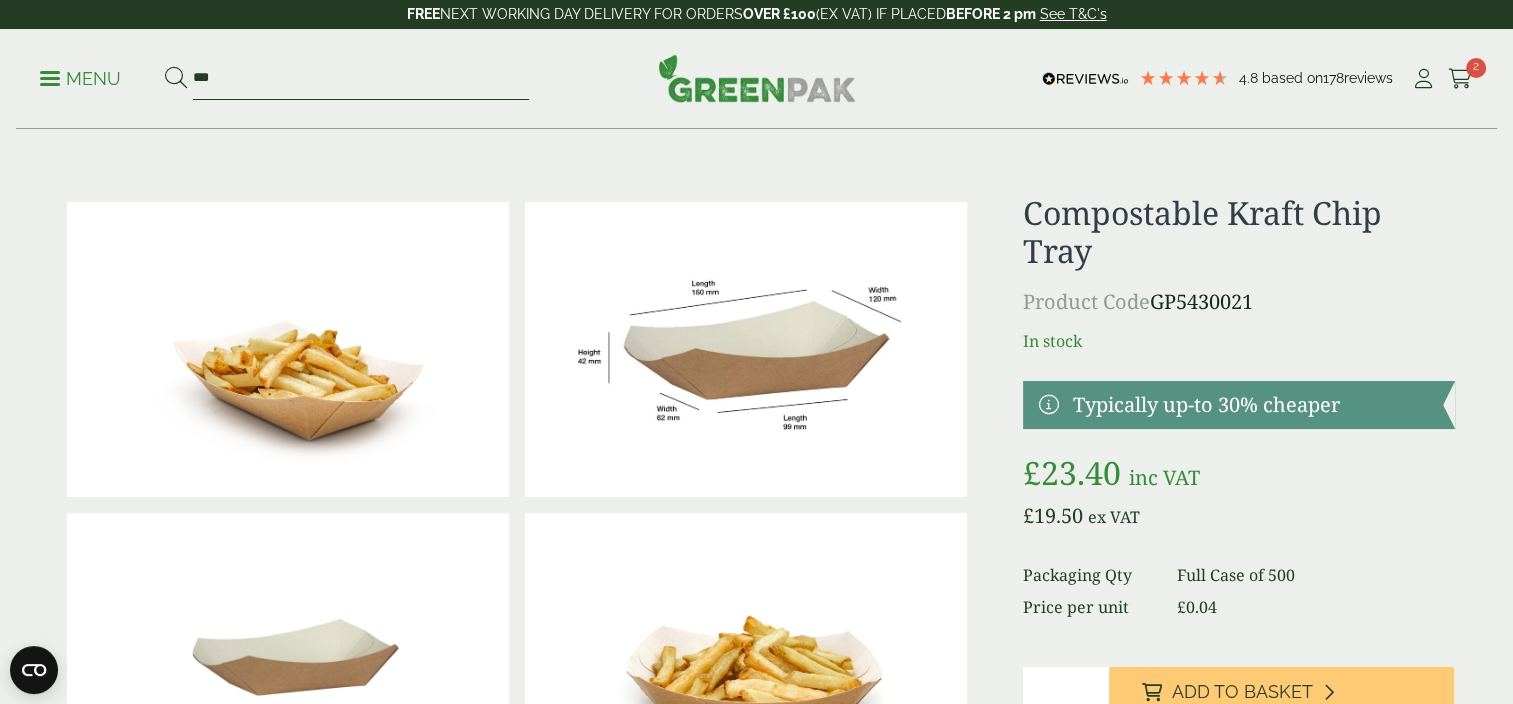 type on "***" 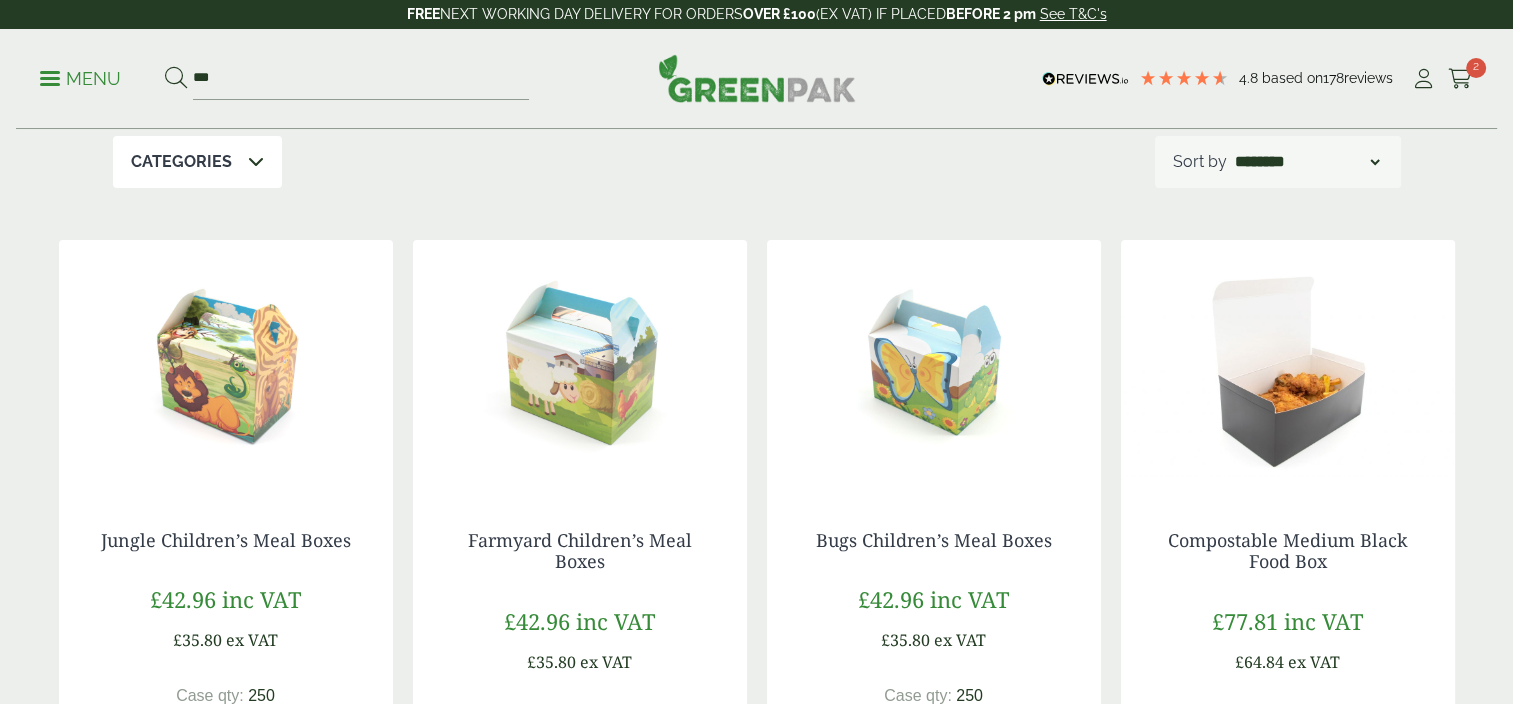 scroll, scrollTop: 300, scrollLeft: 0, axis: vertical 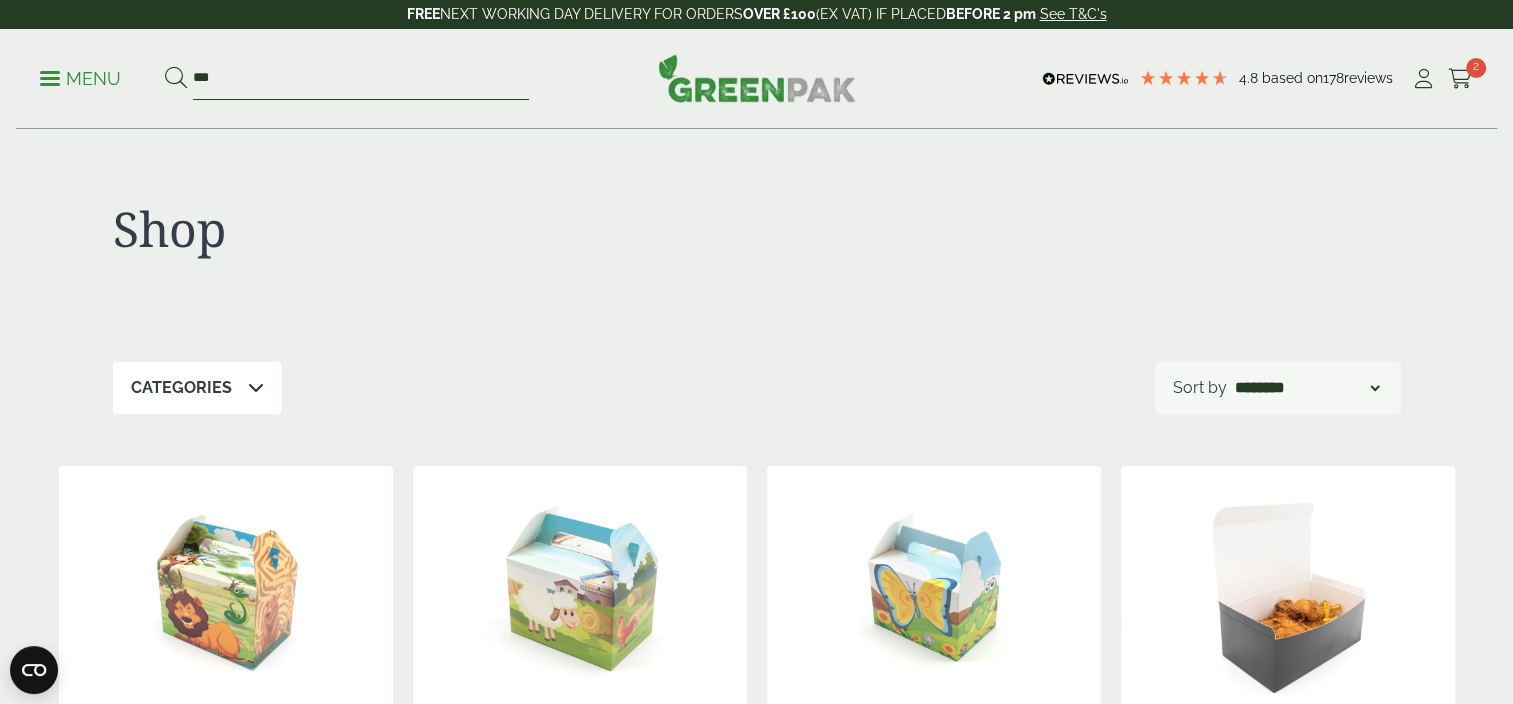 click on "***" at bounding box center [361, 79] 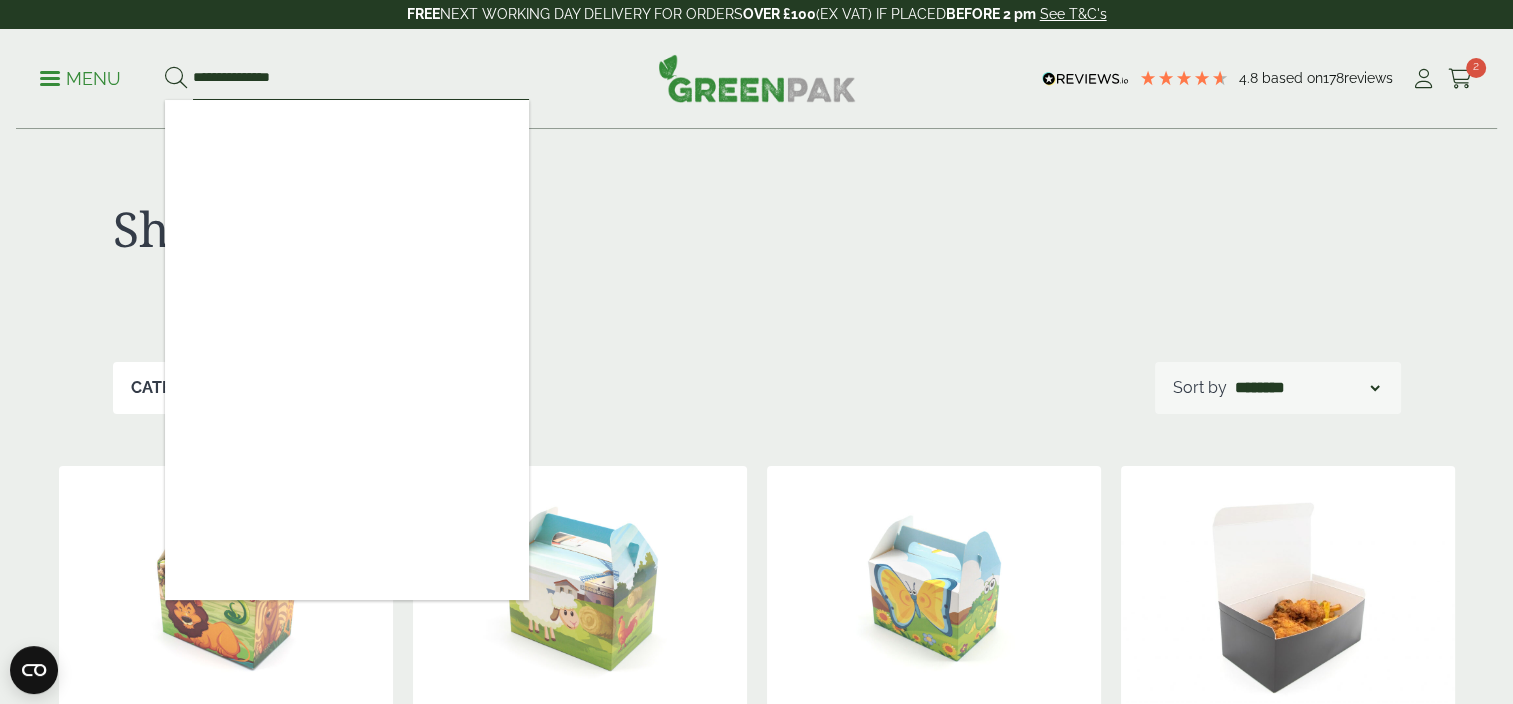 type on "**********" 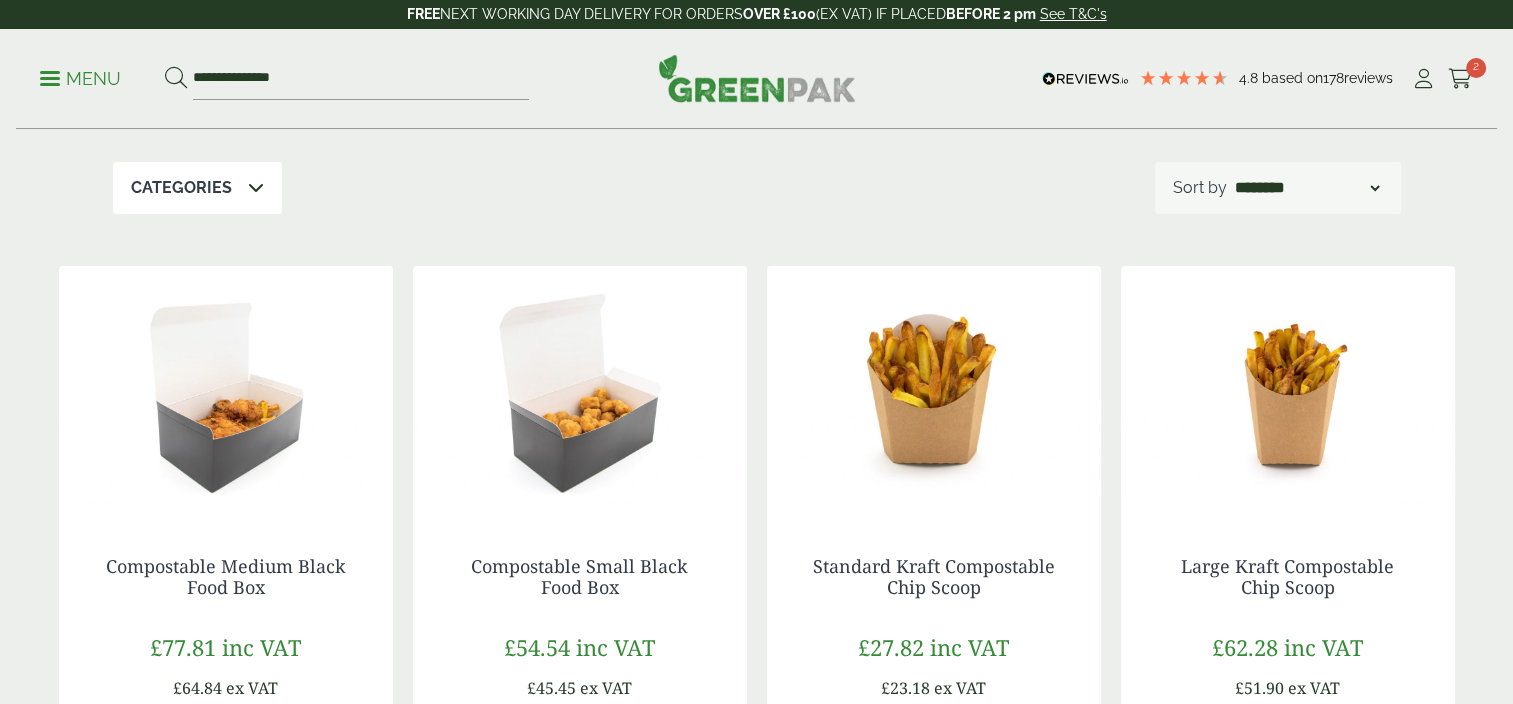 scroll, scrollTop: 200, scrollLeft: 0, axis: vertical 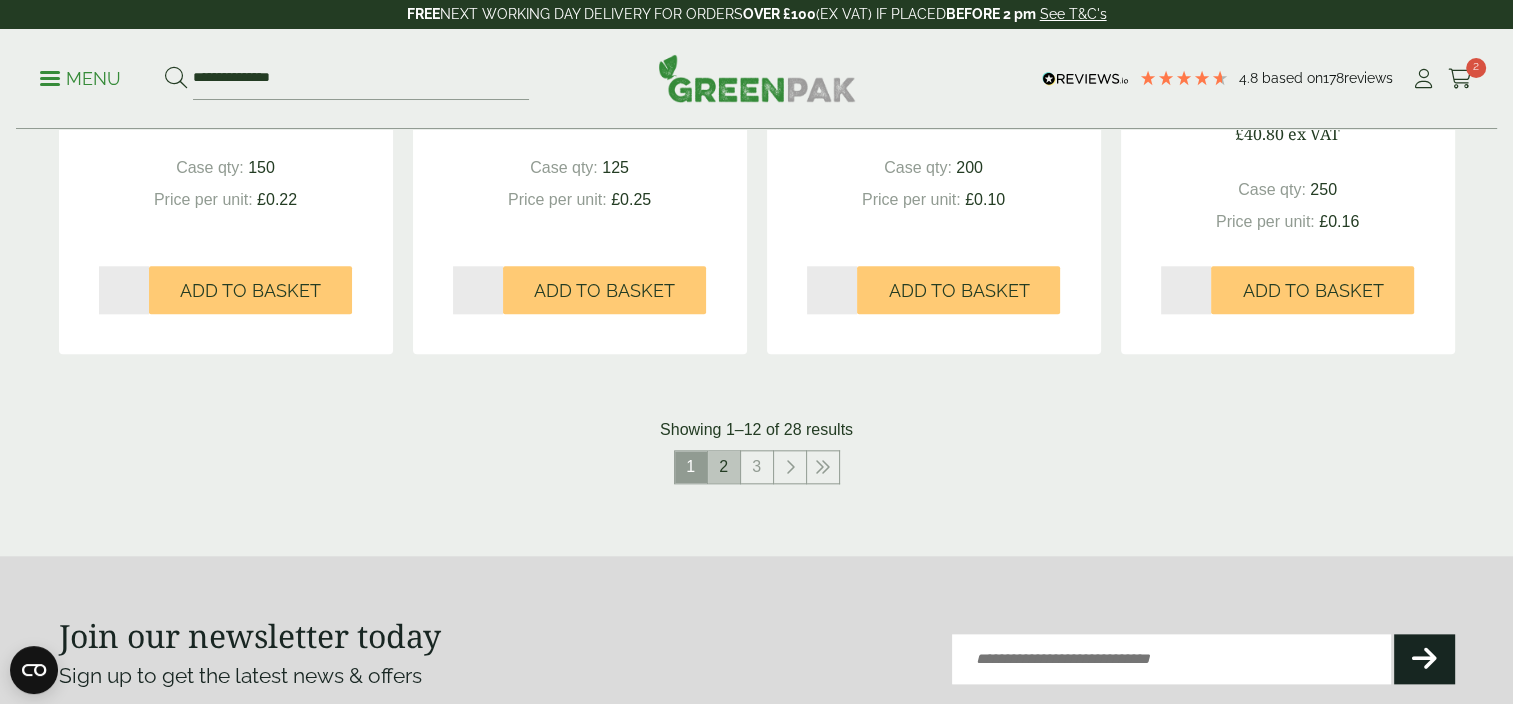click on "2" at bounding box center (724, 467) 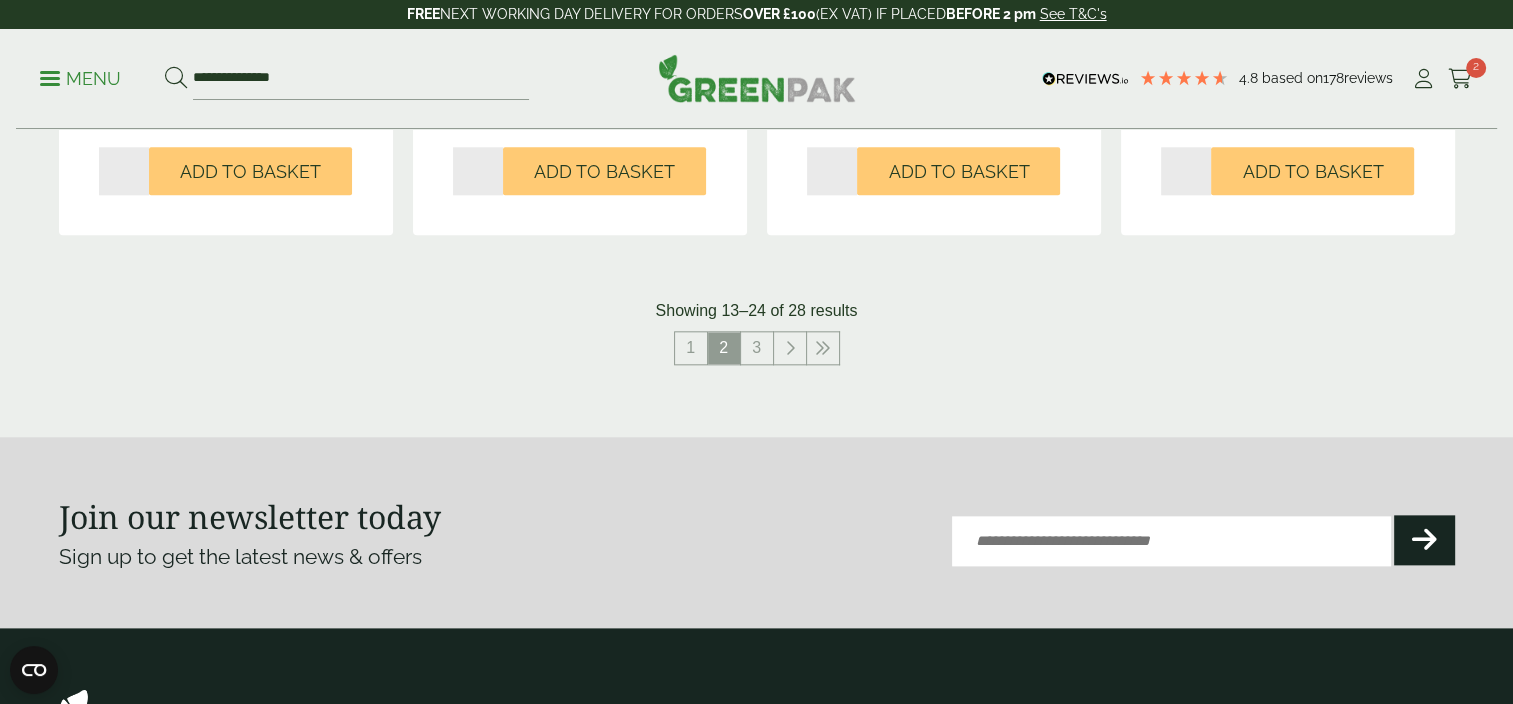 scroll, scrollTop: 2200, scrollLeft: 0, axis: vertical 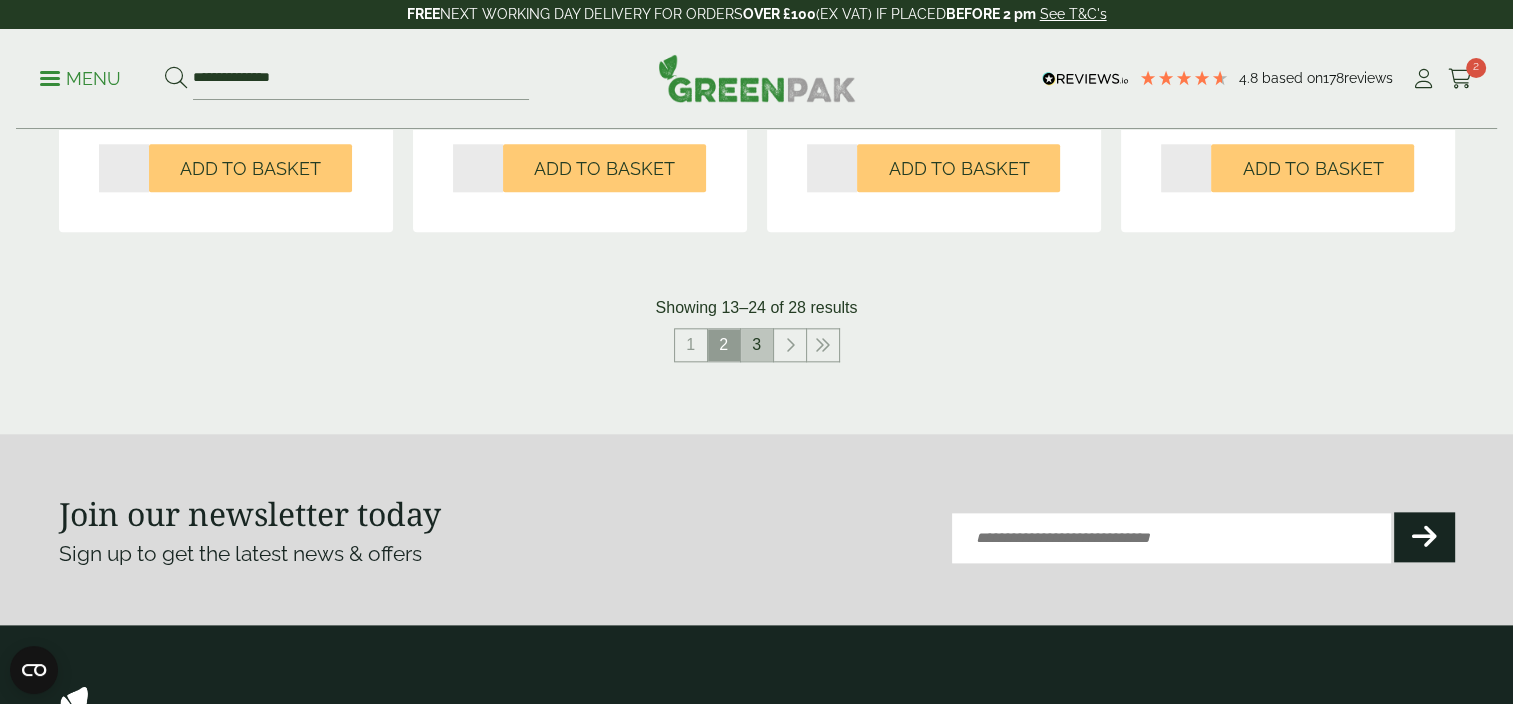 click on "3" at bounding box center [757, 345] 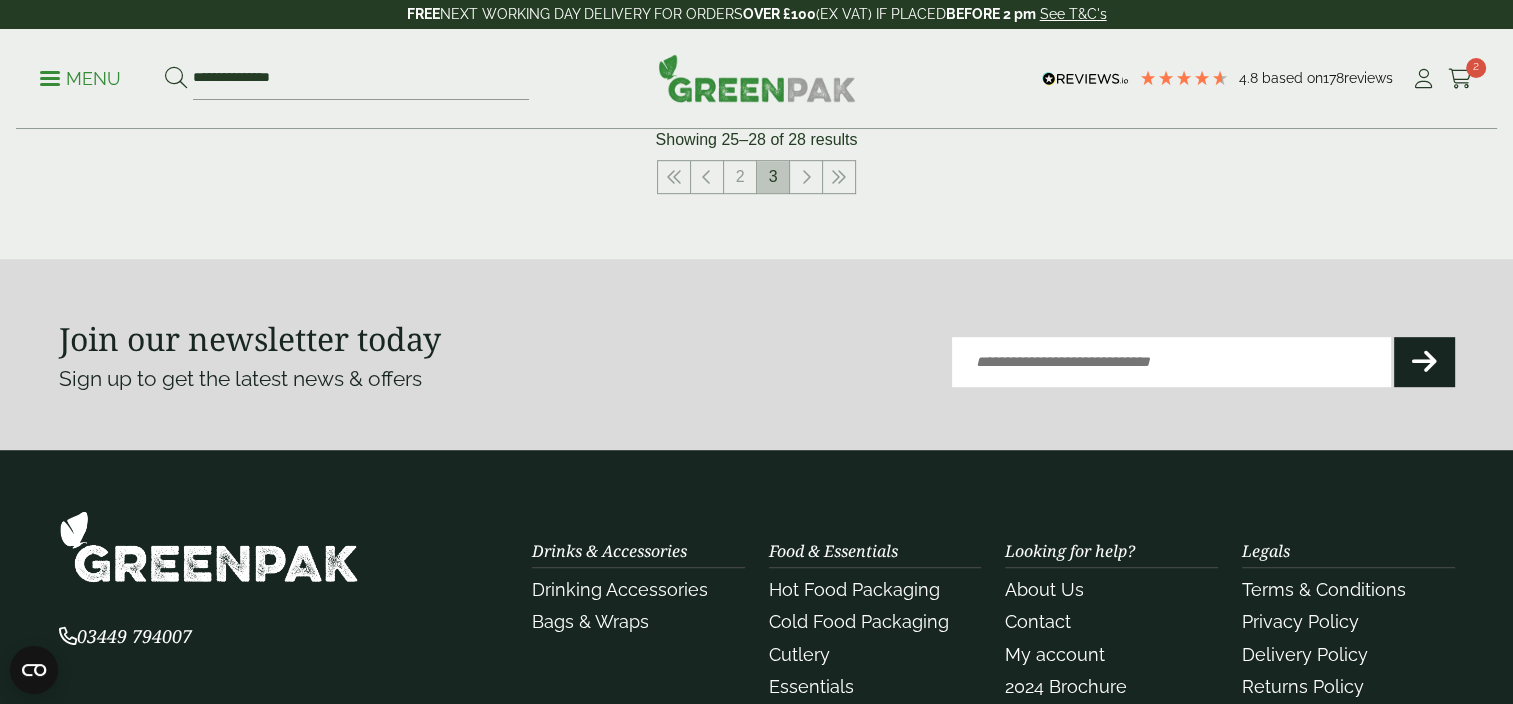 scroll, scrollTop: 1000, scrollLeft: 0, axis: vertical 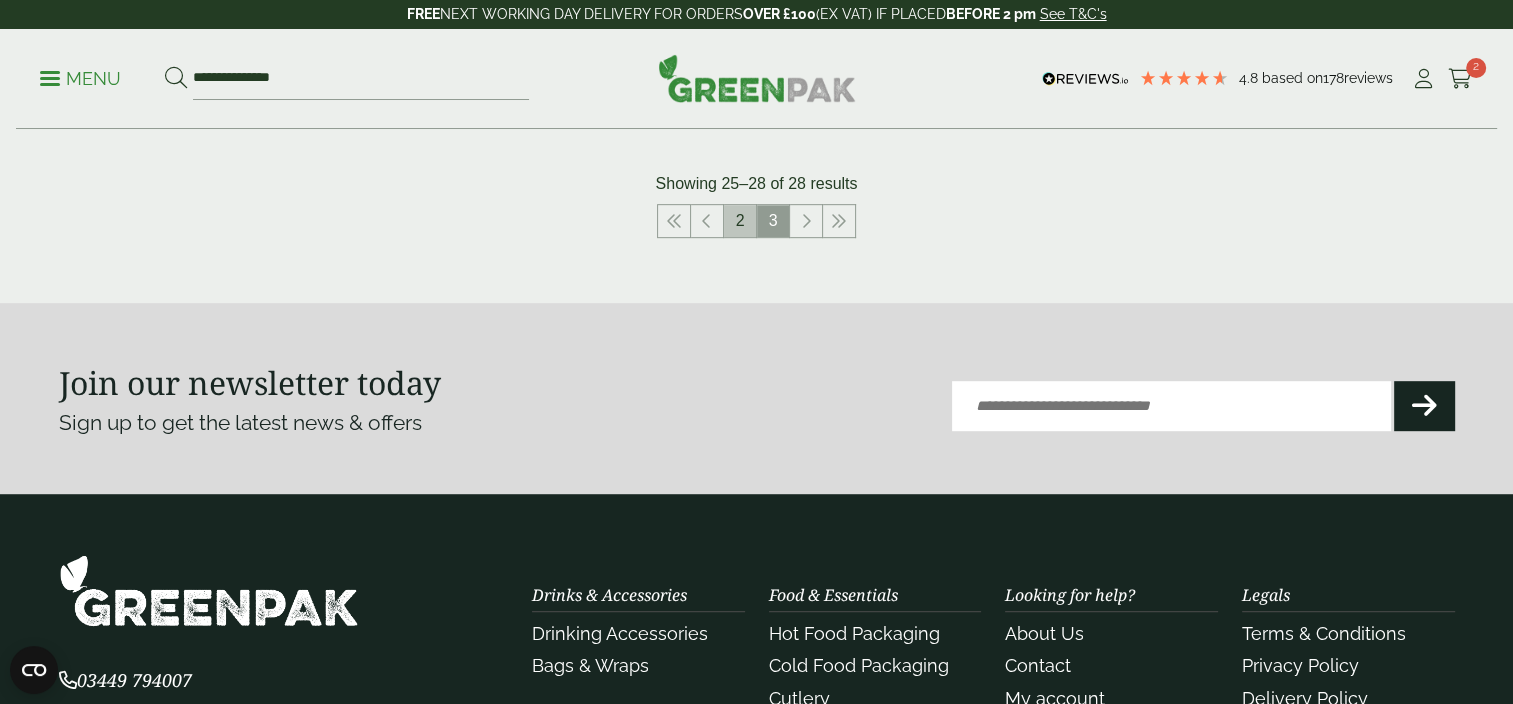 click on "2" at bounding box center (740, 221) 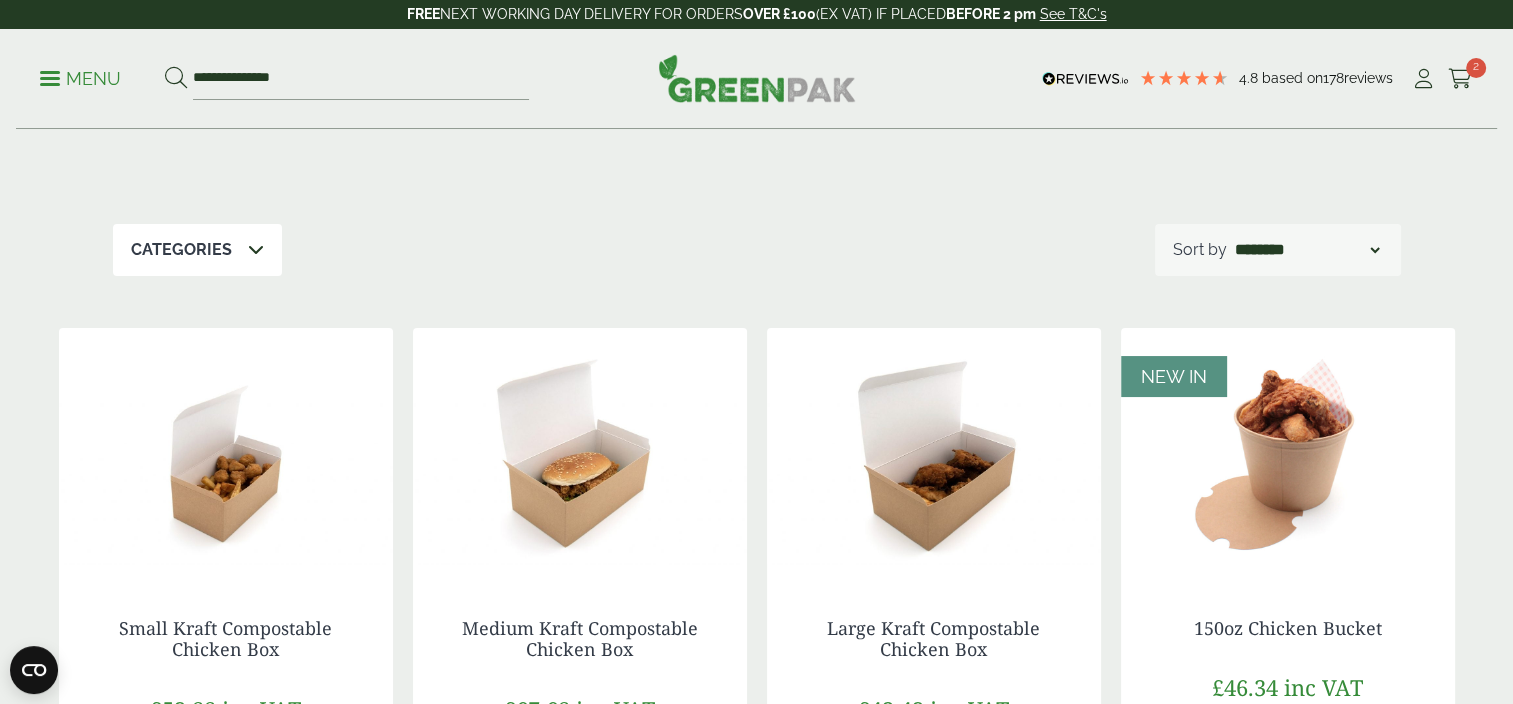 scroll, scrollTop: 400, scrollLeft: 0, axis: vertical 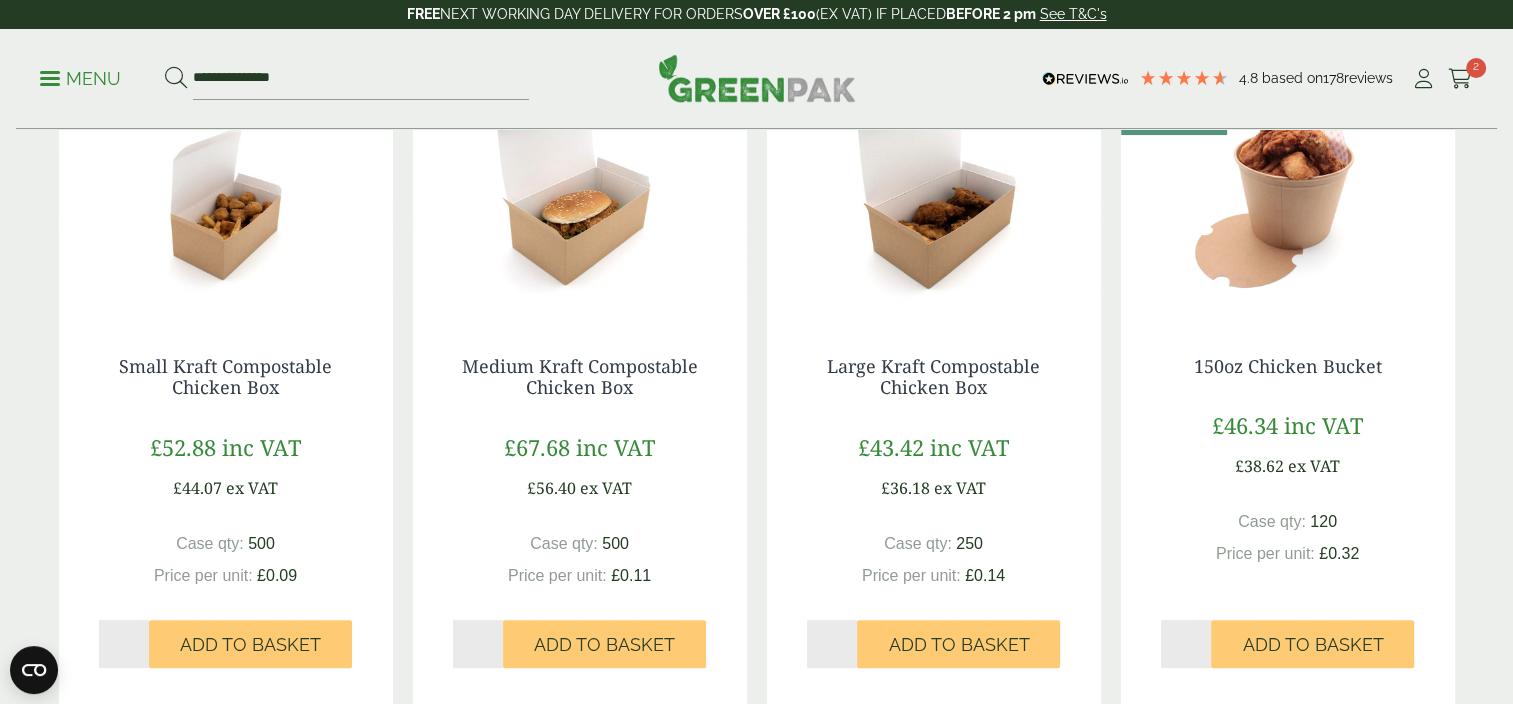 click at bounding box center [934, 191] 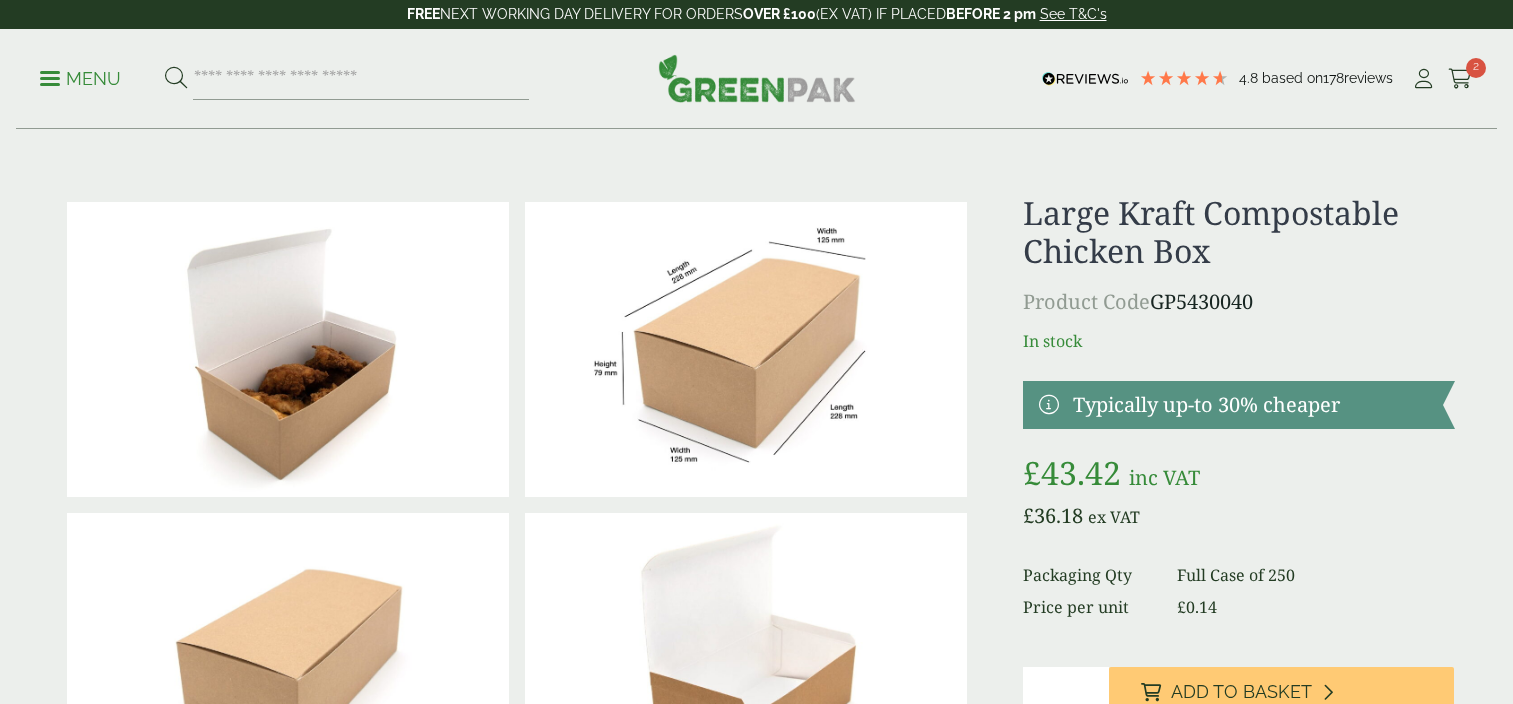 scroll, scrollTop: 0, scrollLeft: 0, axis: both 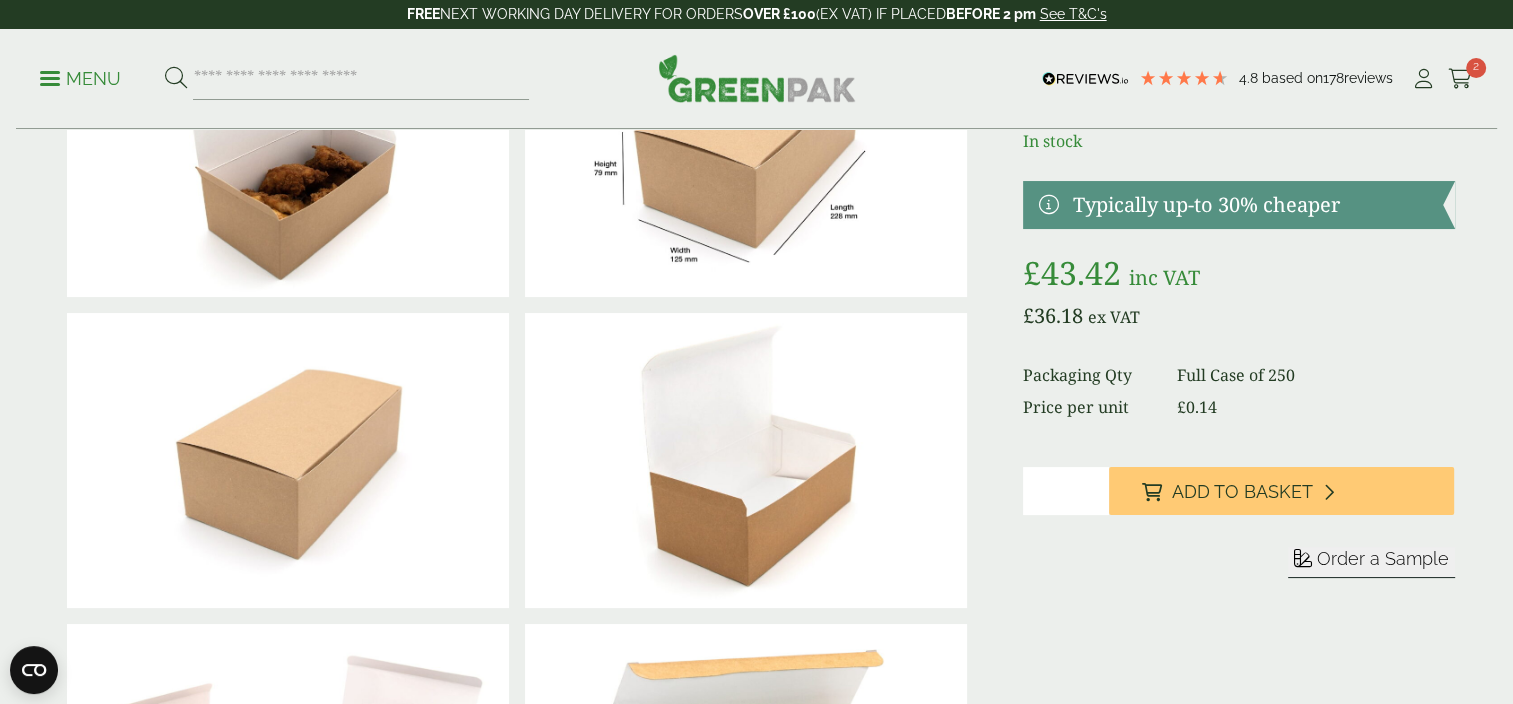 type on "*" 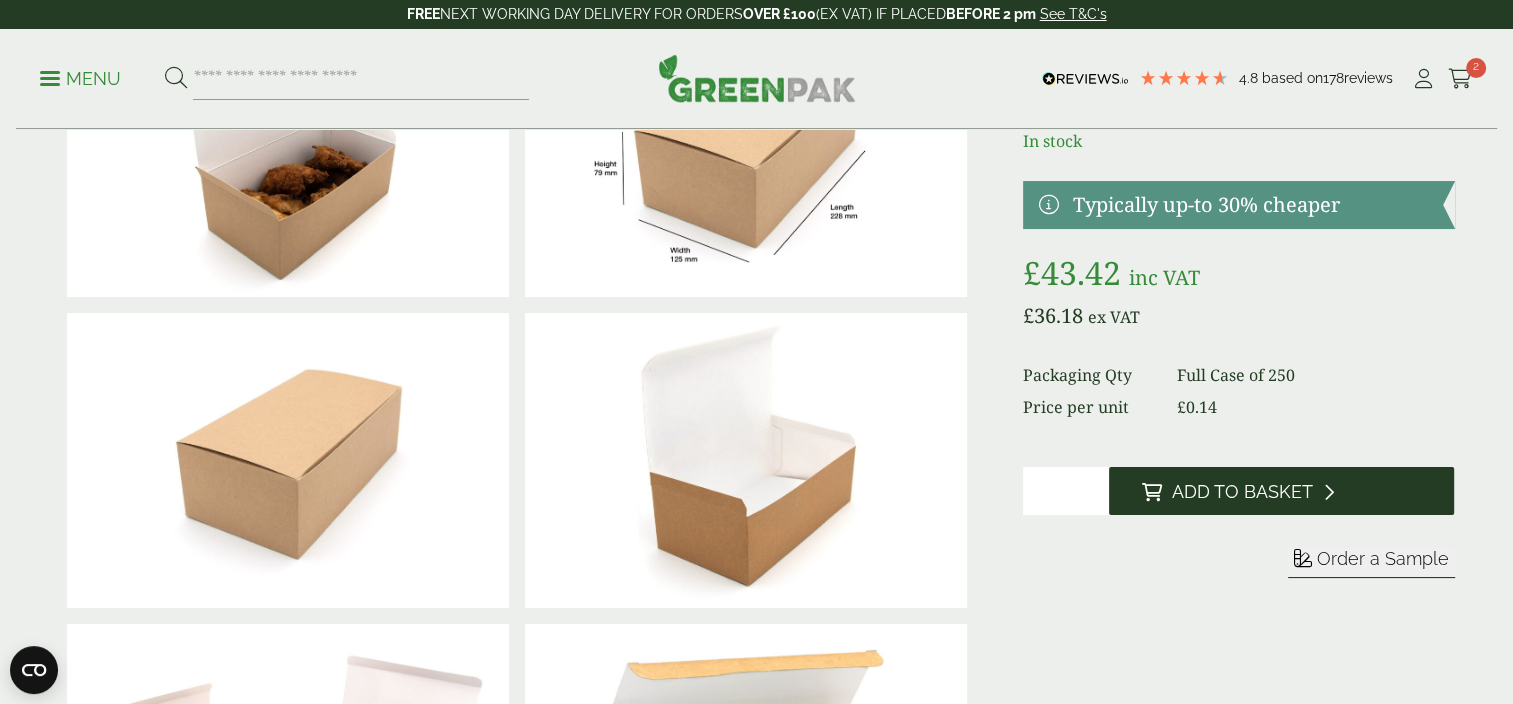 click on "Add to Basket" at bounding box center (1241, 492) 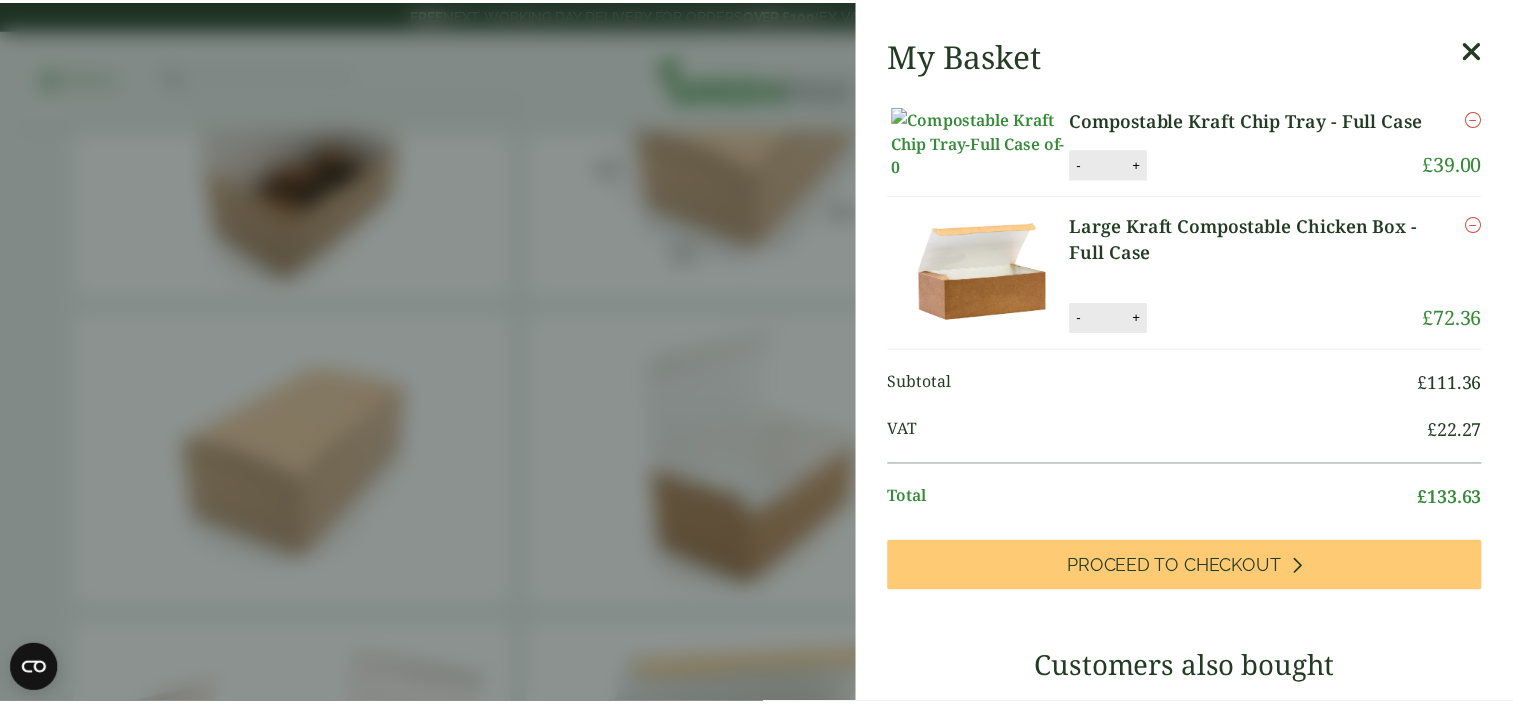 scroll, scrollTop: 0, scrollLeft: 0, axis: both 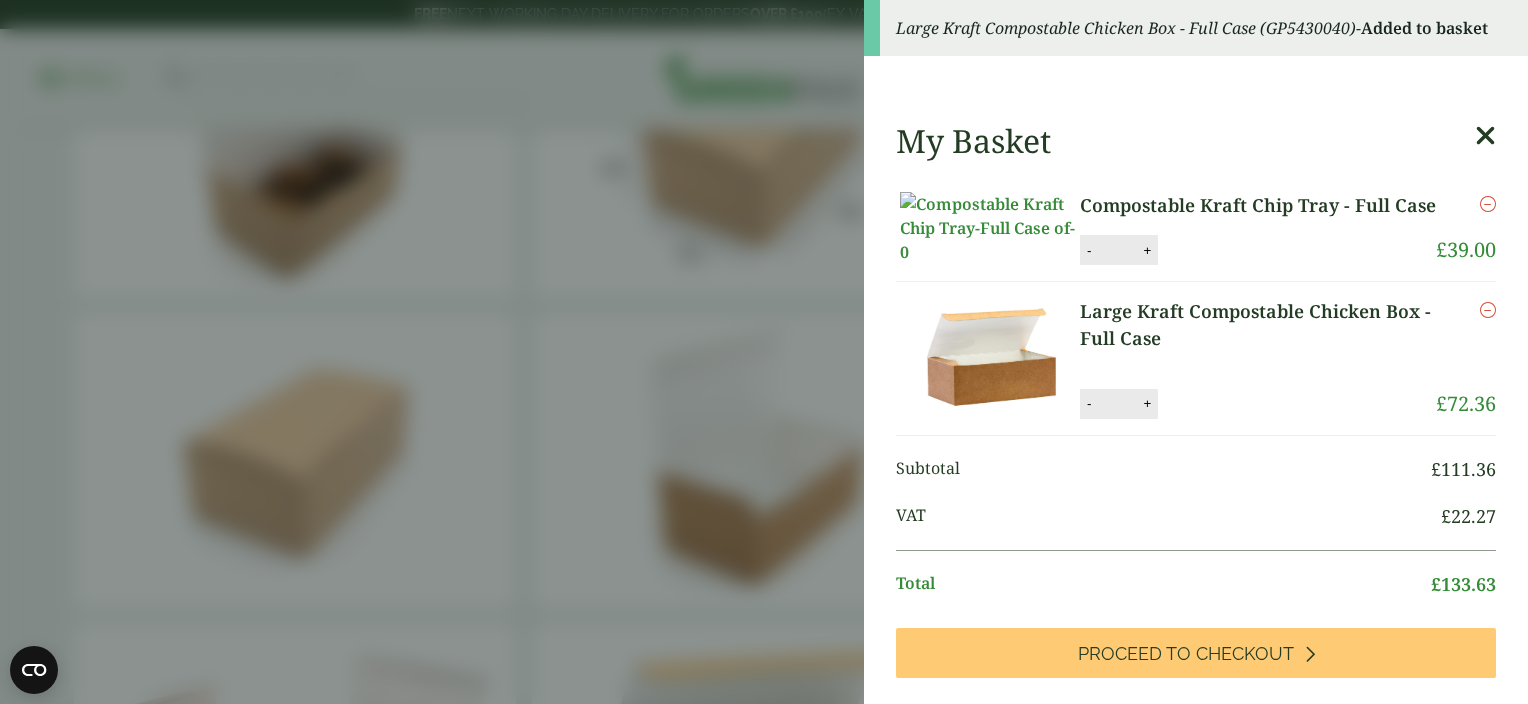 click at bounding box center (1485, 136) 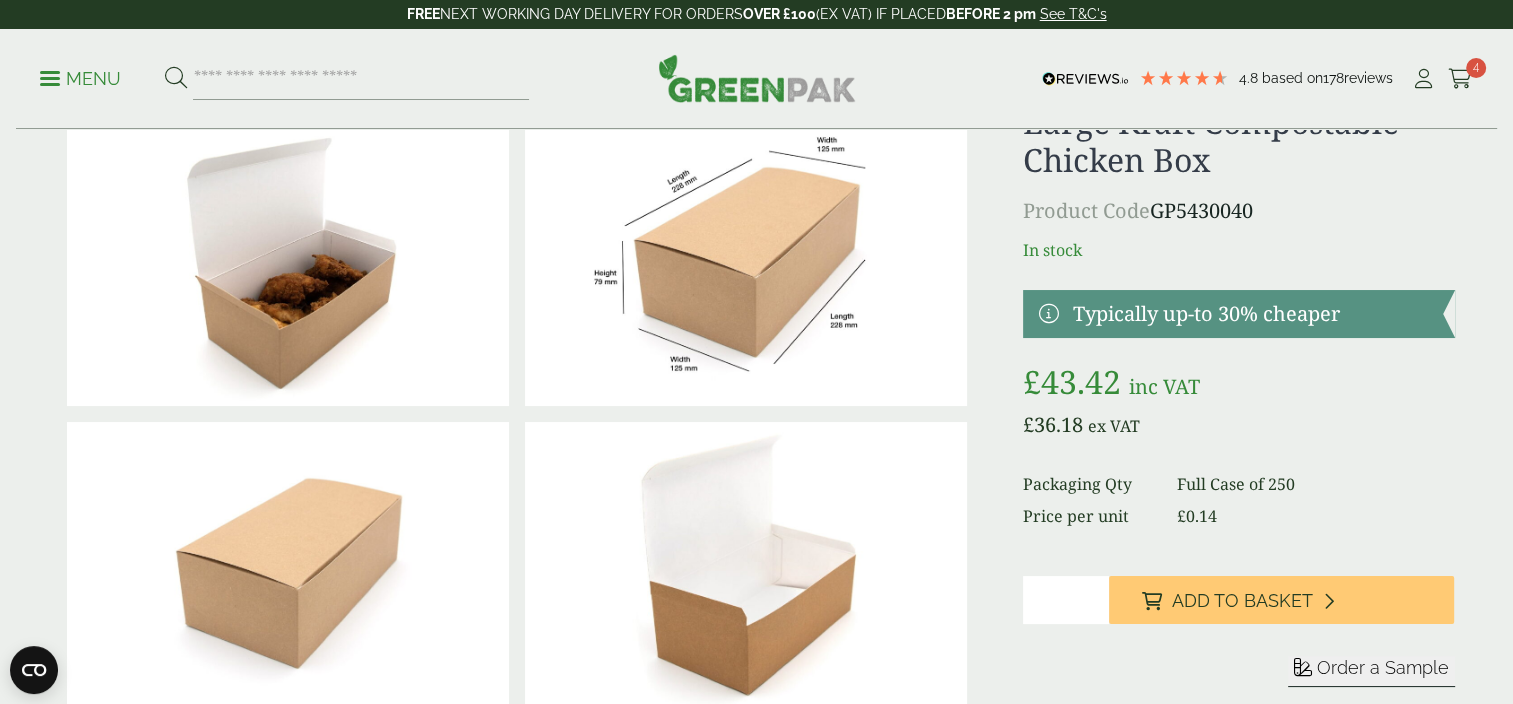 scroll, scrollTop: 0, scrollLeft: 0, axis: both 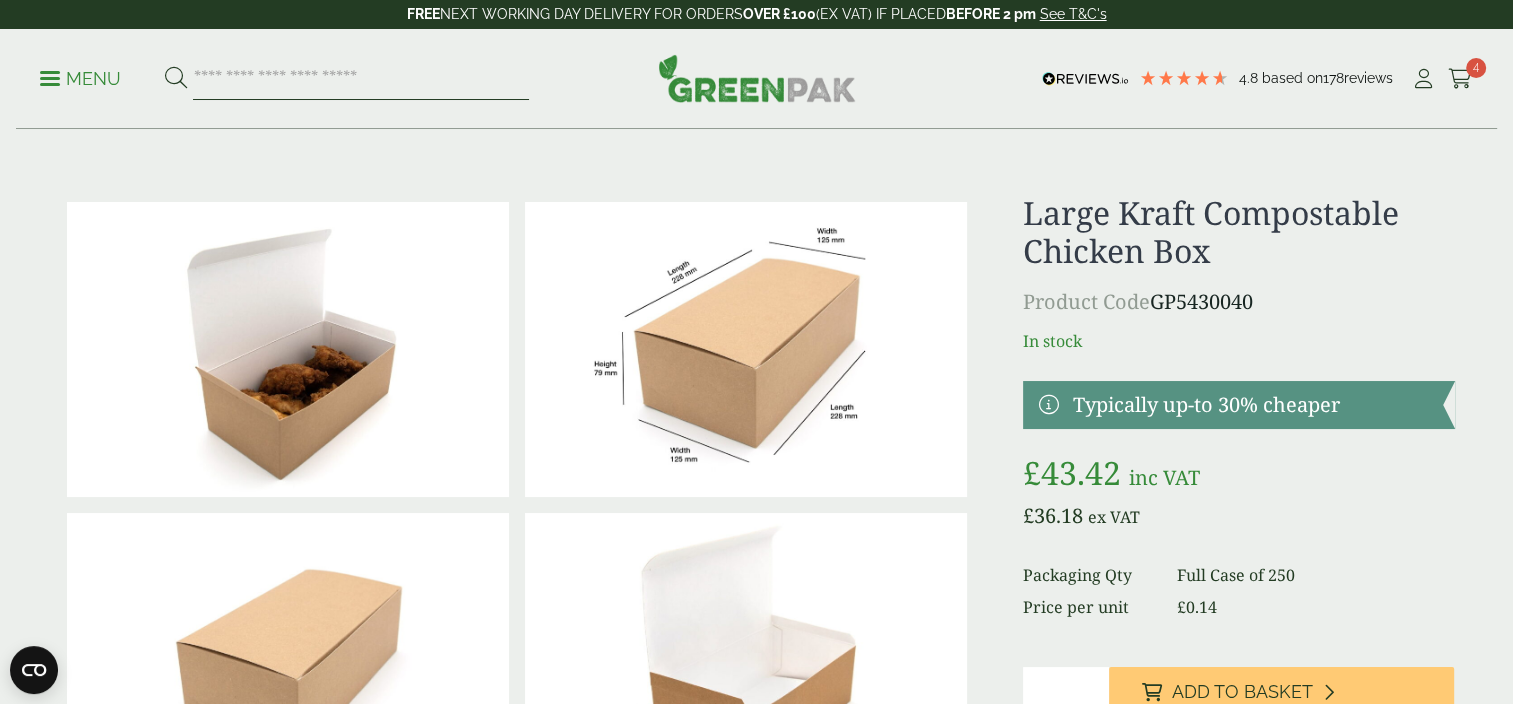 click at bounding box center (361, 79) 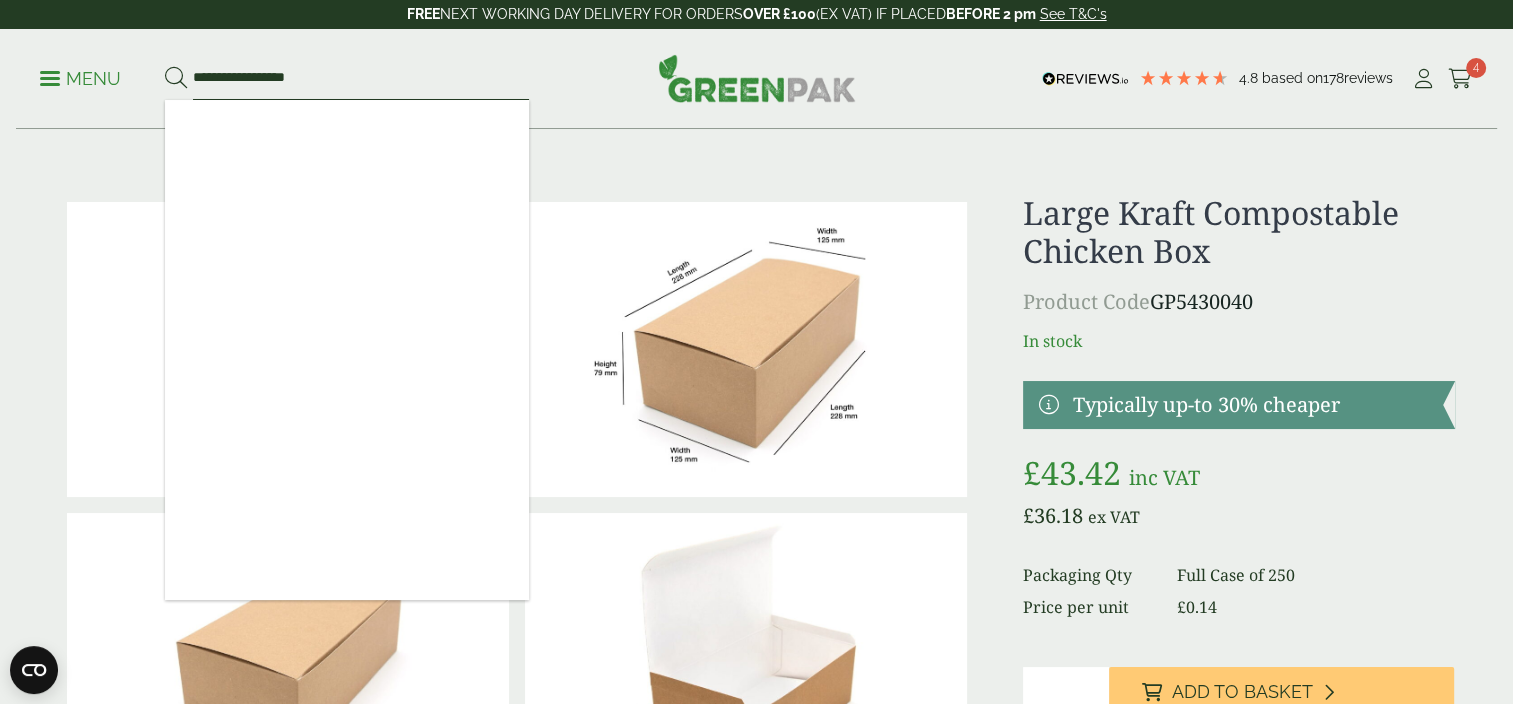 type on "**********" 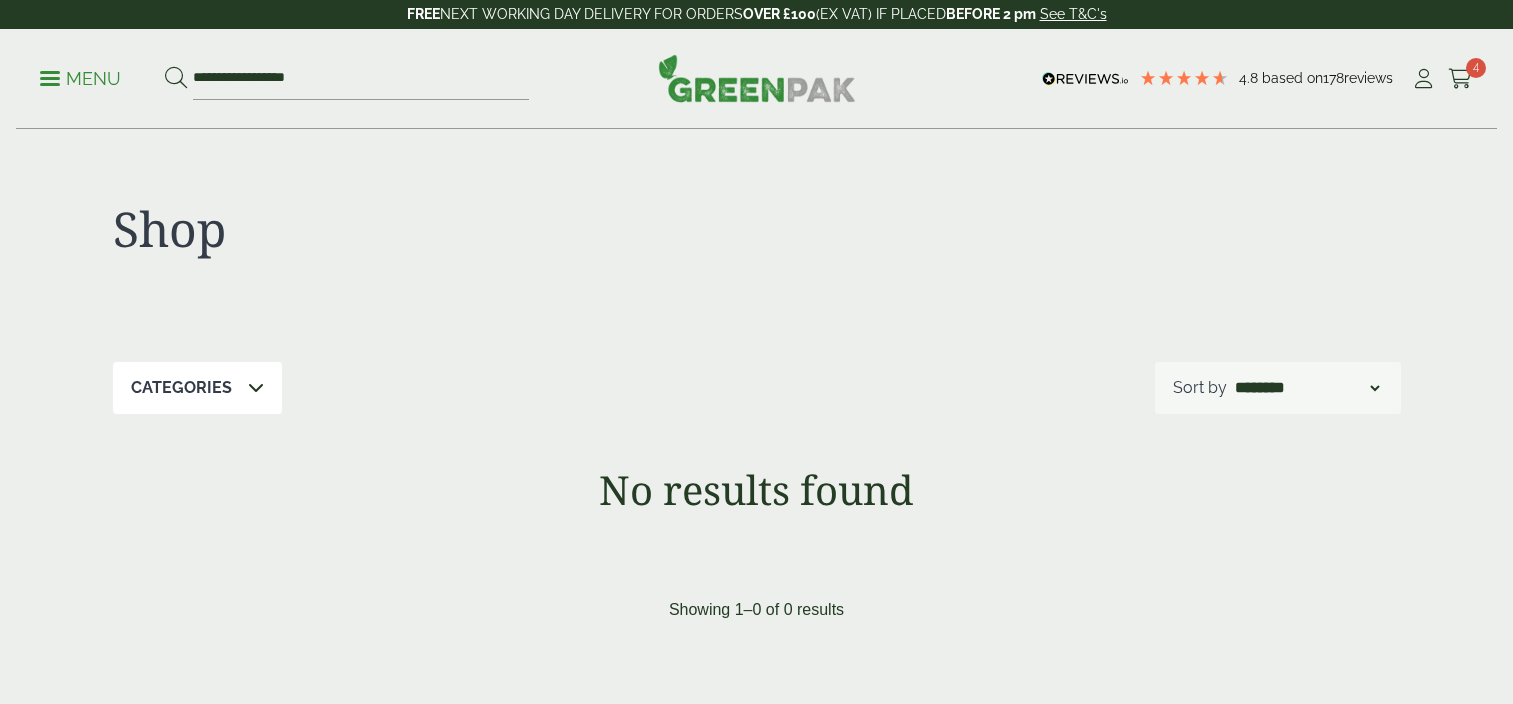 scroll, scrollTop: 0, scrollLeft: 0, axis: both 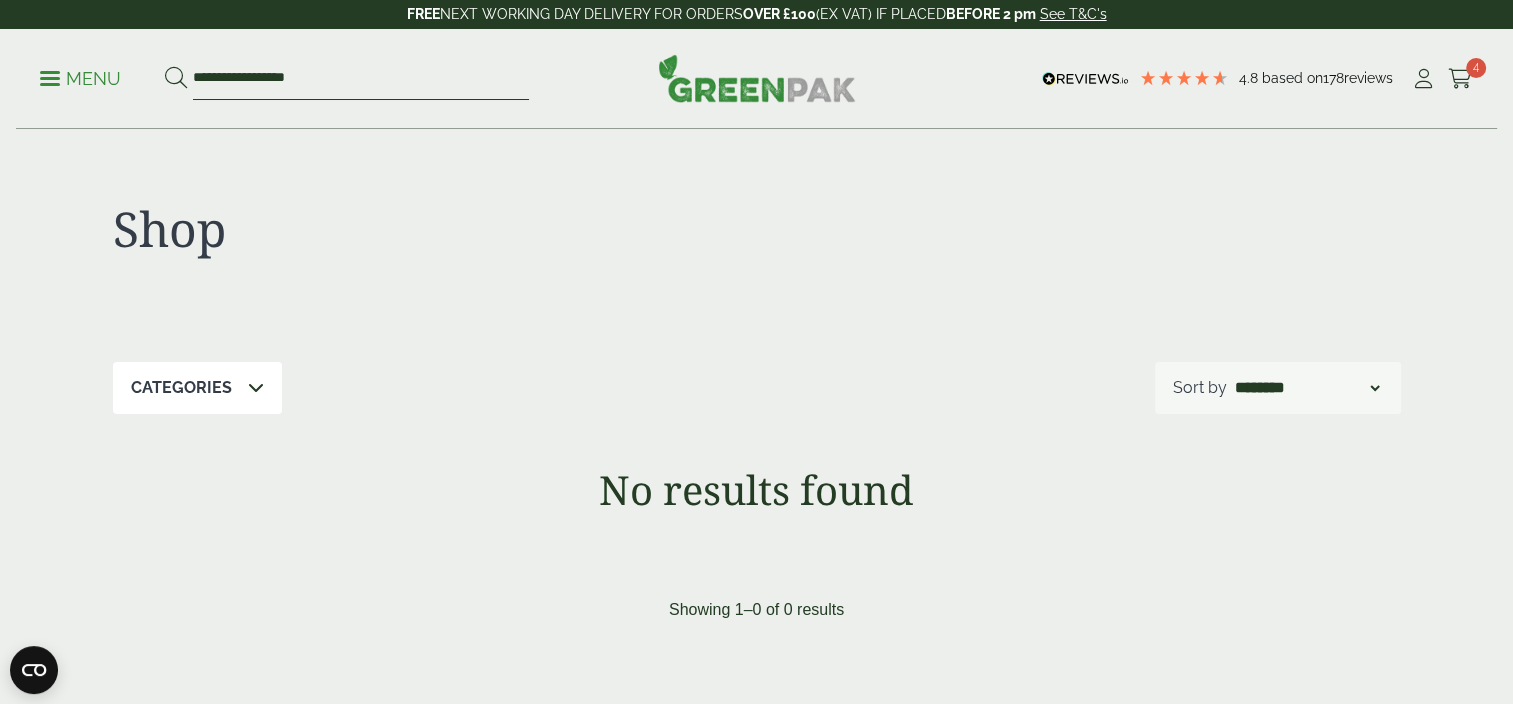 drag, startPoint x: 266, startPoint y: 71, endPoint x: 214, endPoint y: 68, distance: 52.086468 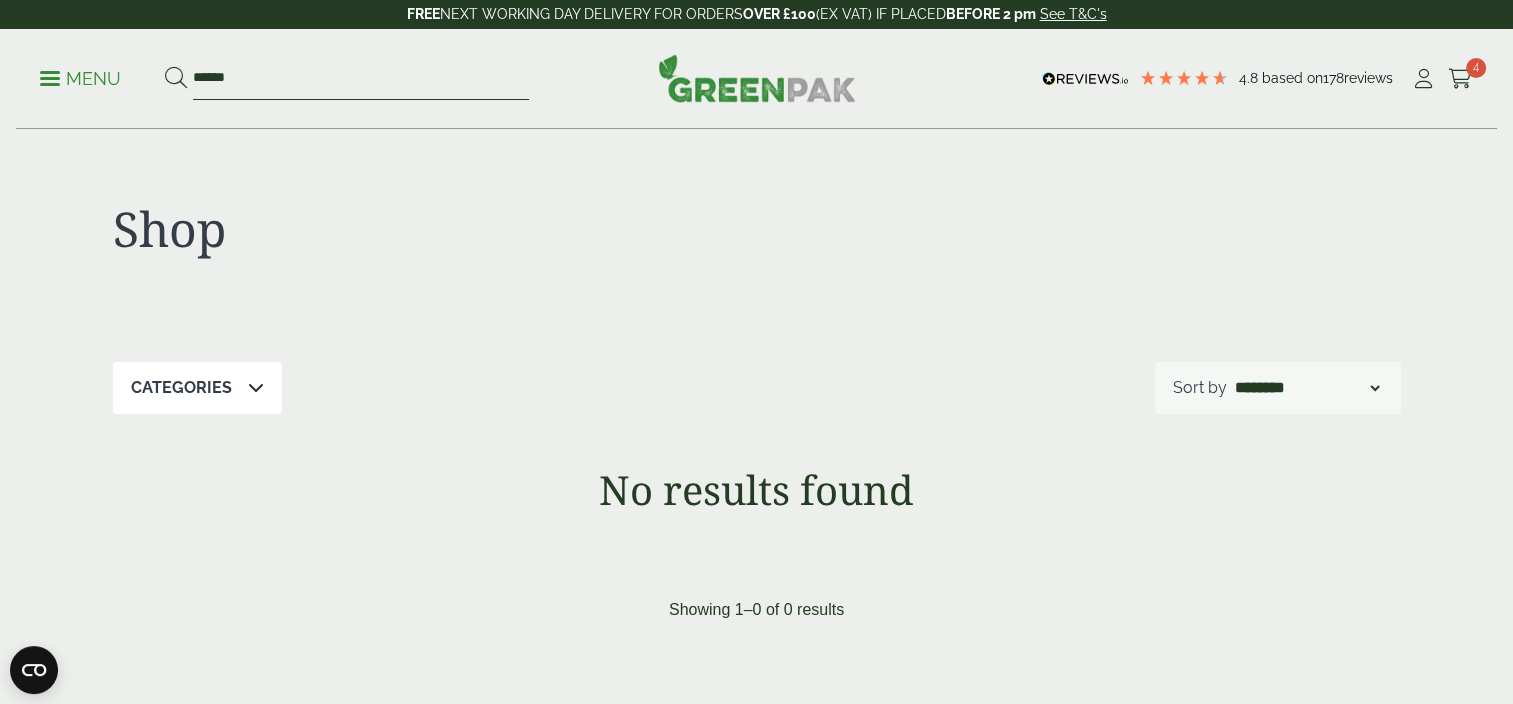 type on "******" 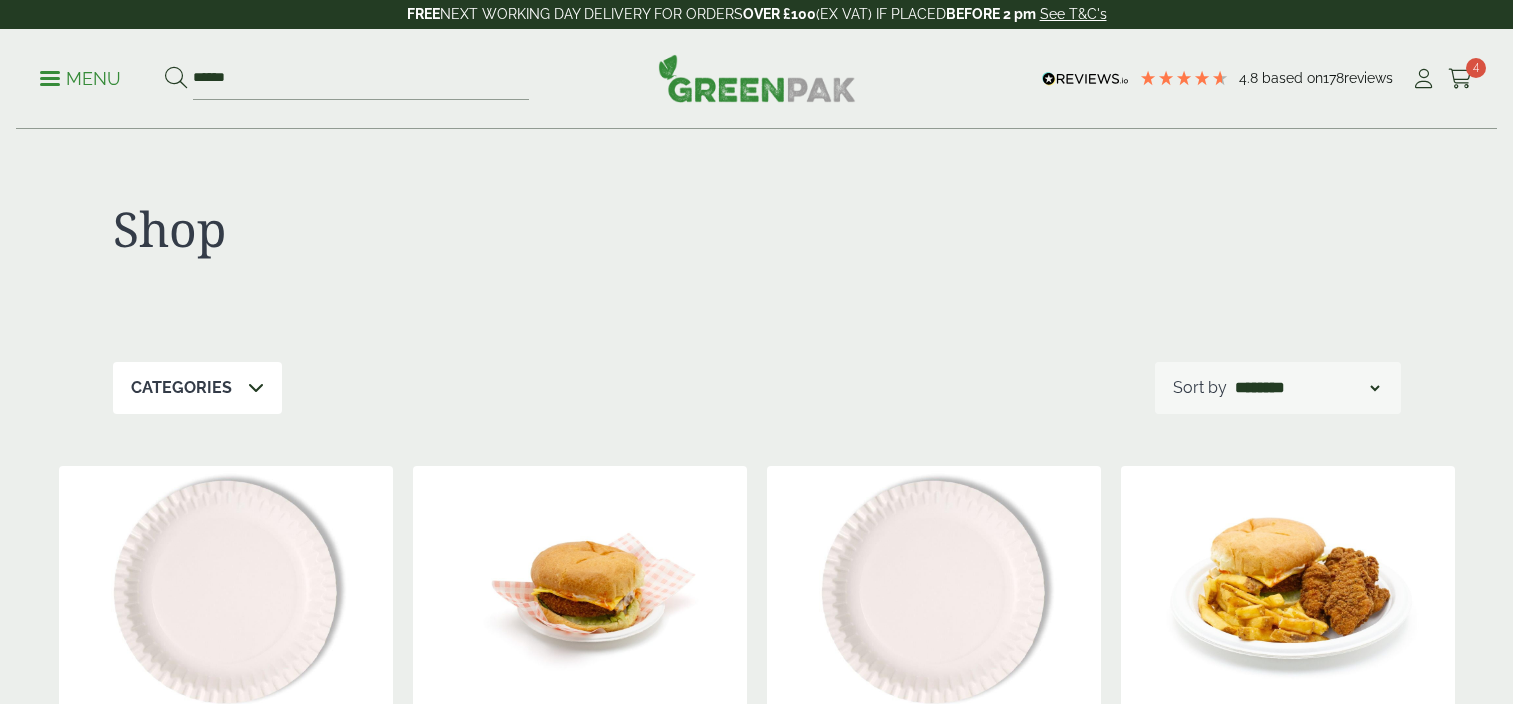 scroll, scrollTop: 0, scrollLeft: 0, axis: both 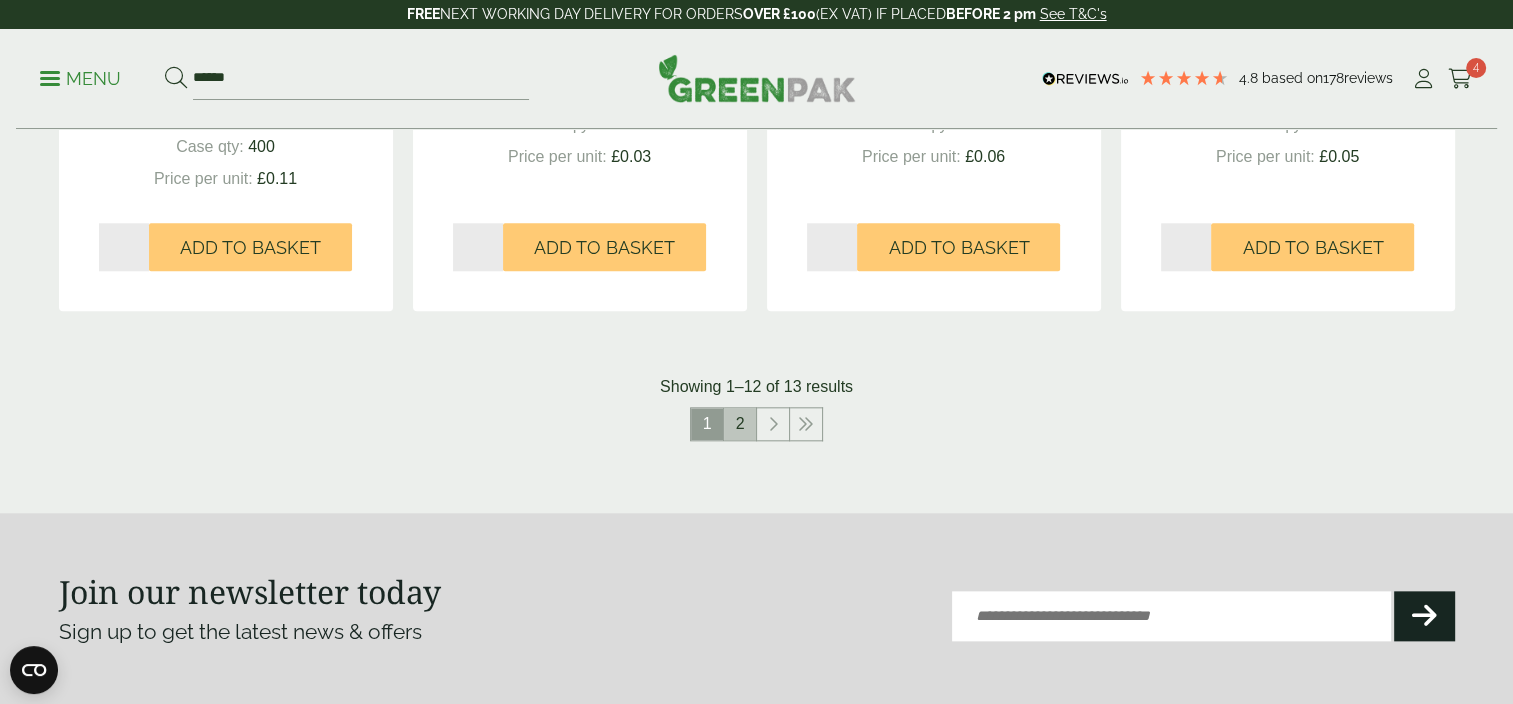 click on "2" at bounding box center (740, 424) 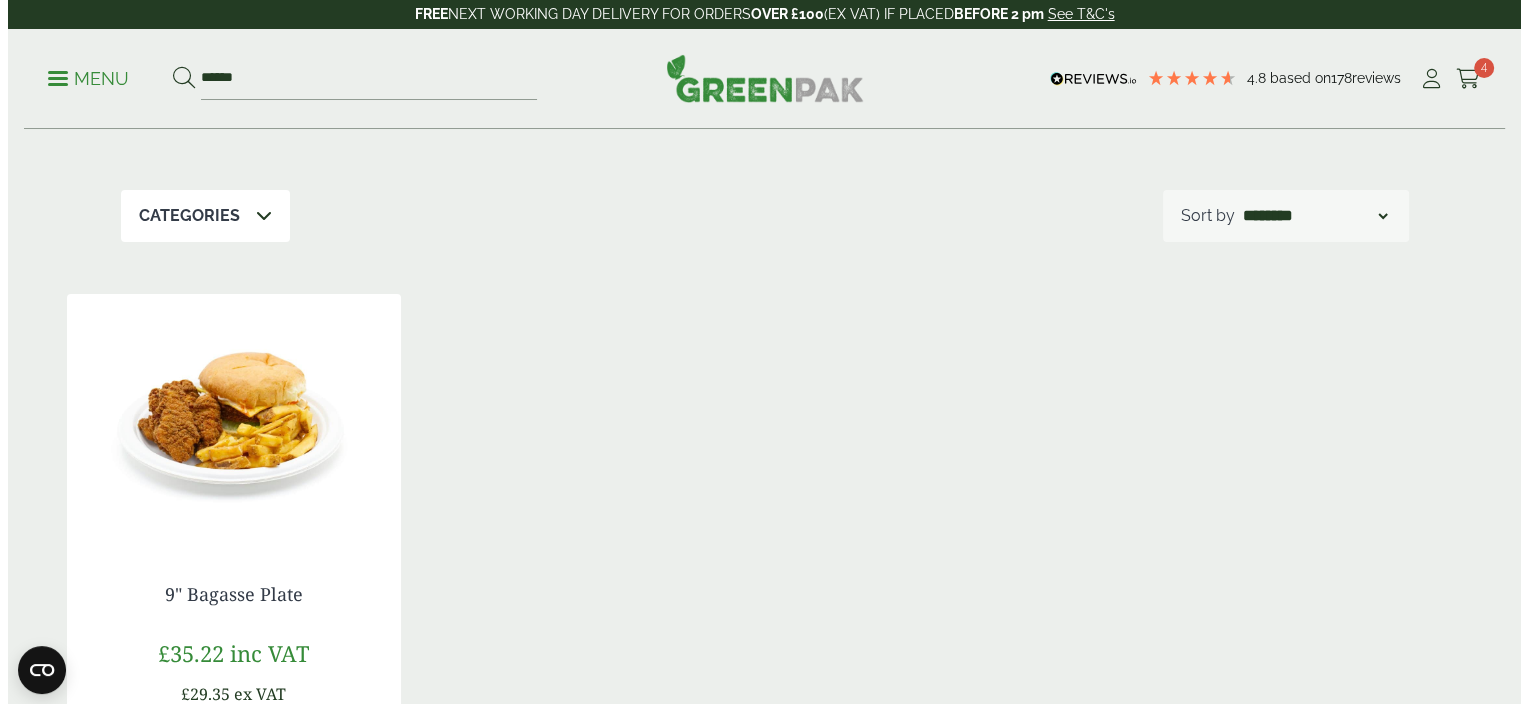 scroll, scrollTop: 0, scrollLeft: 0, axis: both 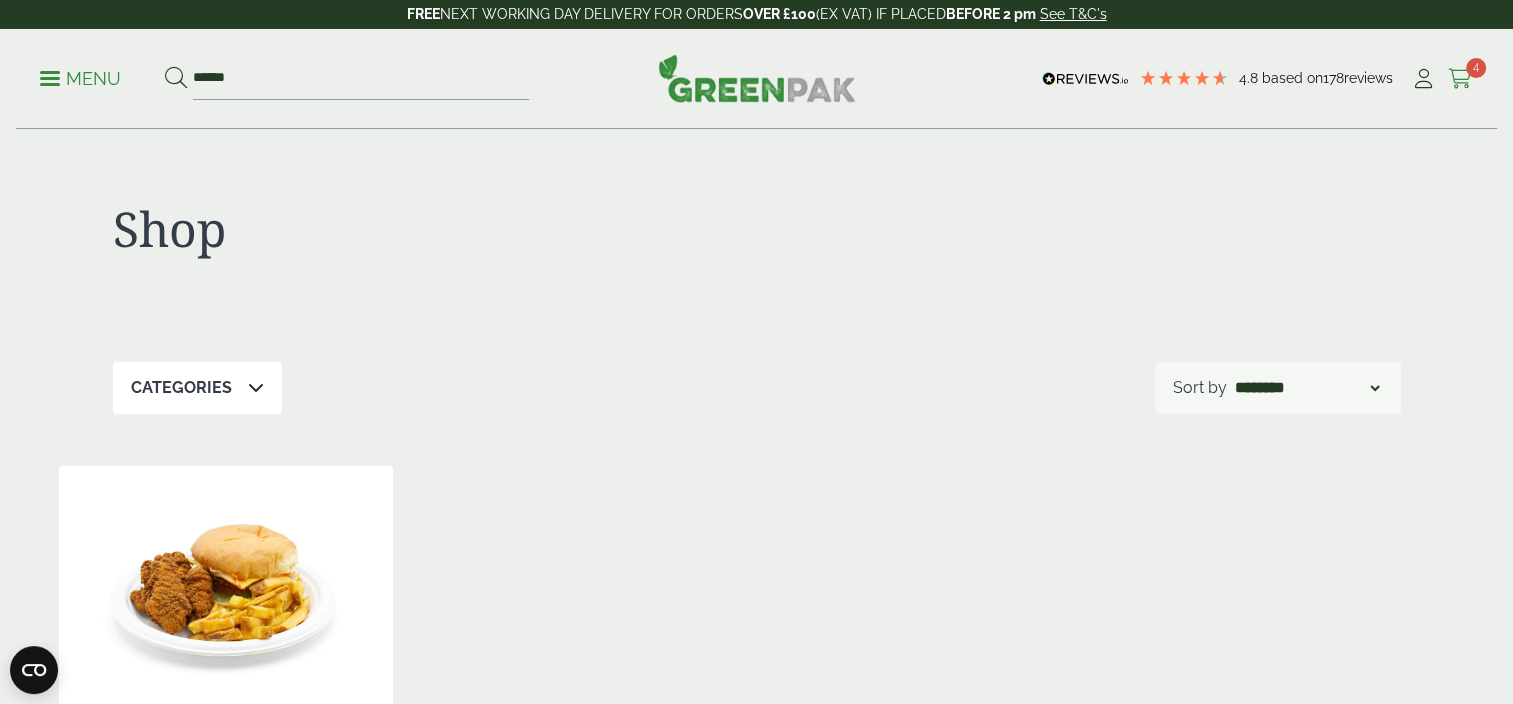 click on "Cart
4" at bounding box center [1460, 79] 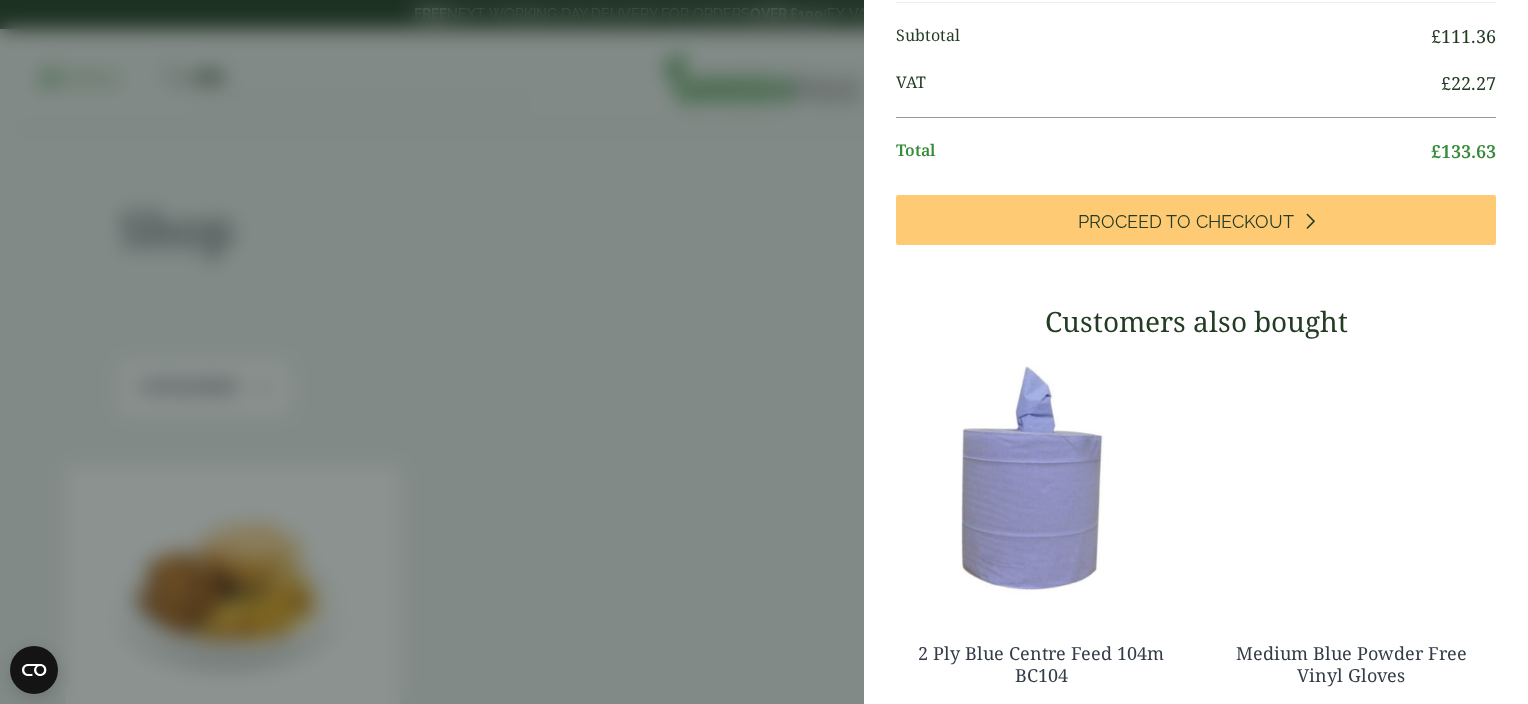 scroll, scrollTop: 400, scrollLeft: 0, axis: vertical 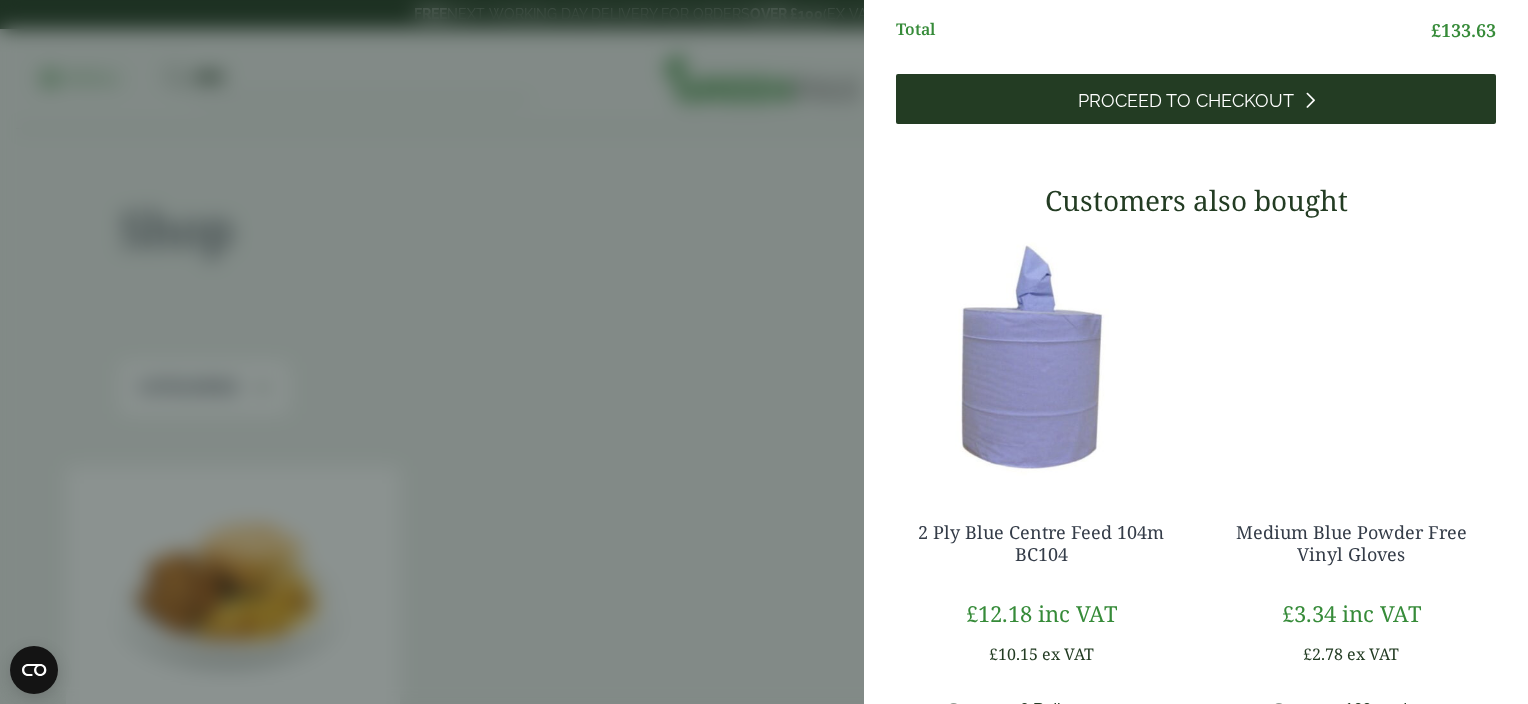 click on "Proceed to Checkout" at bounding box center (1186, 101) 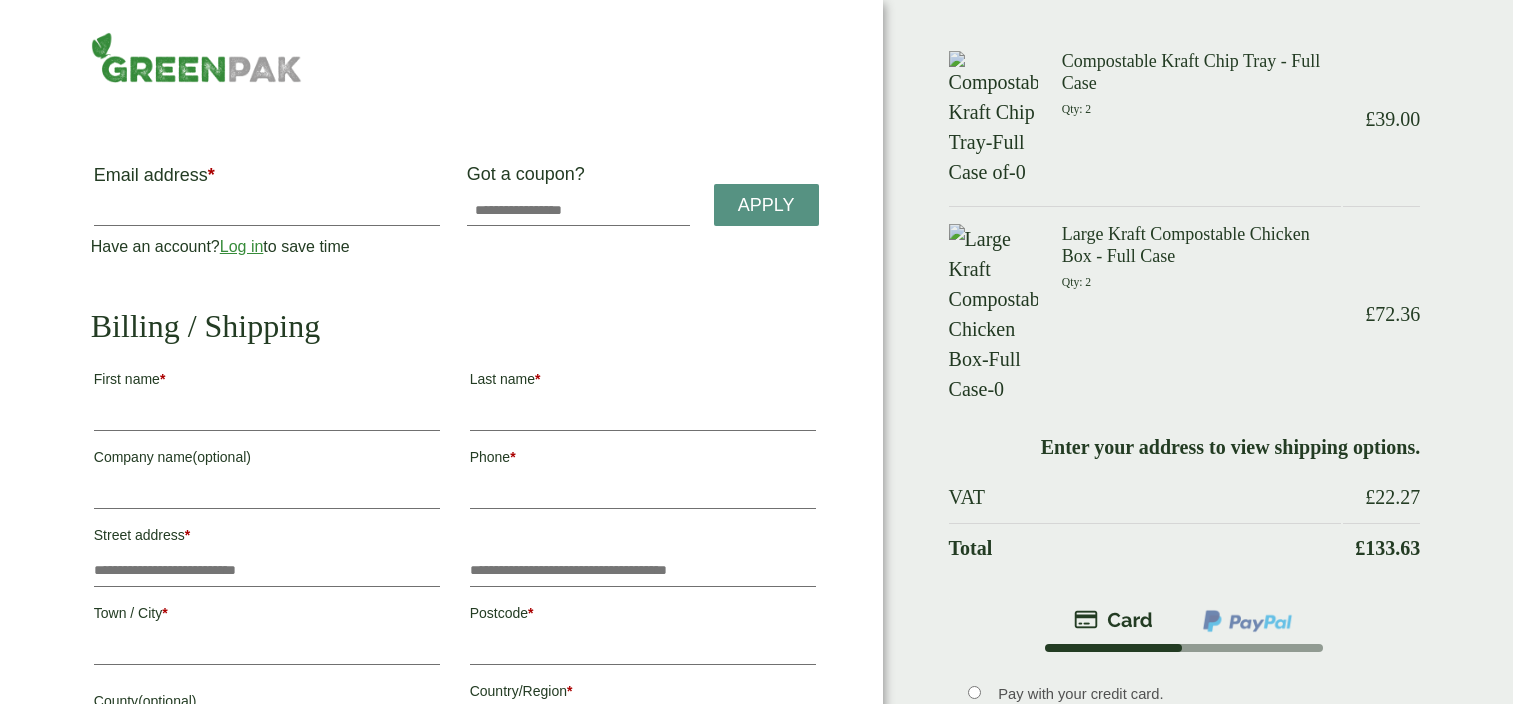 scroll, scrollTop: 0, scrollLeft: 0, axis: both 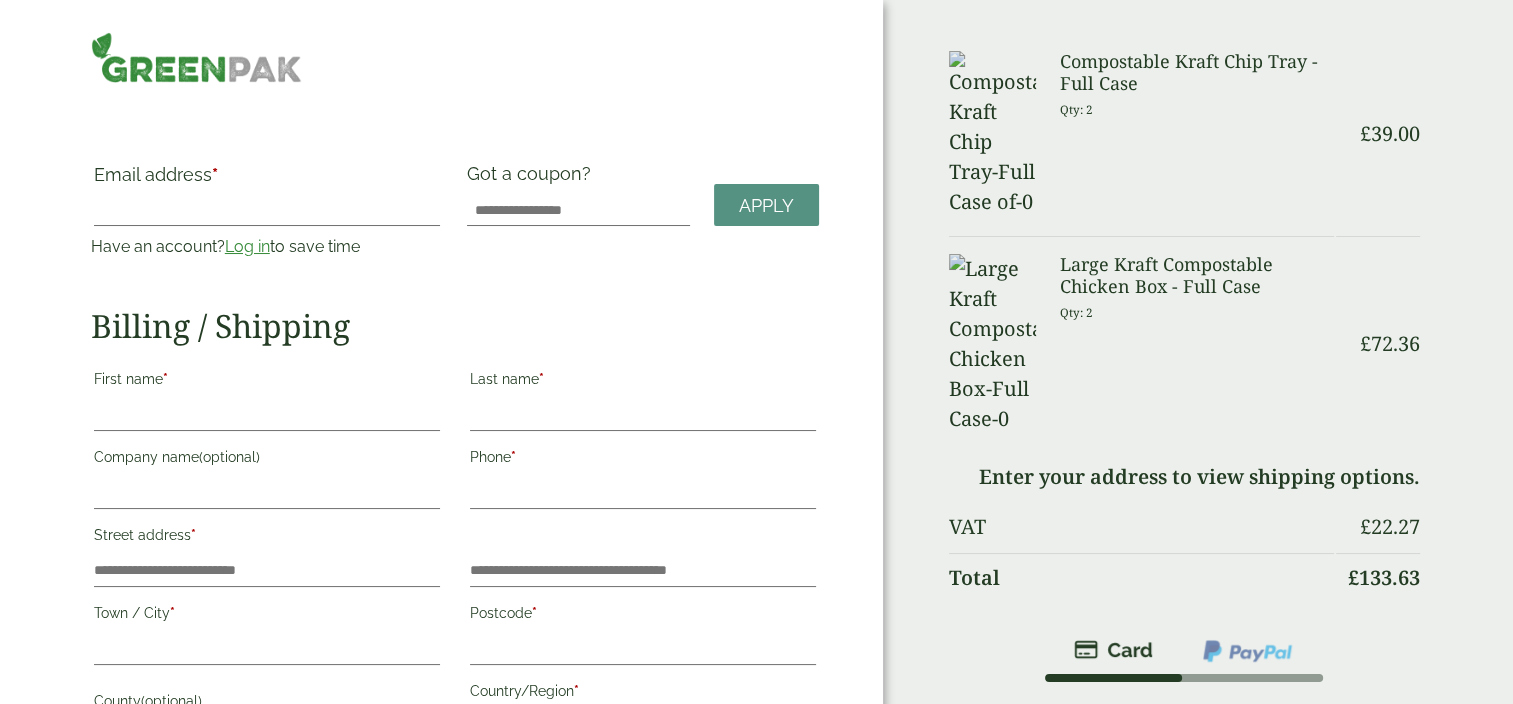 click on "Log in" at bounding box center [247, 246] 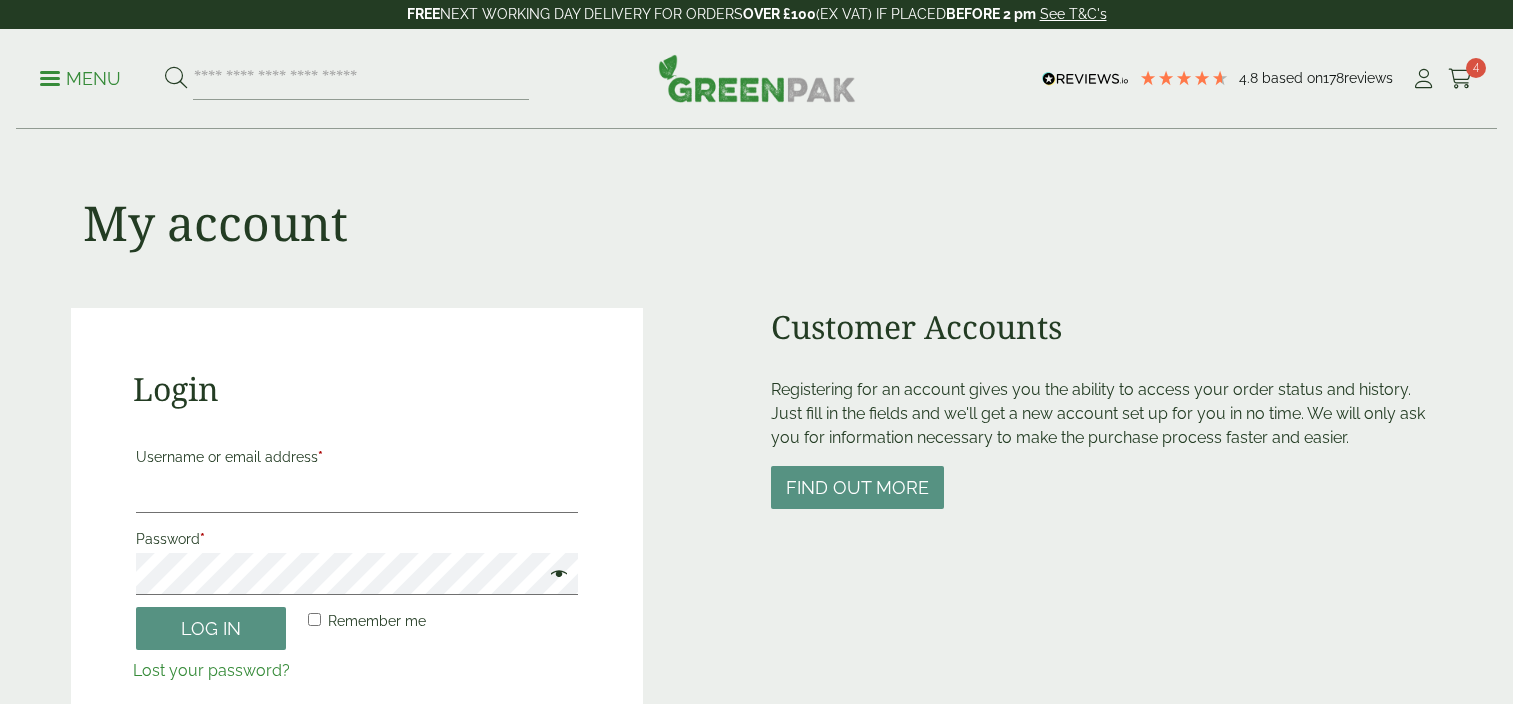 scroll, scrollTop: 0, scrollLeft: 0, axis: both 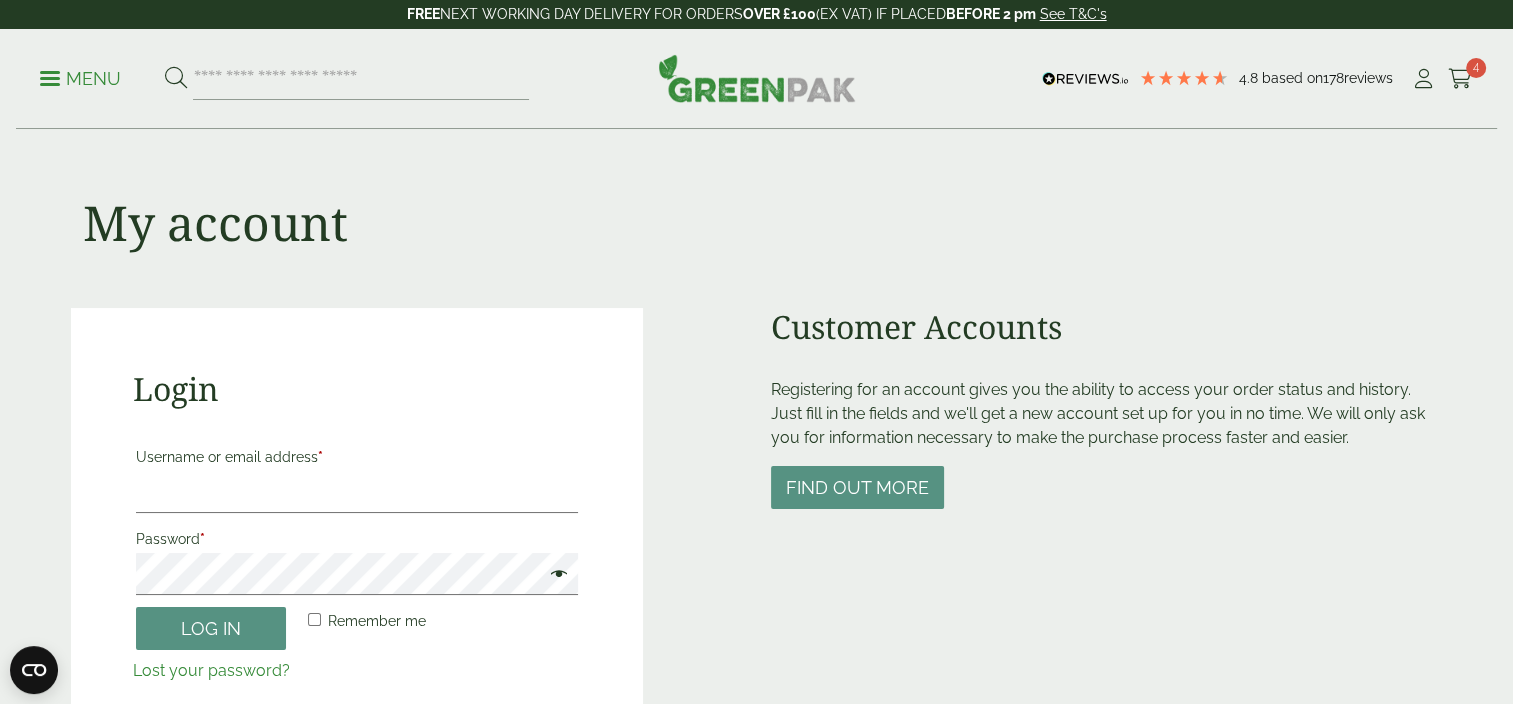 type on "**********" 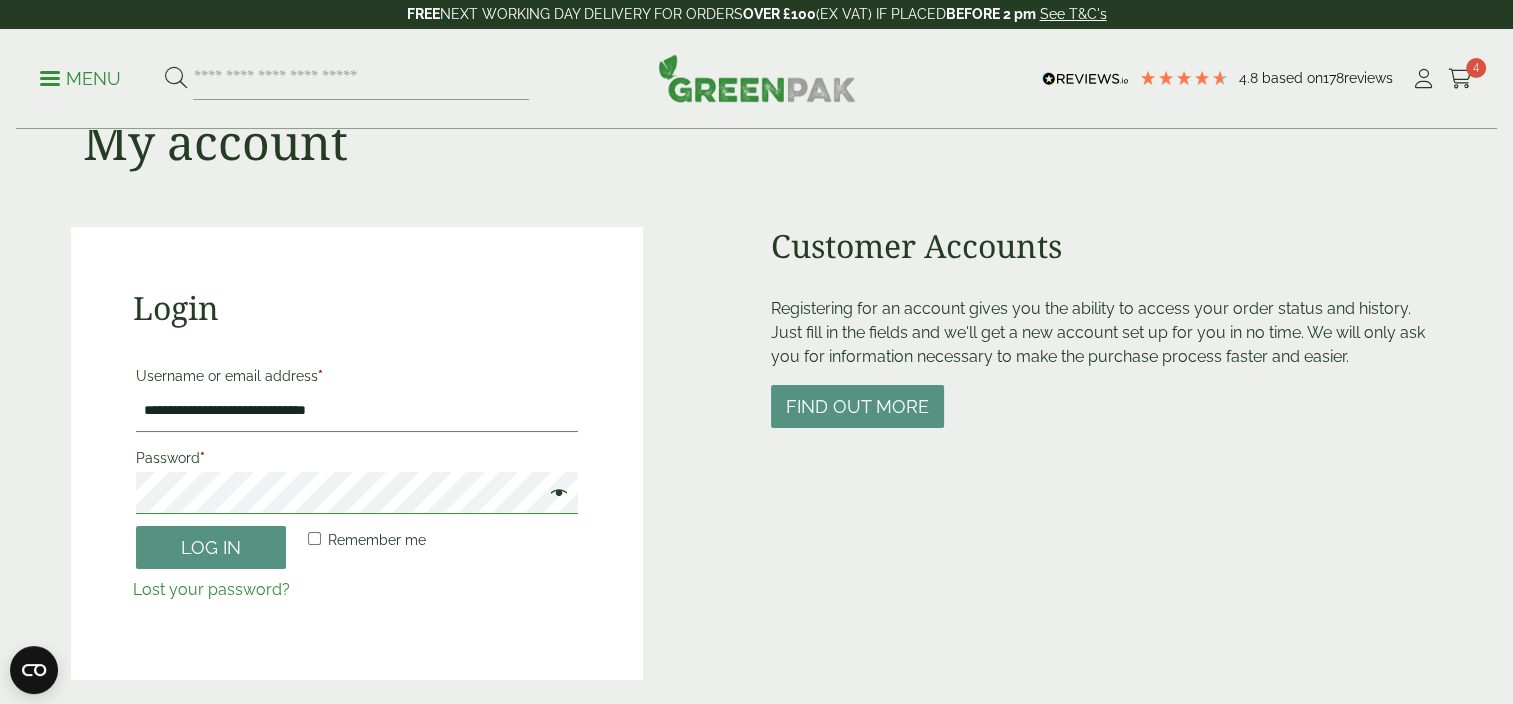 scroll, scrollTop: 200, scrollLeft: 0, axis: vertical 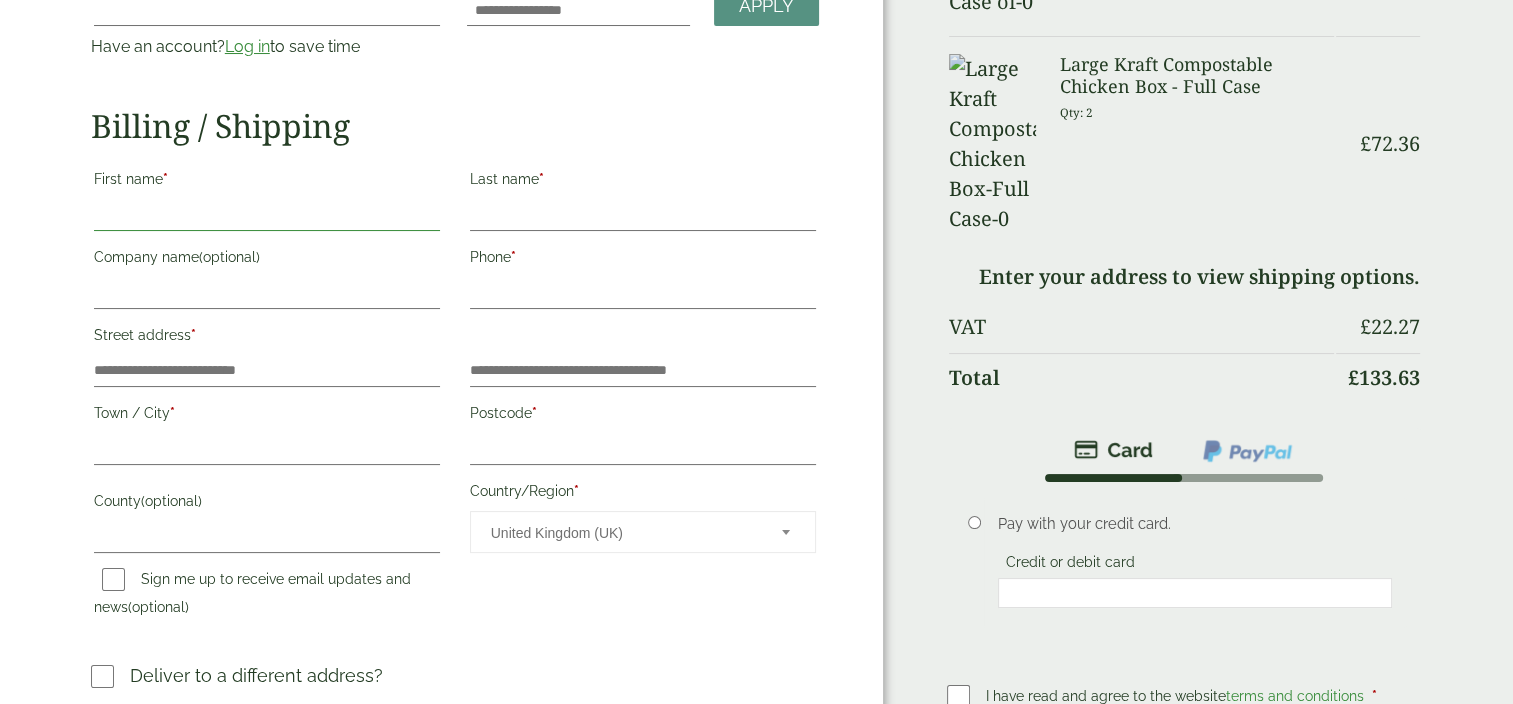 click on "First name  *" at bounding box center (267, 215) 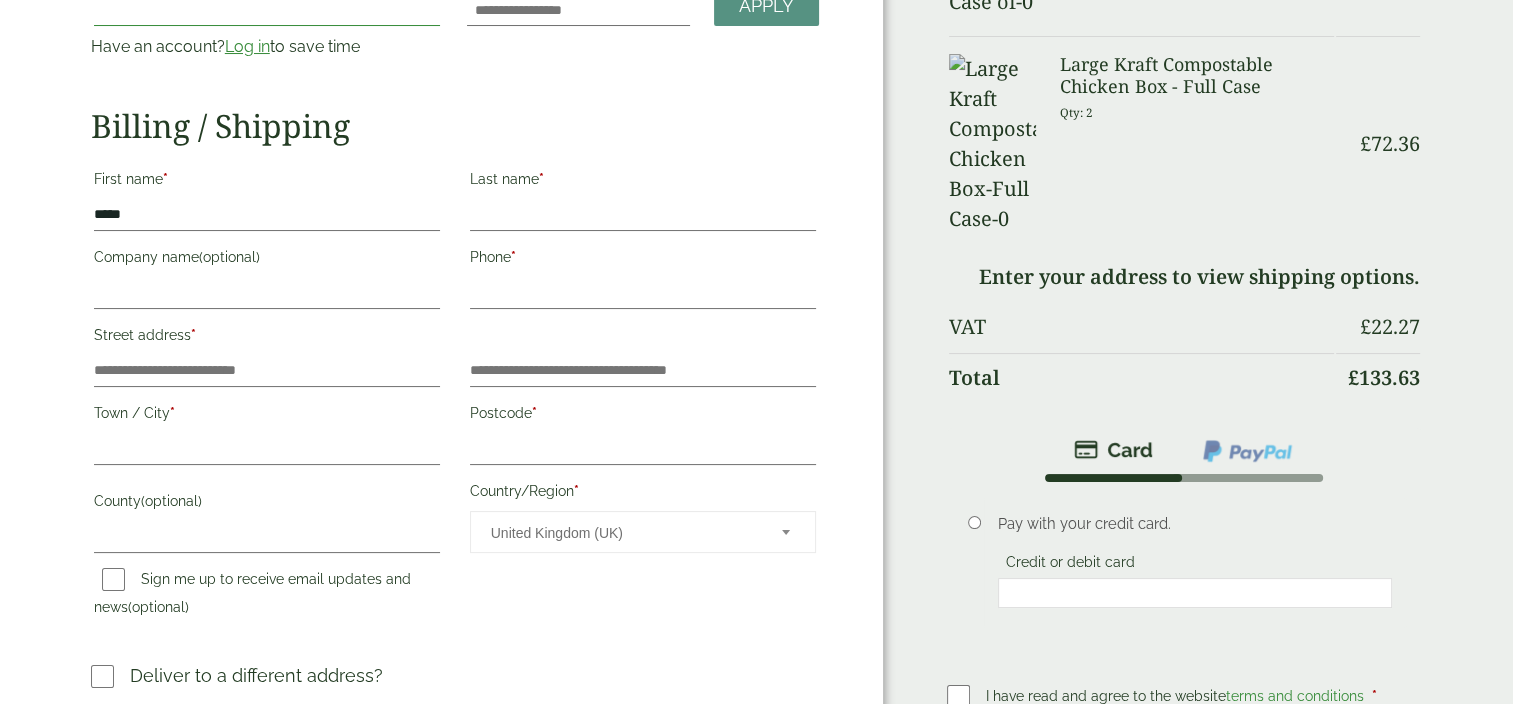 type on "**********" 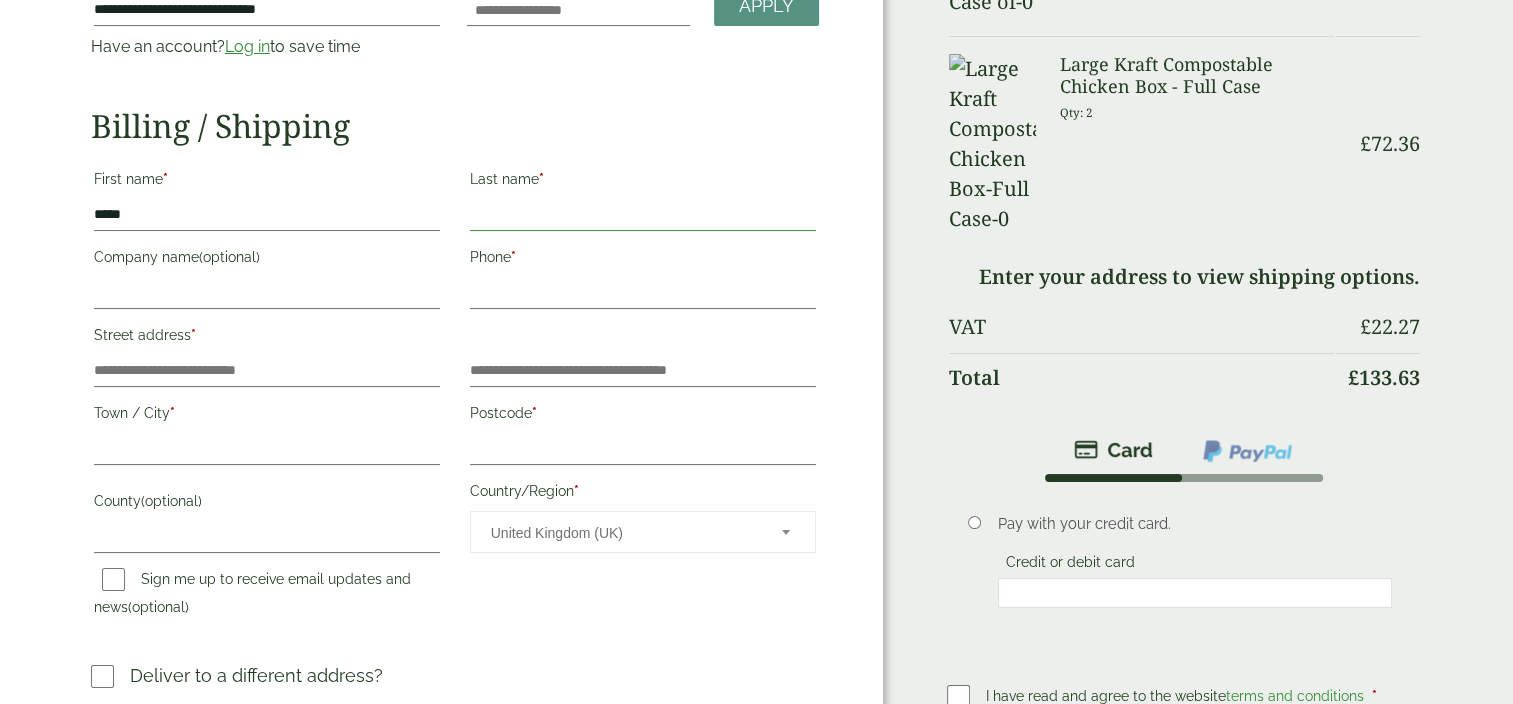 type on "******" 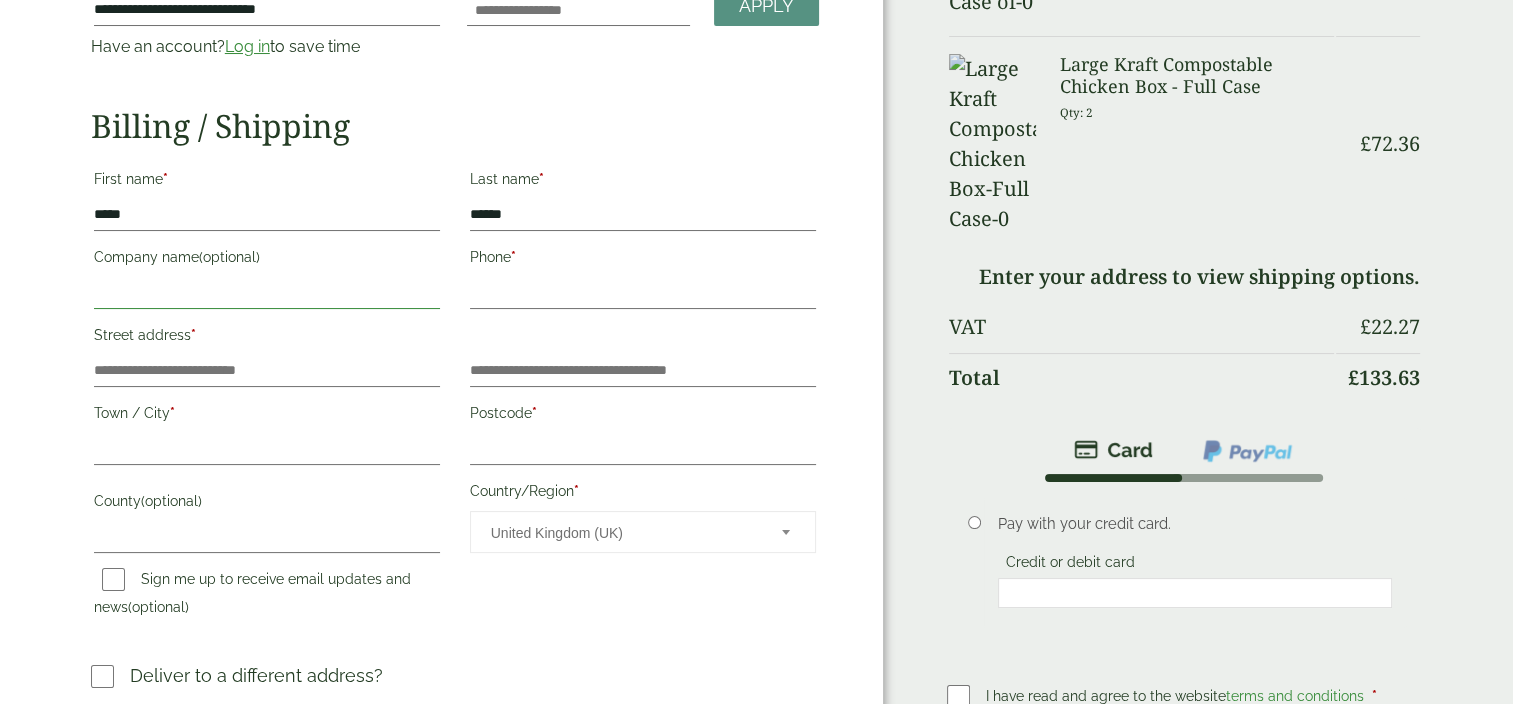 type on "**********" 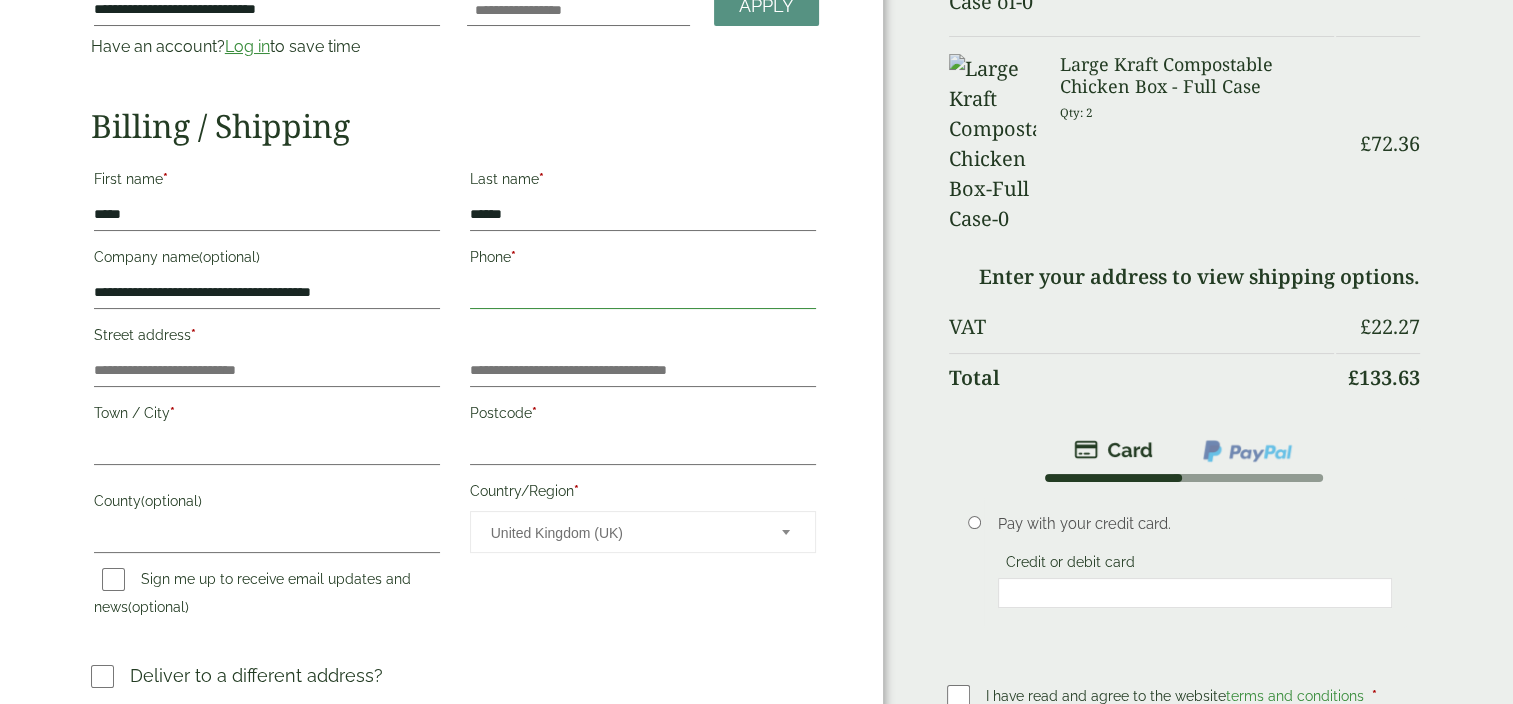 type on "**********" 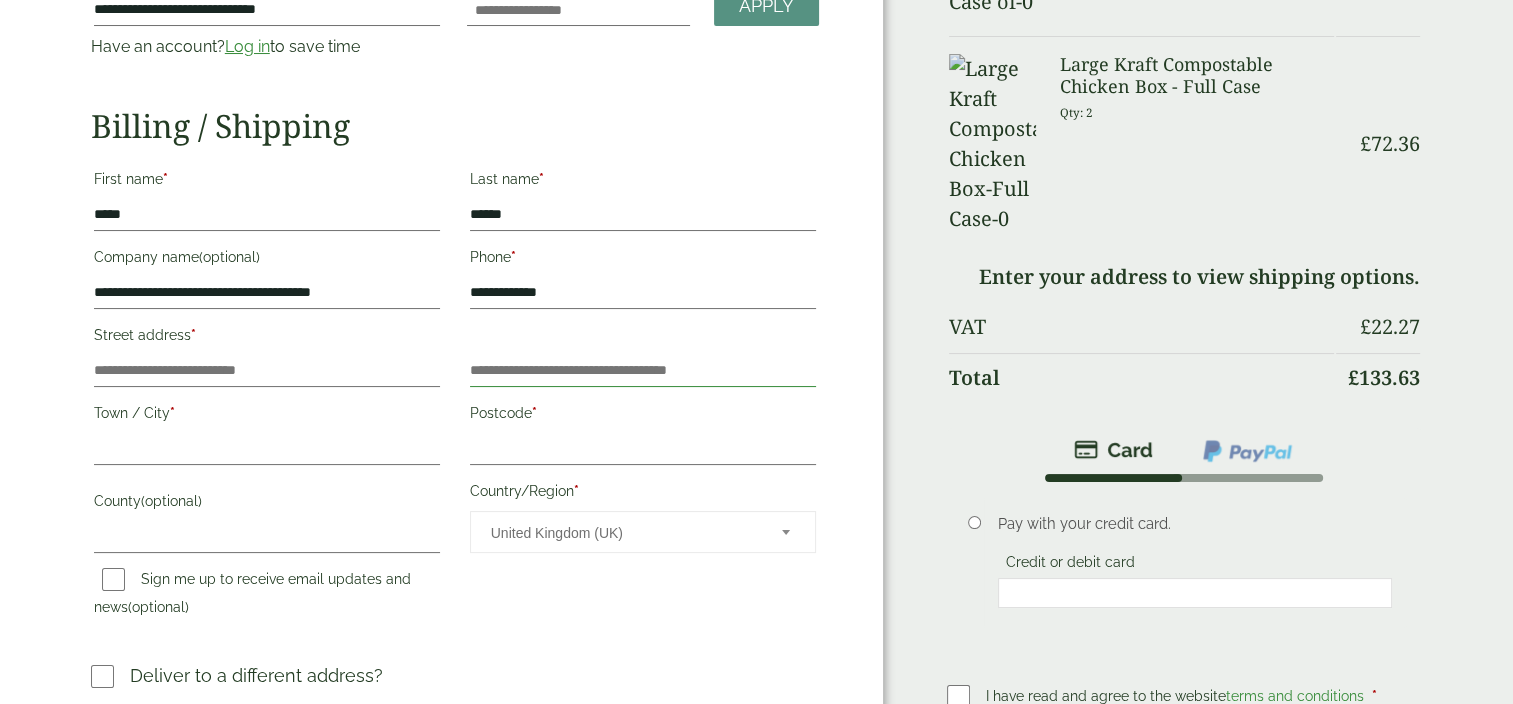 type on "*****" 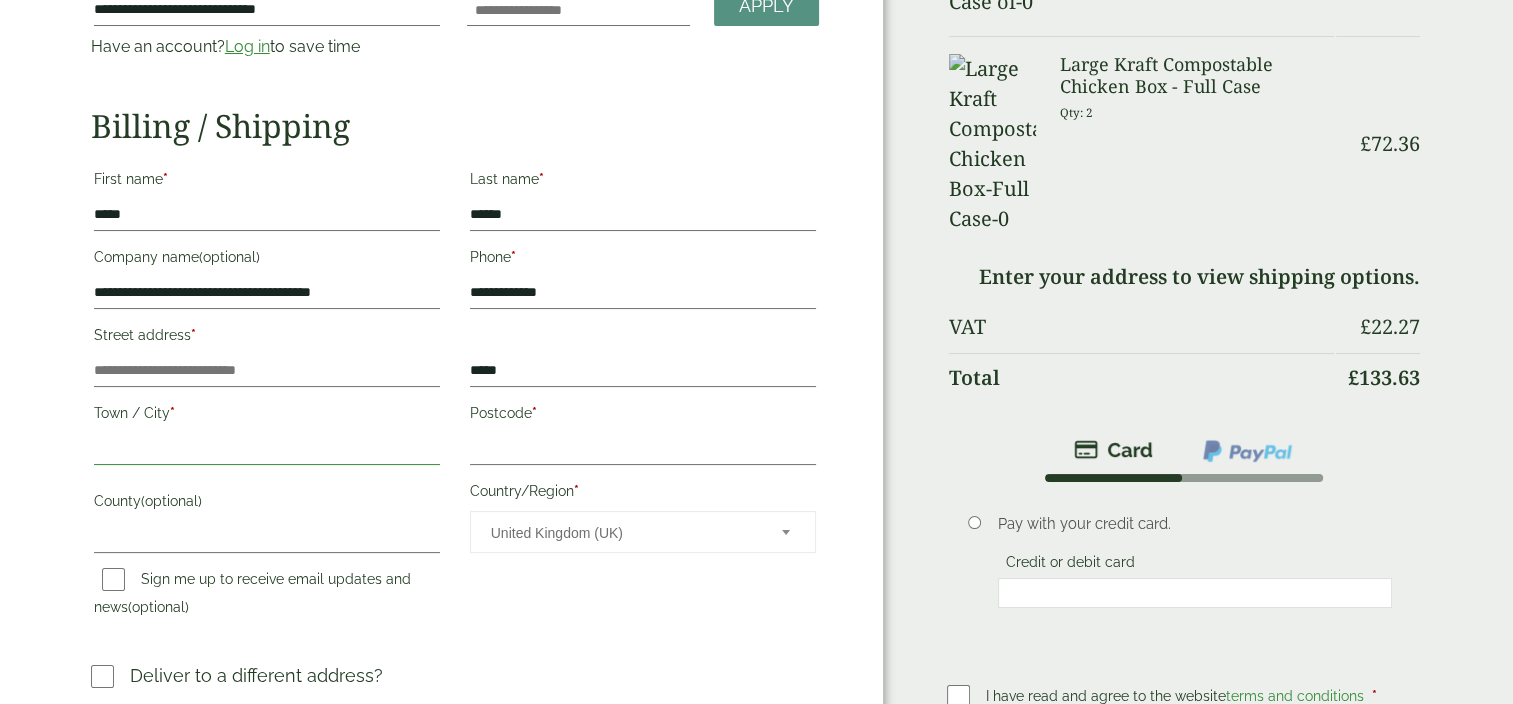 type on "**********" 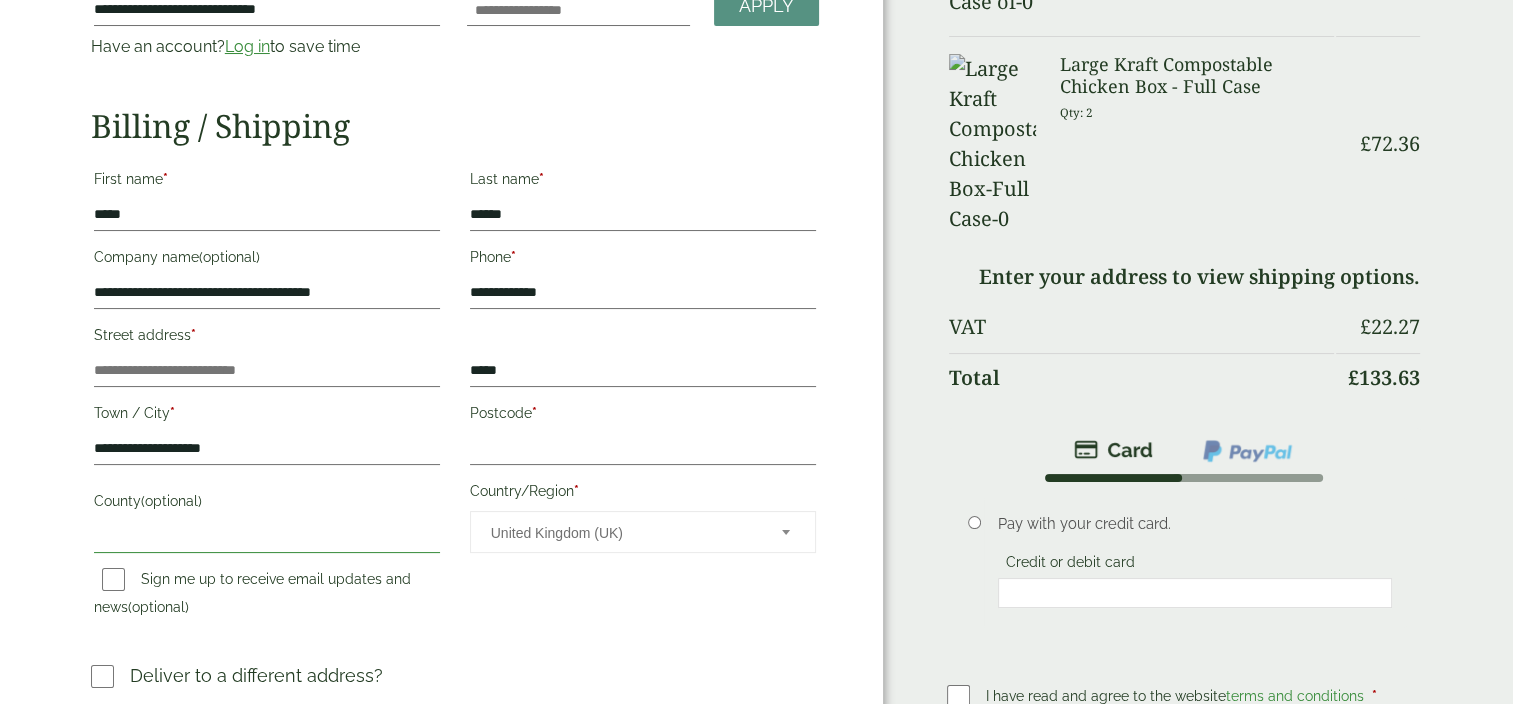 type on "**********" 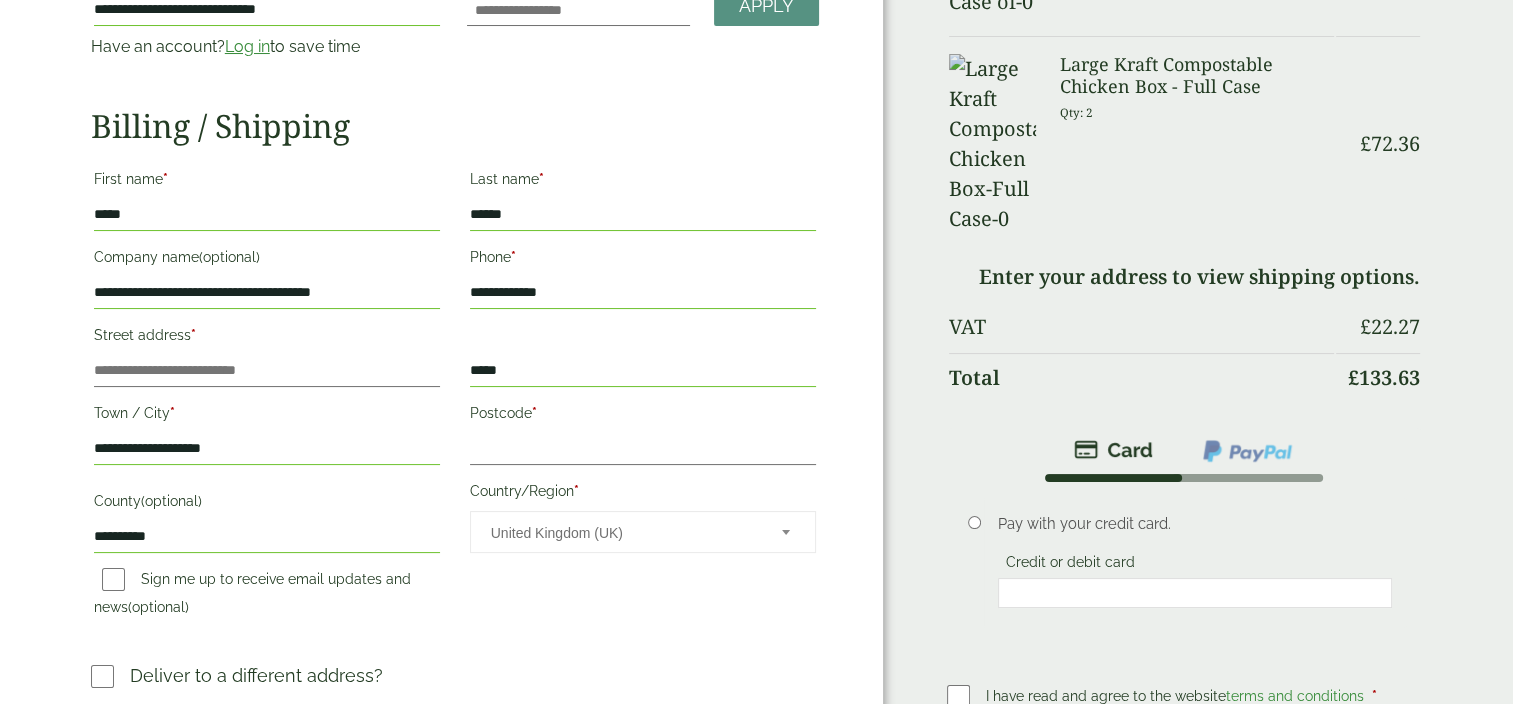 scroll, scrollTop: 199, scrollLeft: 0, axis: vertical 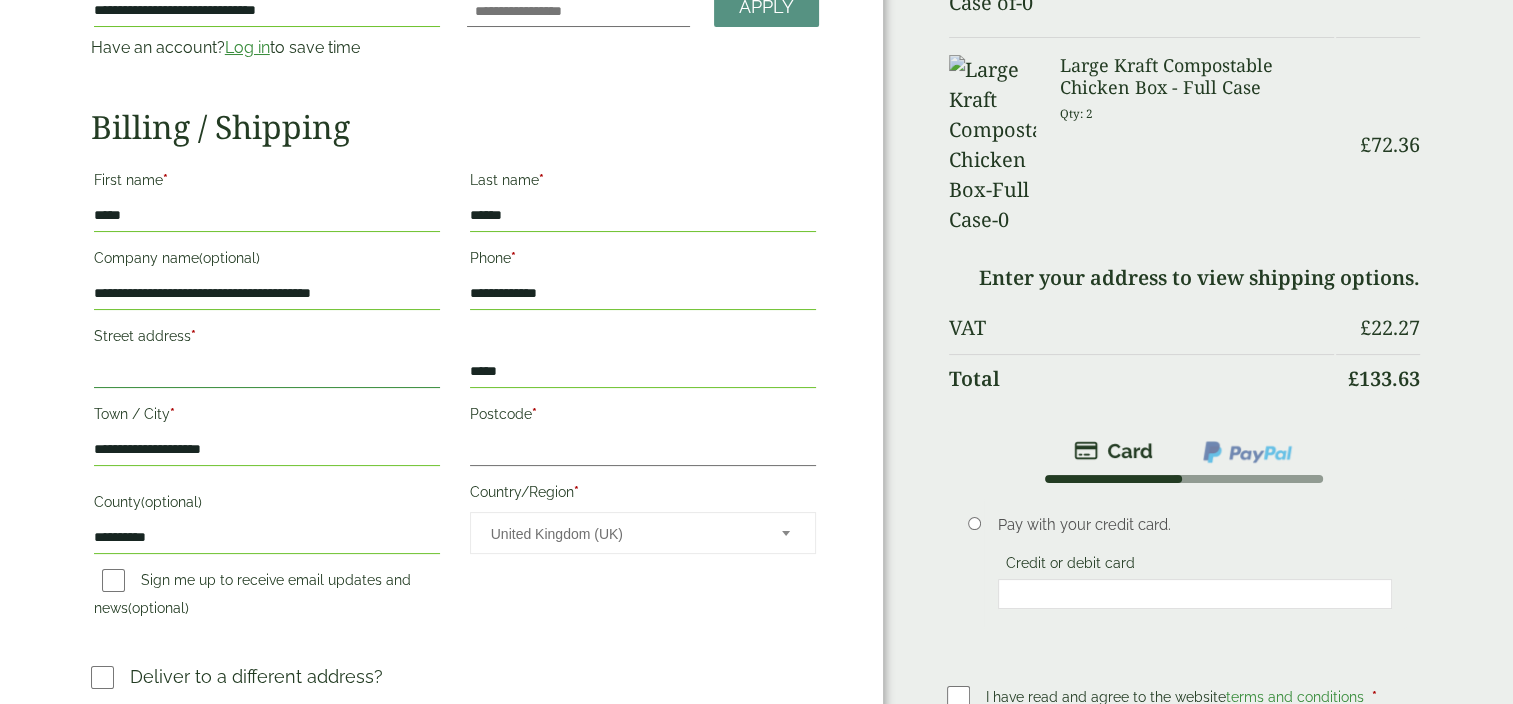 click on "Street address  *" at bounding box center [267, 372] 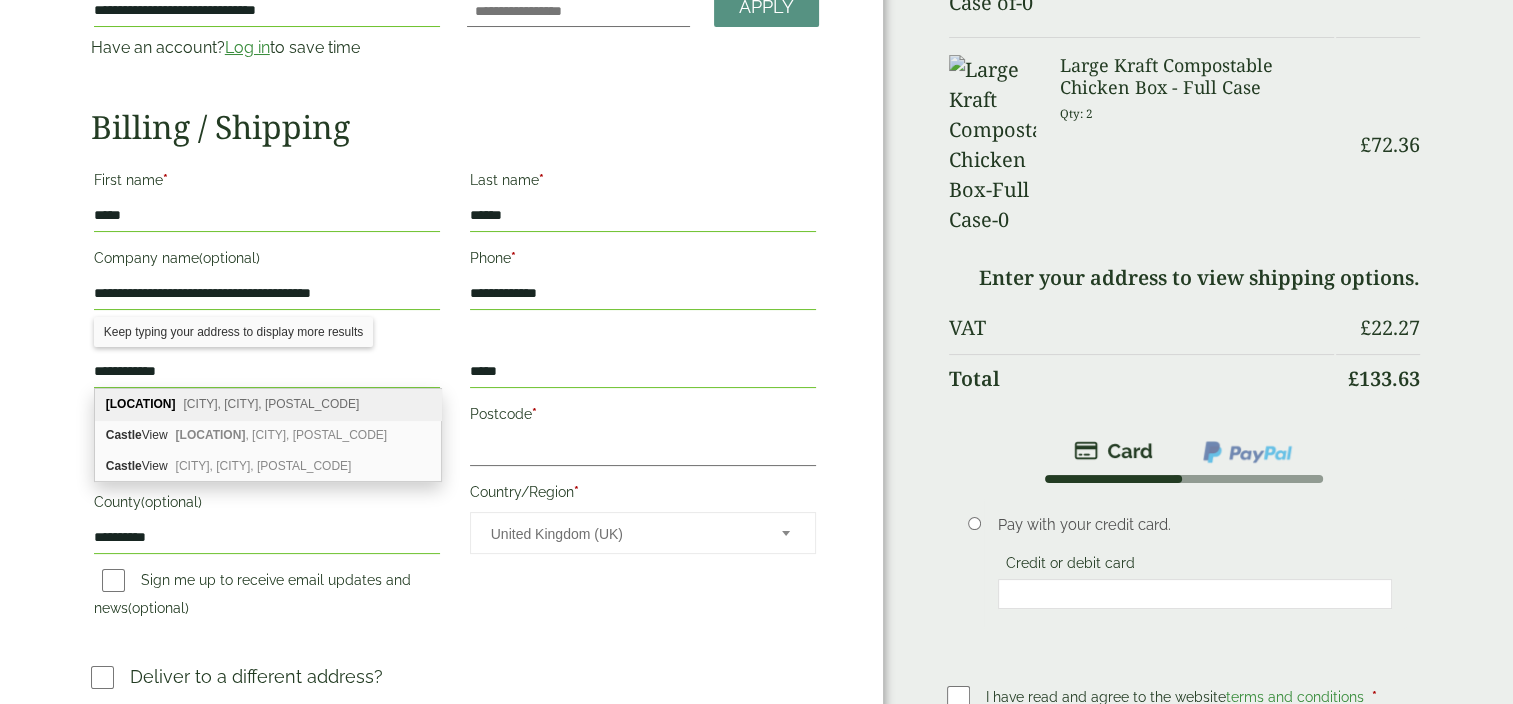 click on "Carew Castle" at bounding box center (141, 404) 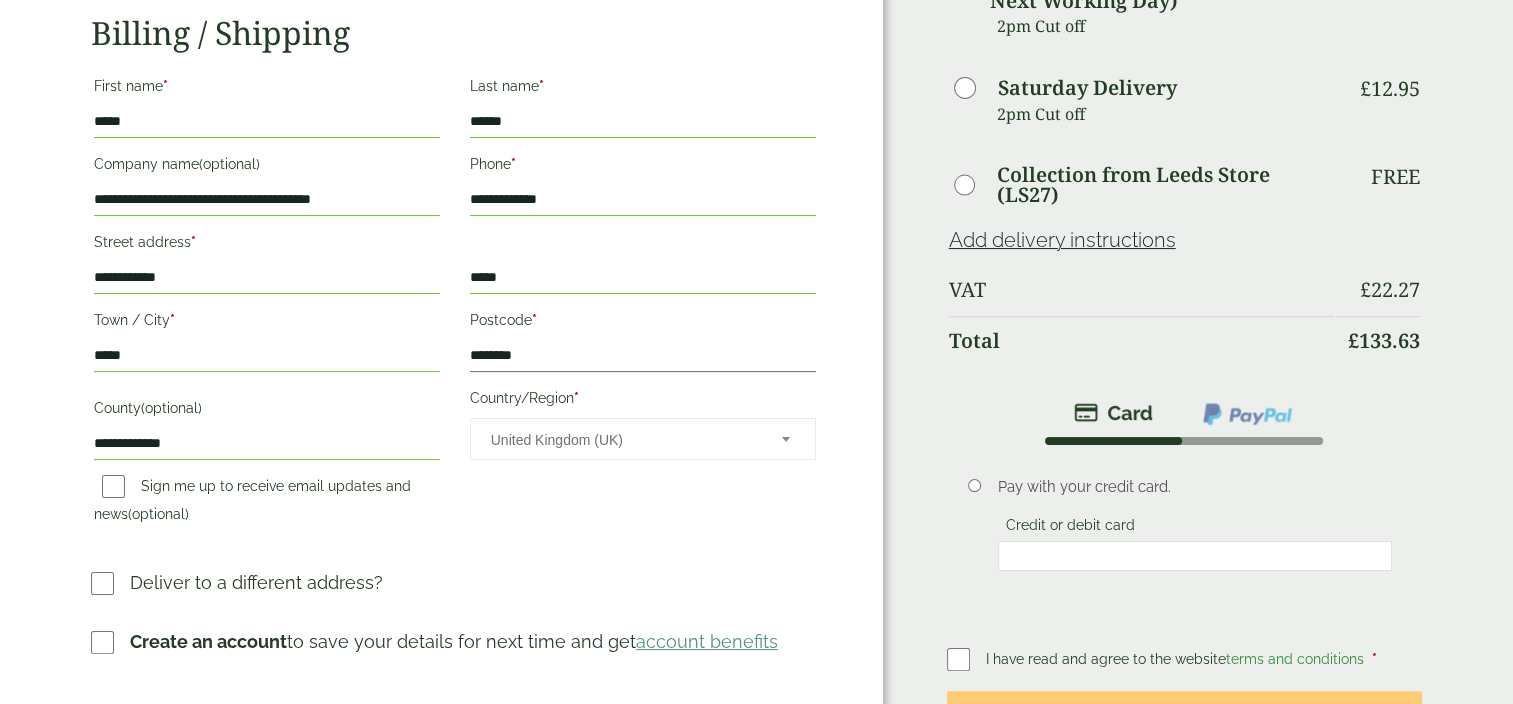 scroll, scrollTop: 99, scrollLeft: 0, axis: vertical 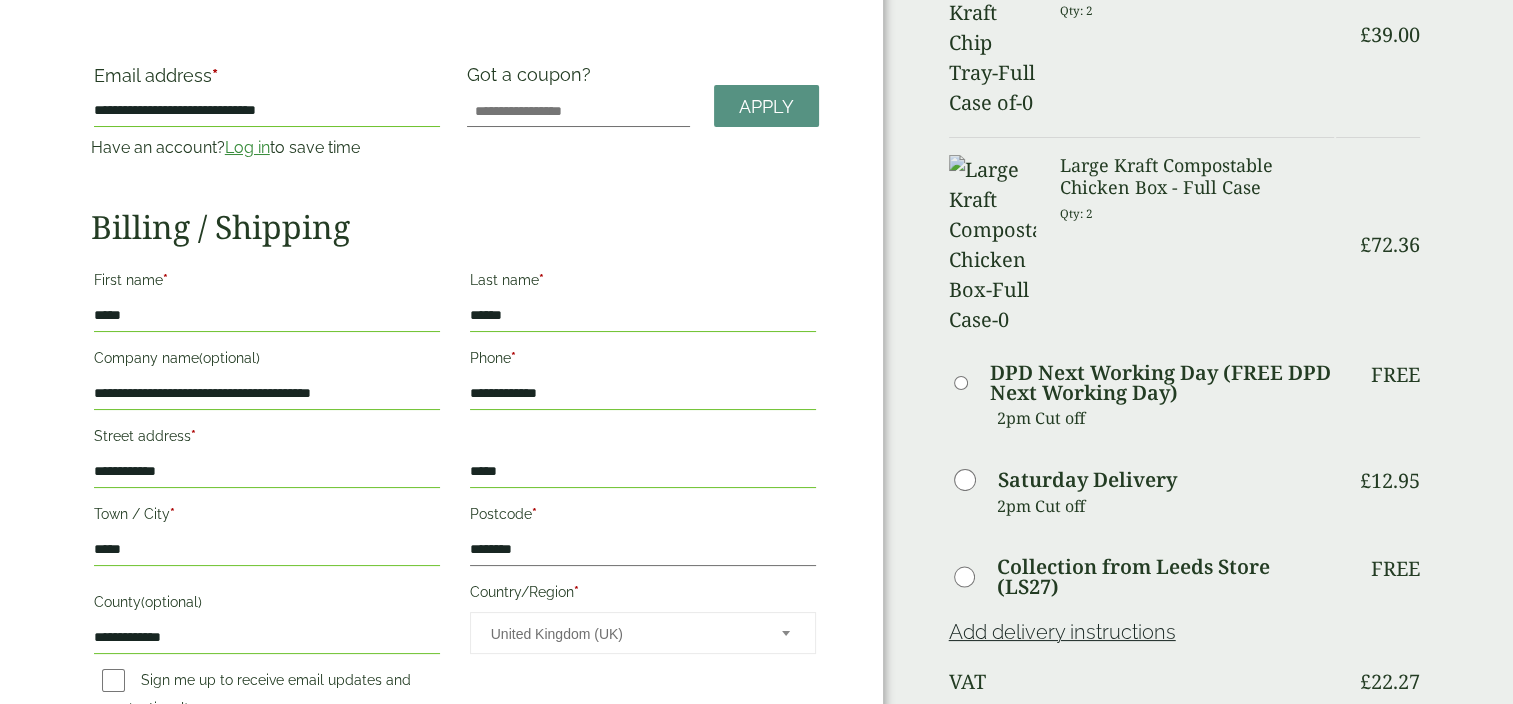 drag, startPoint x: 105, startPoint y: 470, endPoint x: 43, endPoint y: 480, distance: 62.801273 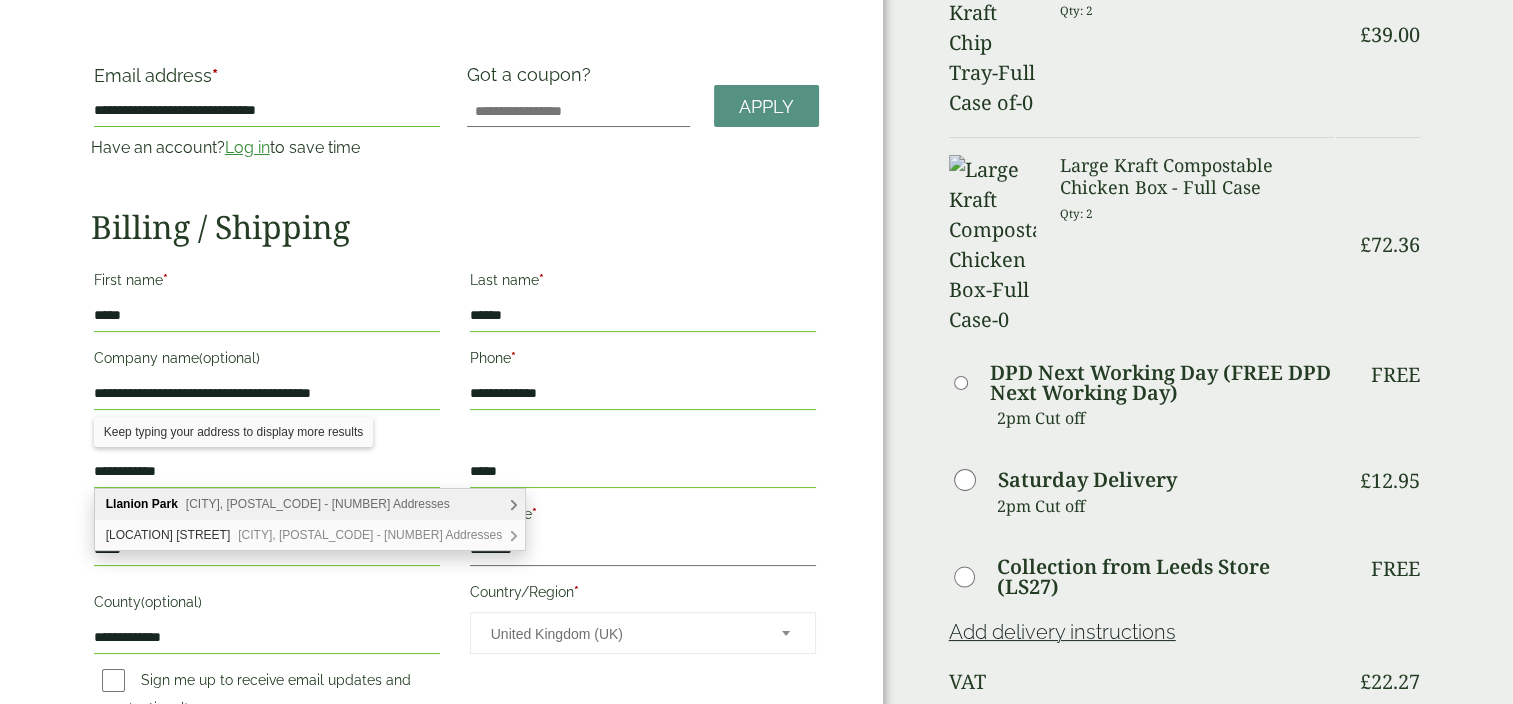 click on "Llanion" at bounding box center [127, 504] 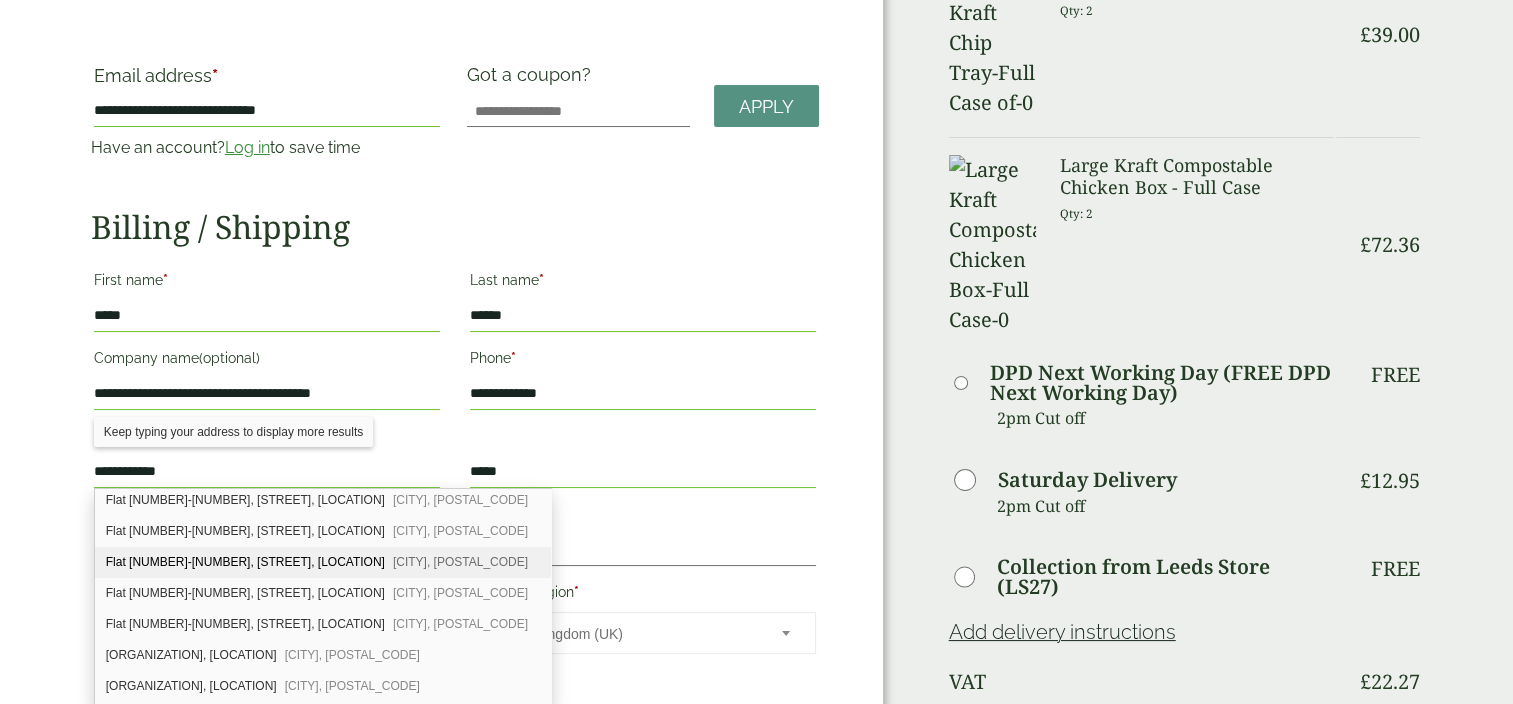 scroll, scrollTop: 240, scrollLeft: 0, axis: vertical 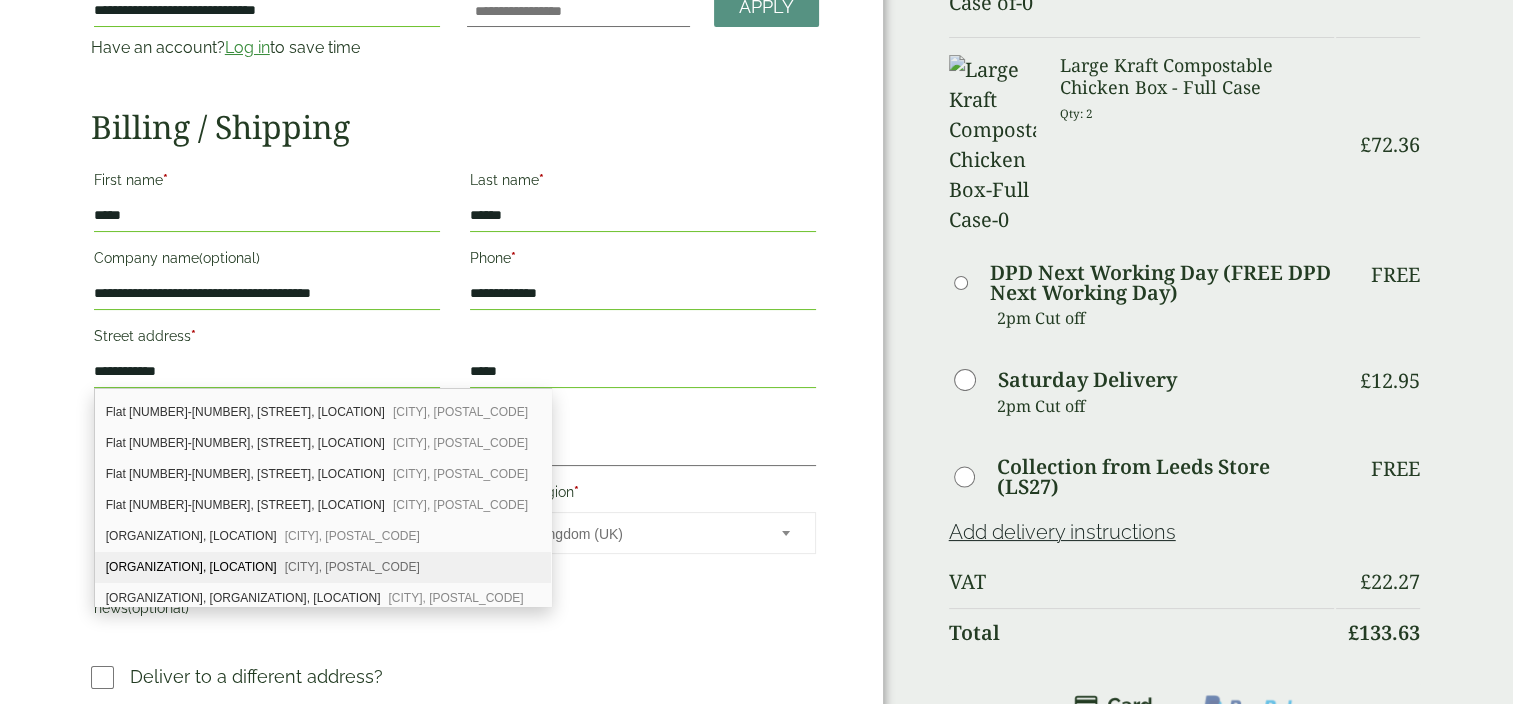 click on "Pembrokeshire Coast National Park Authority, Llanion Park Pembroke Dock, SA72 6DY" at bounding box center [323, 567] 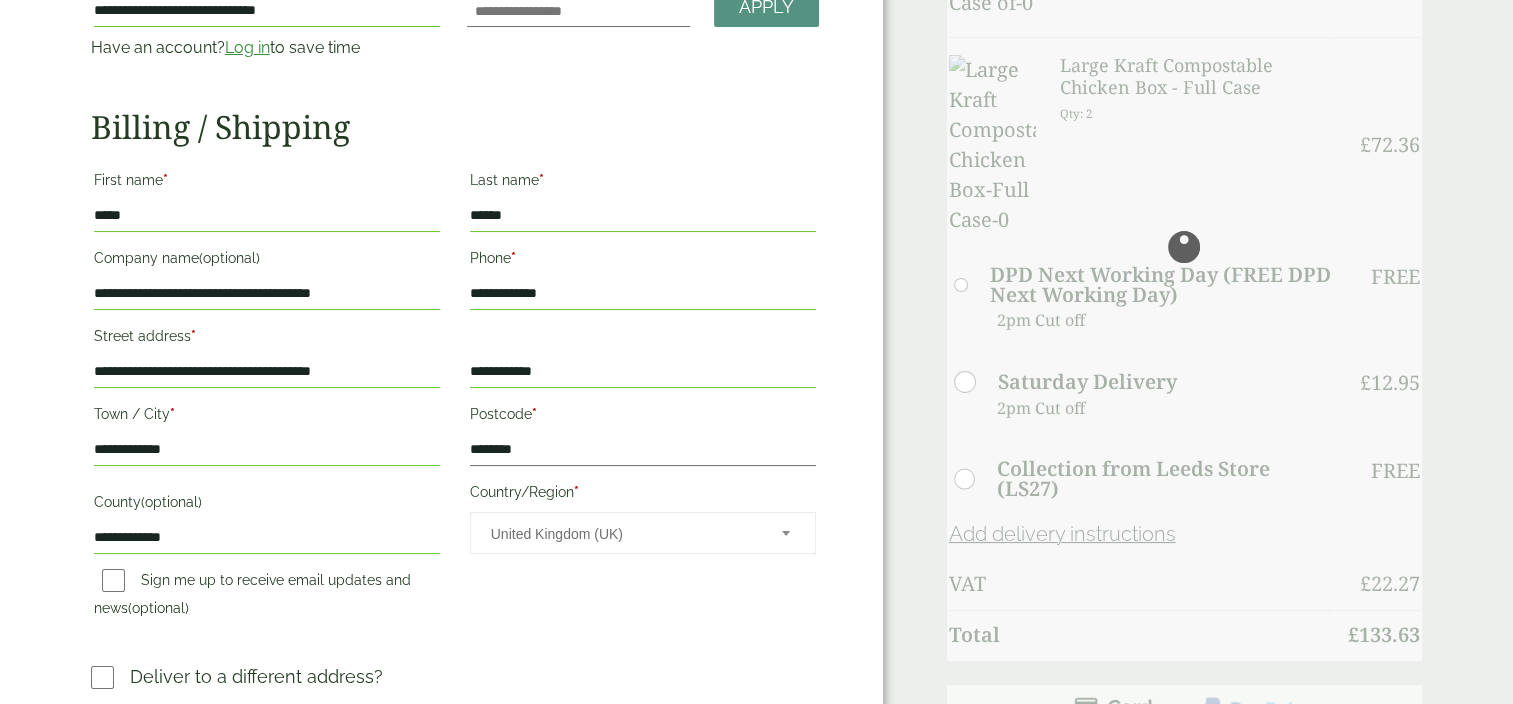 click on "**********" at bounding box center [441, 519] 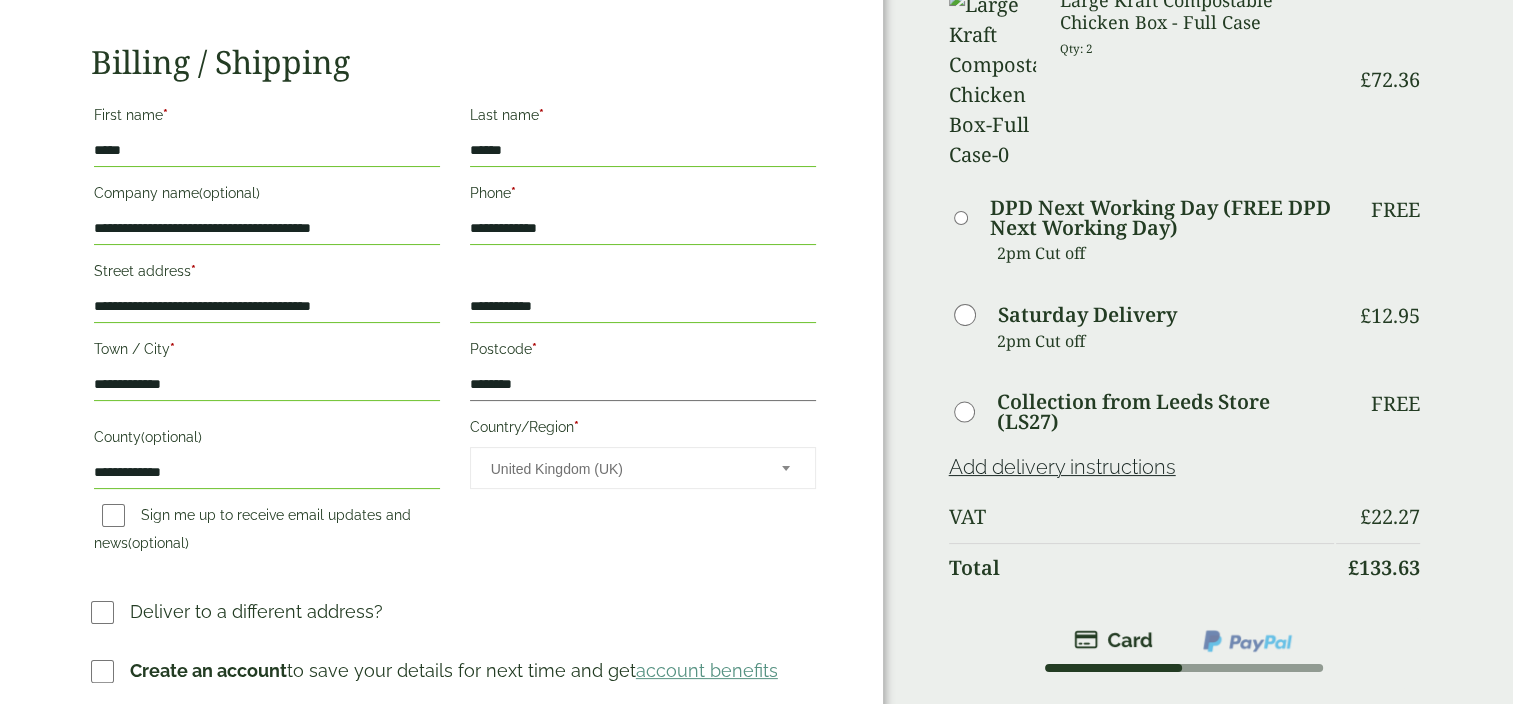 scroll, scrollTop: 299, scrollLeft: 0, axis: vertical 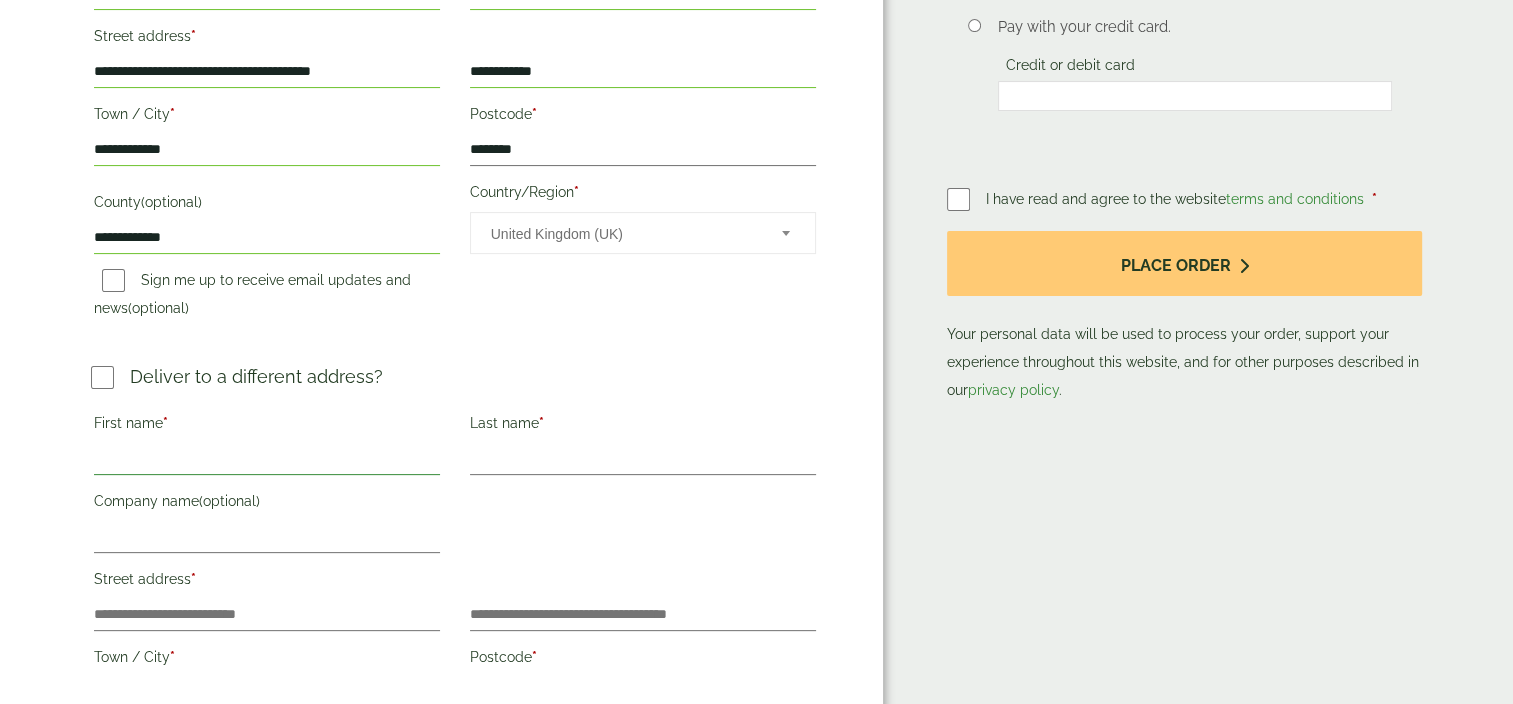 click on "First name  *" at bounding box center [267, 459] 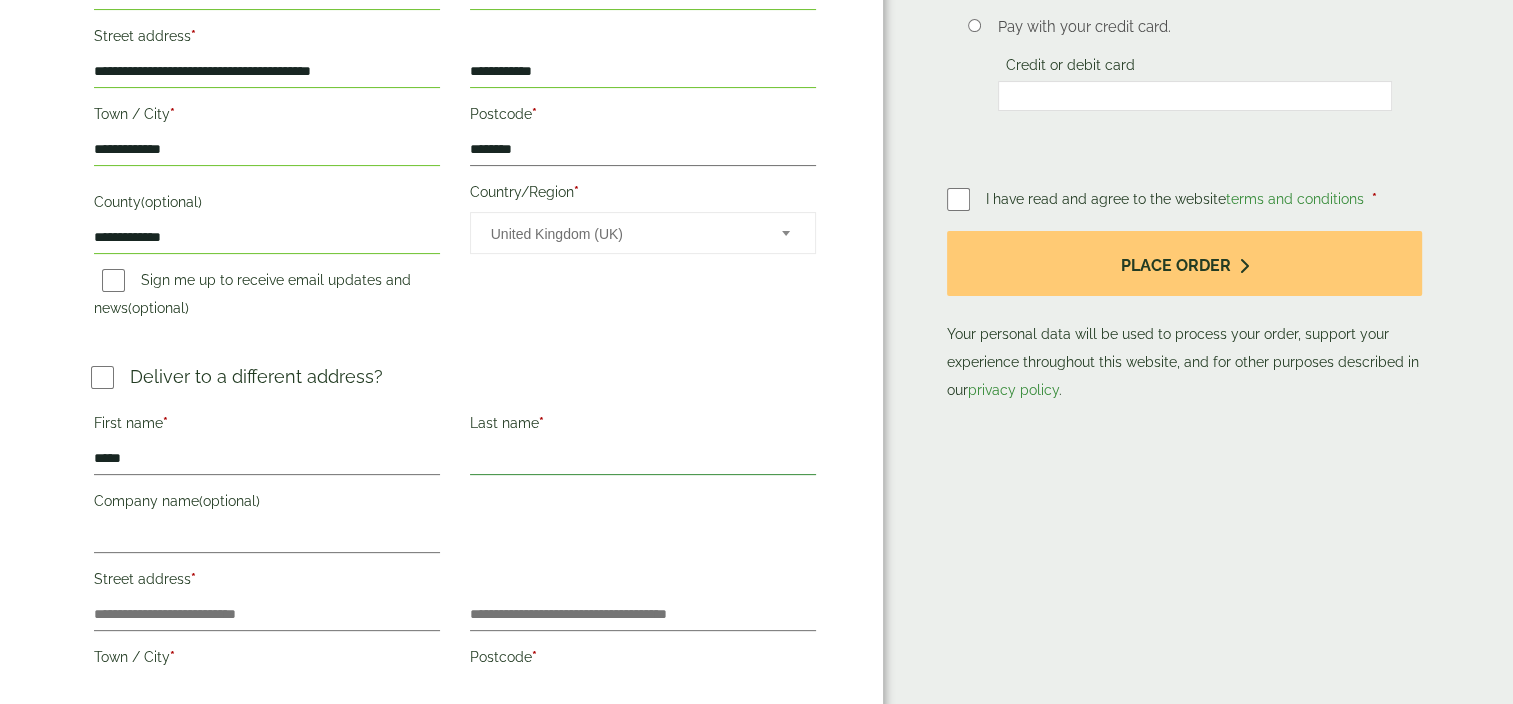 type on "******" 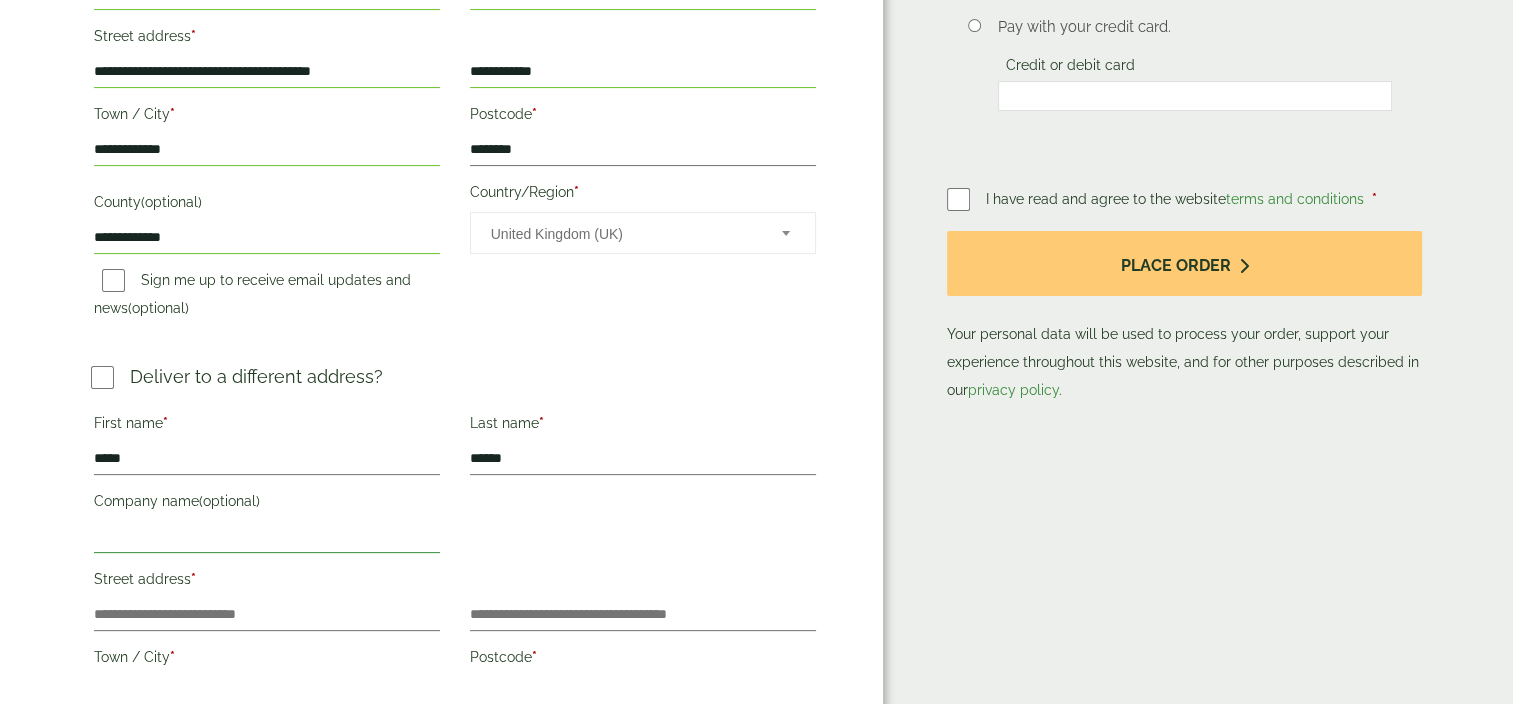 type on "**********" 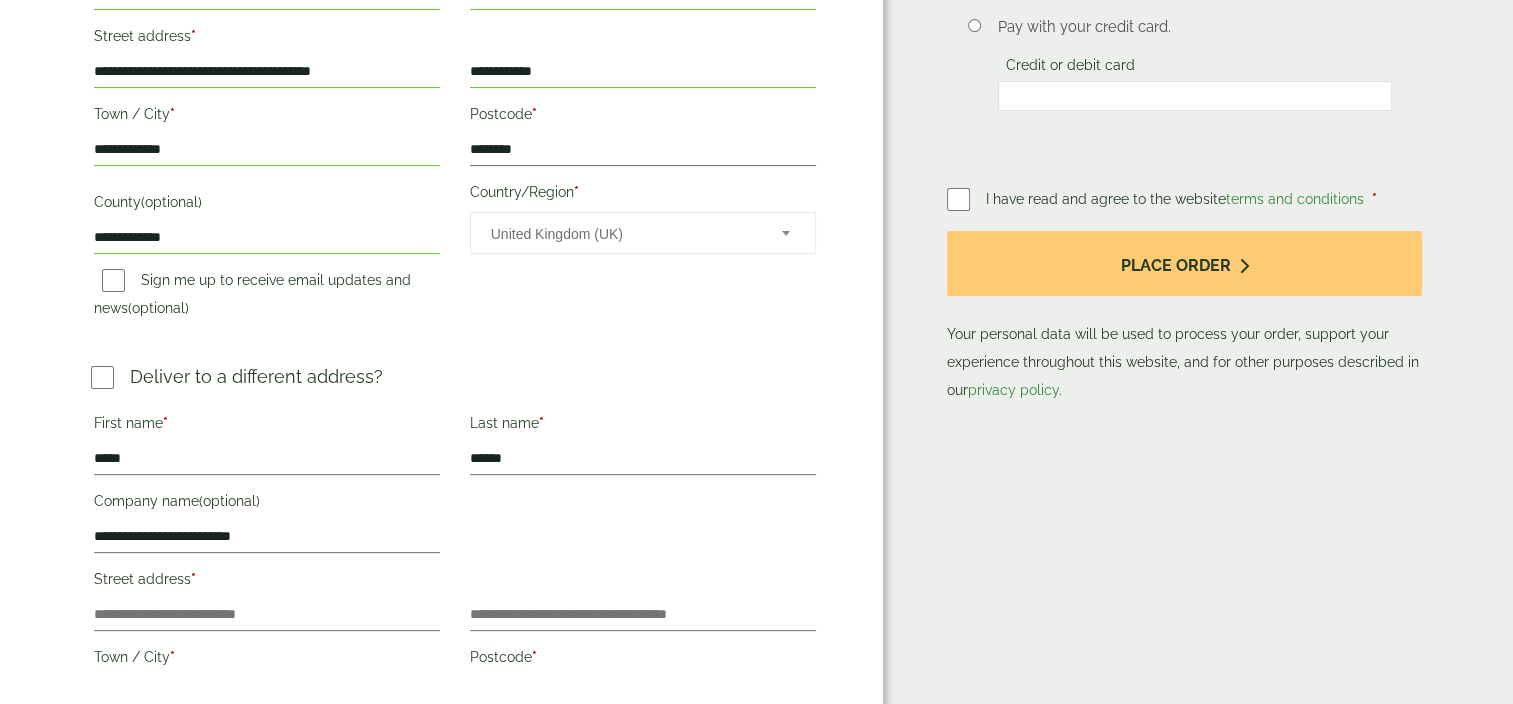 type on "**********" 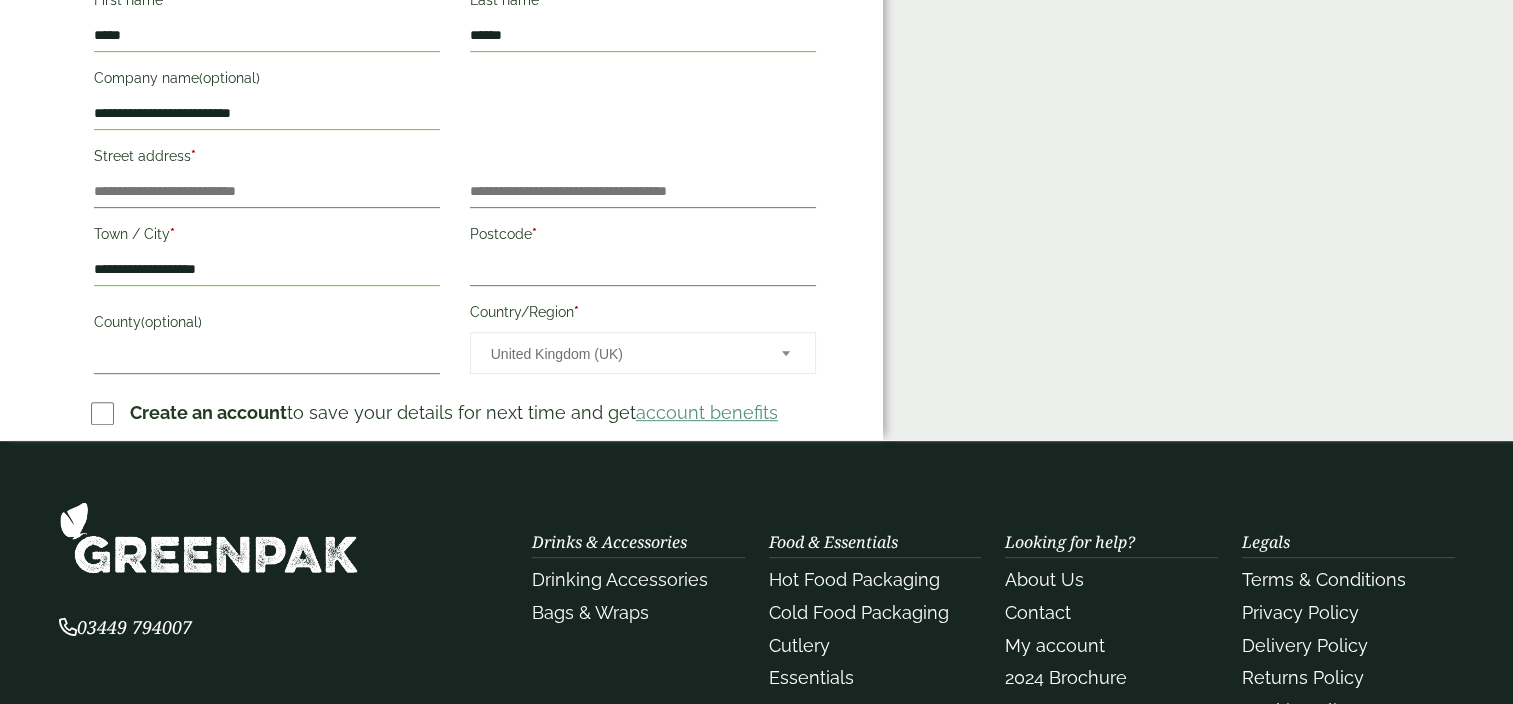 scroll, scrollTop: 622, scrollLeft: 0, axis: vertical 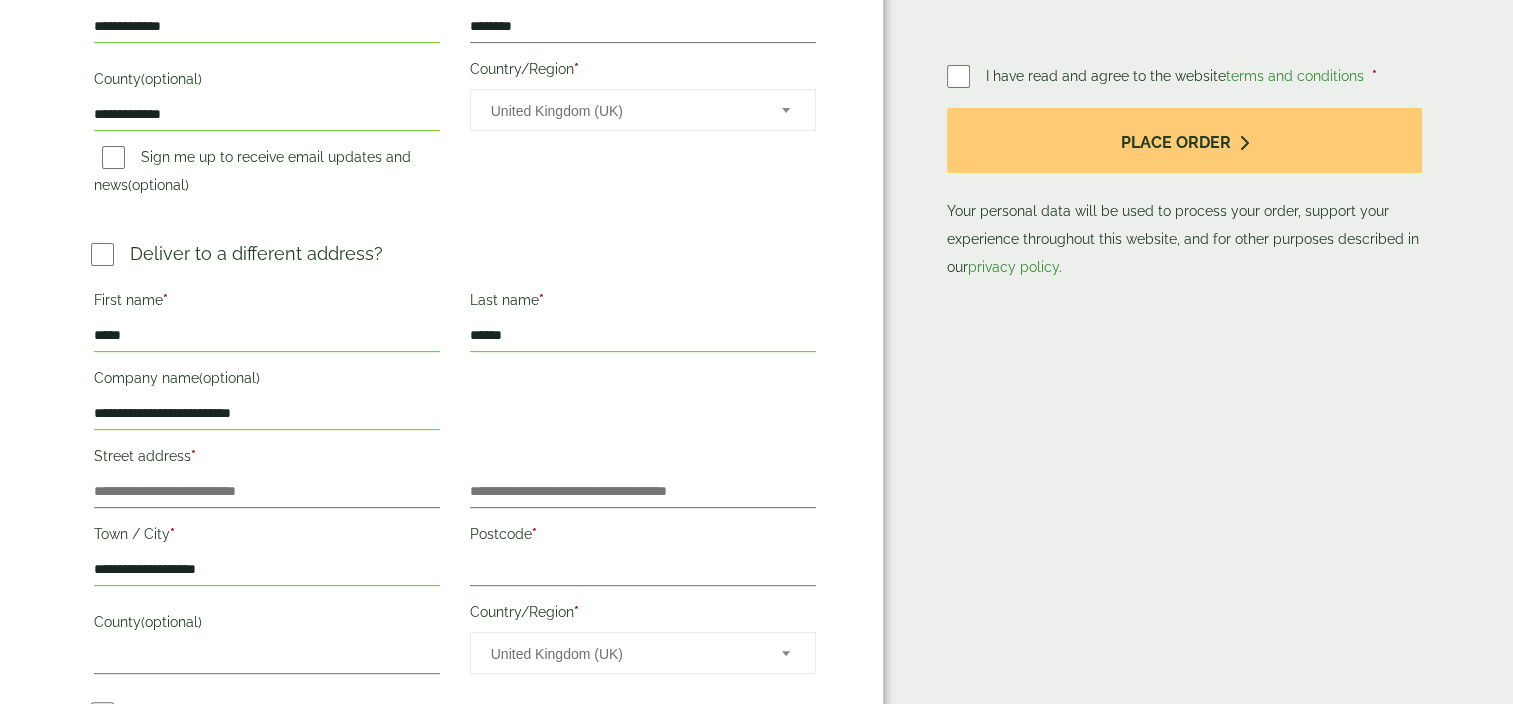 click on "**********" at bounding box center [455, 483] 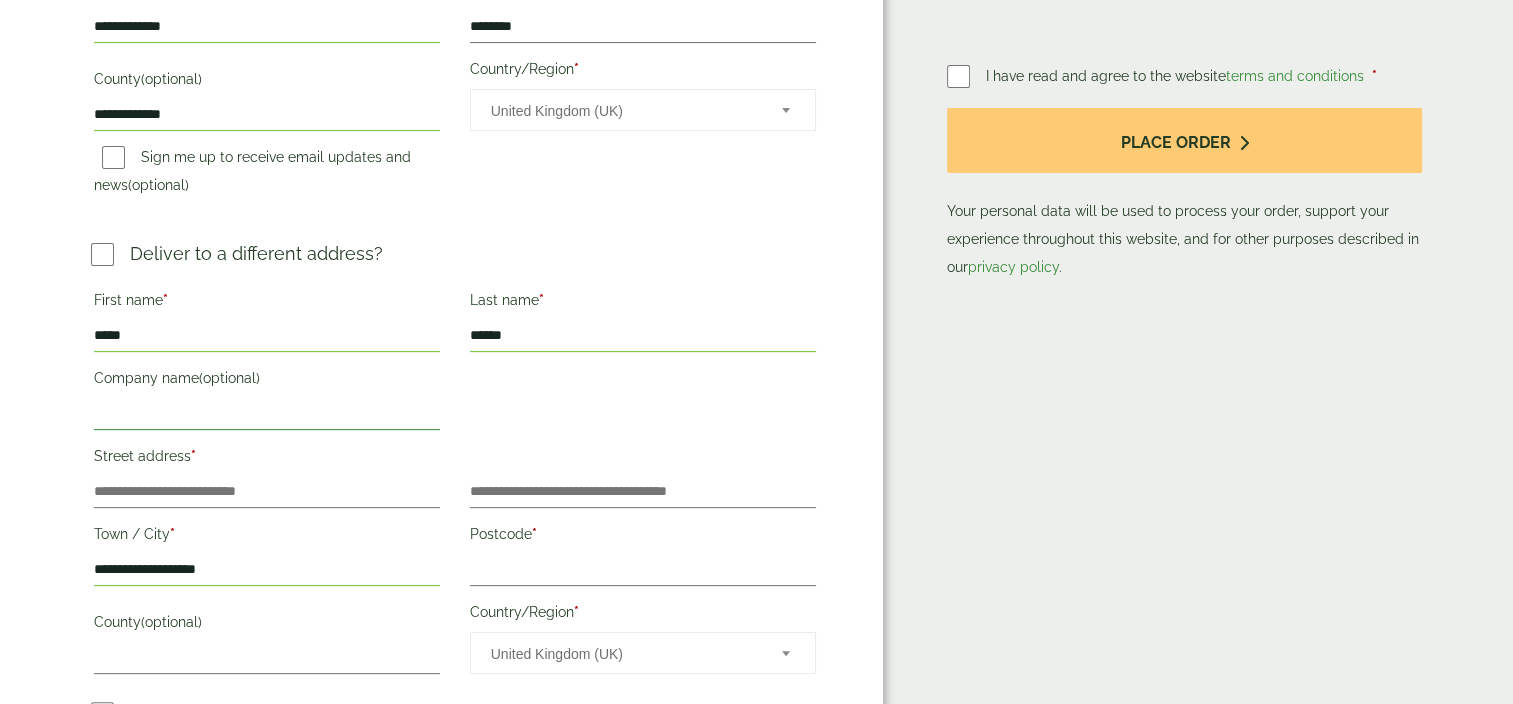 type 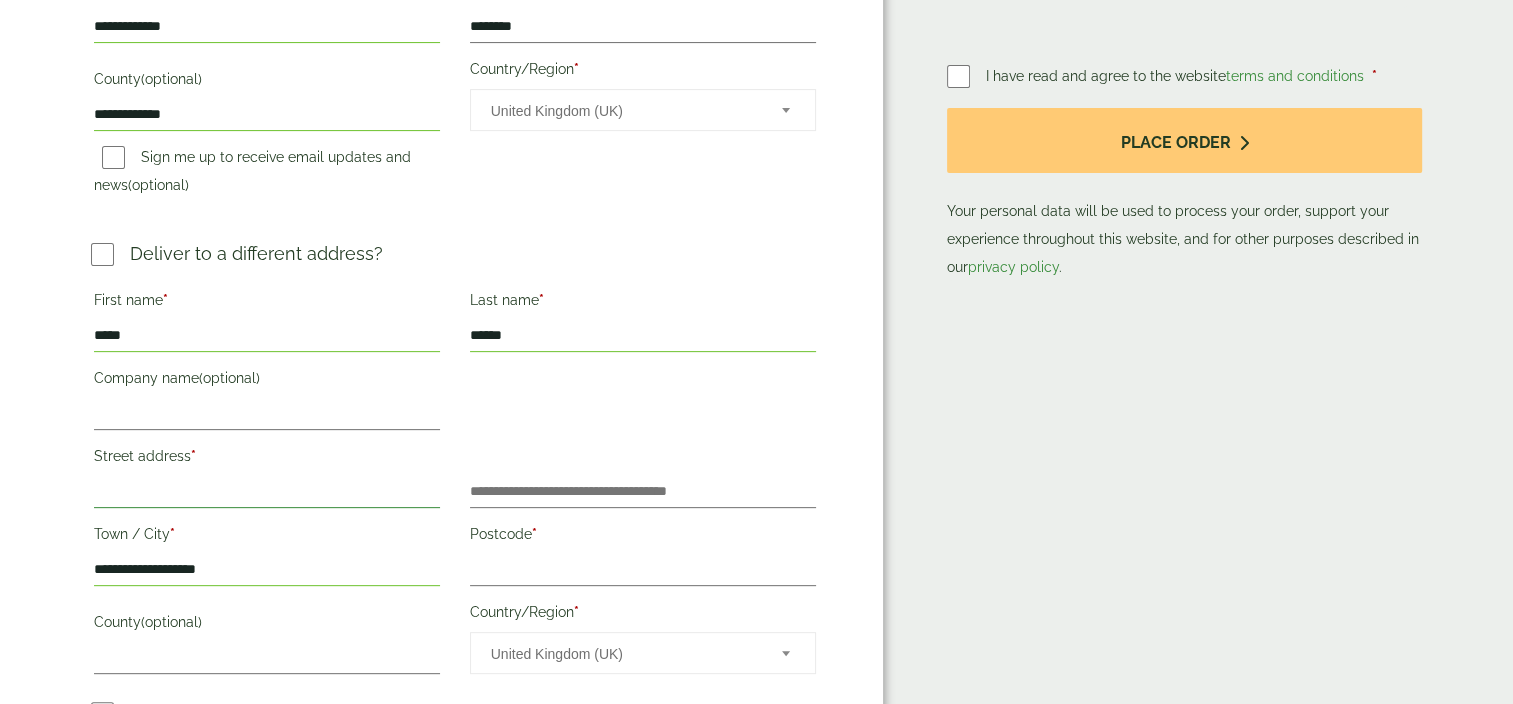 click on "Street address  *" at bounding box center [267, 492] 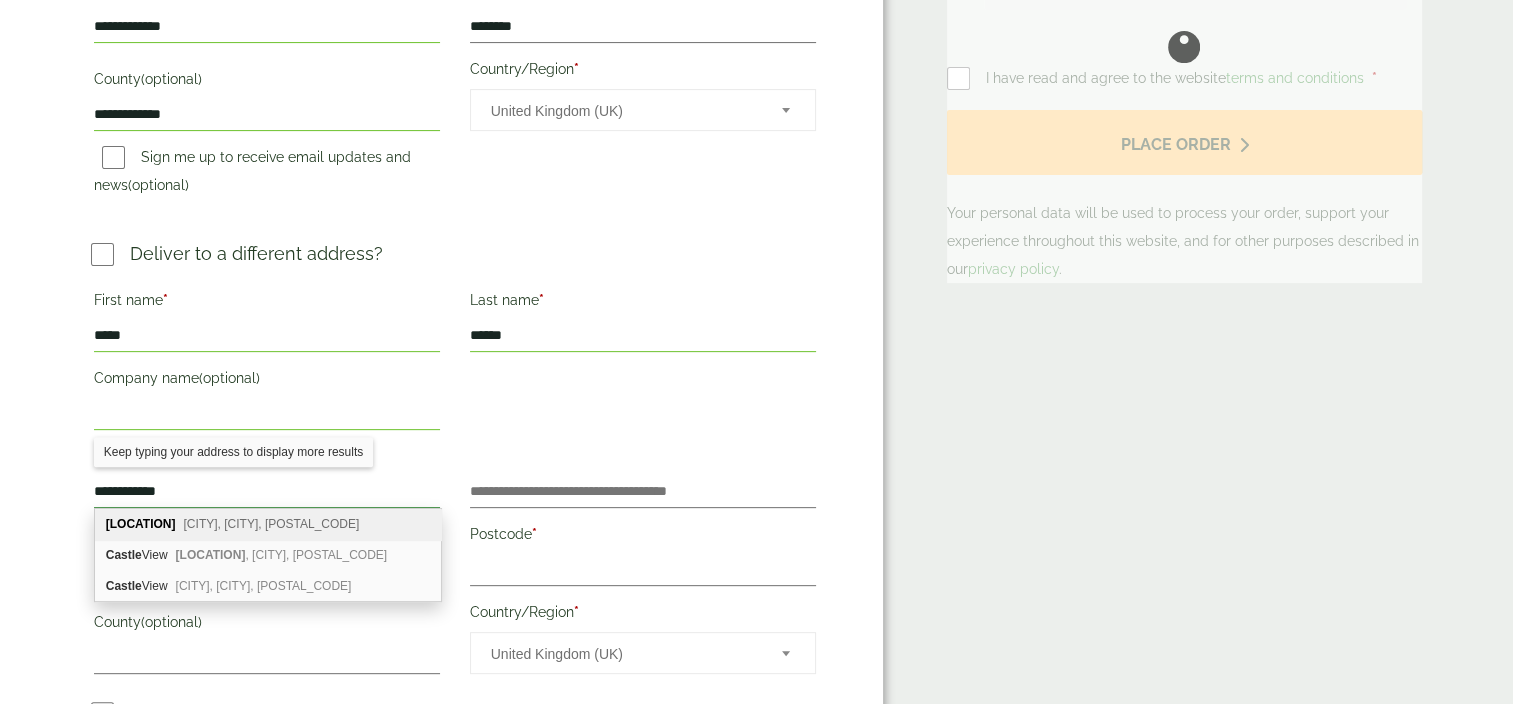 type on "**********" 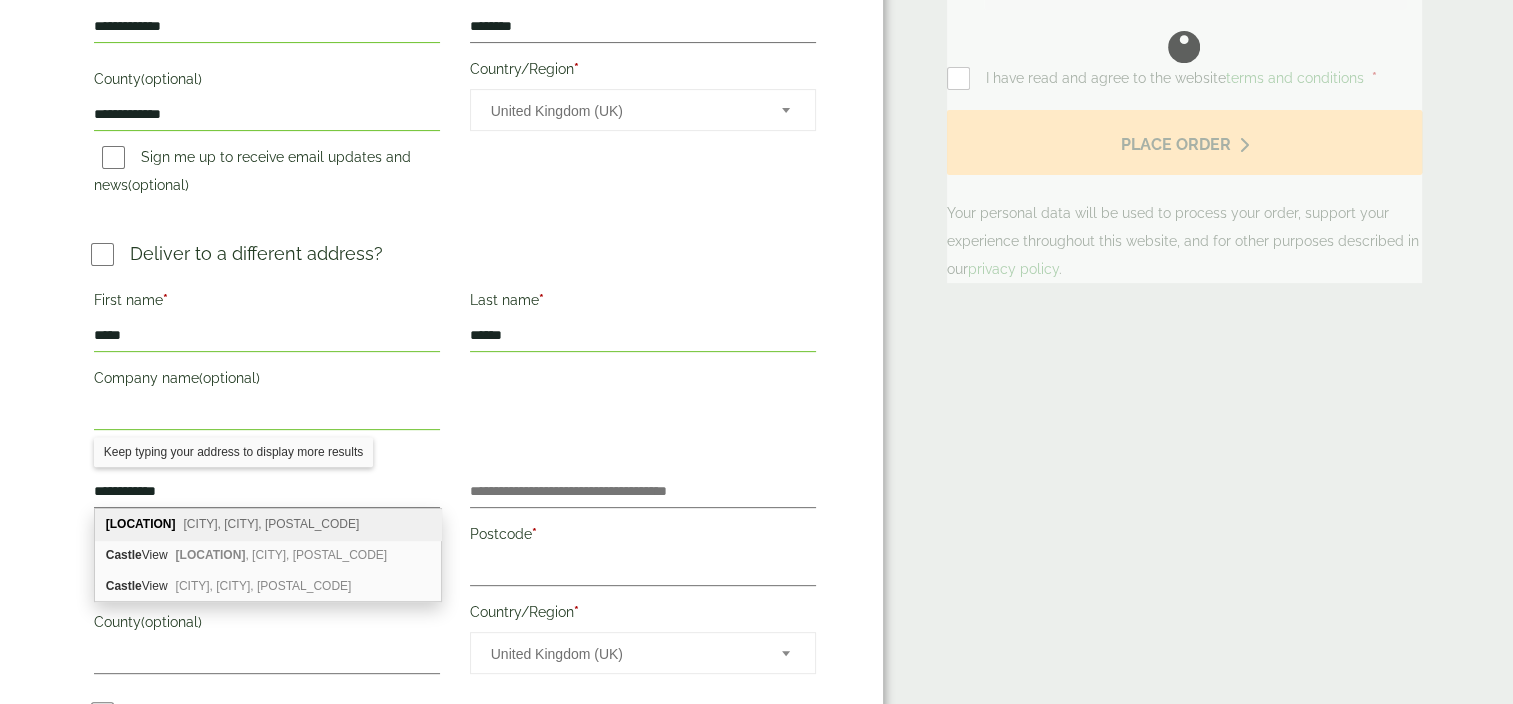 click on "Carew Castle" at bounding box center (141, 524) 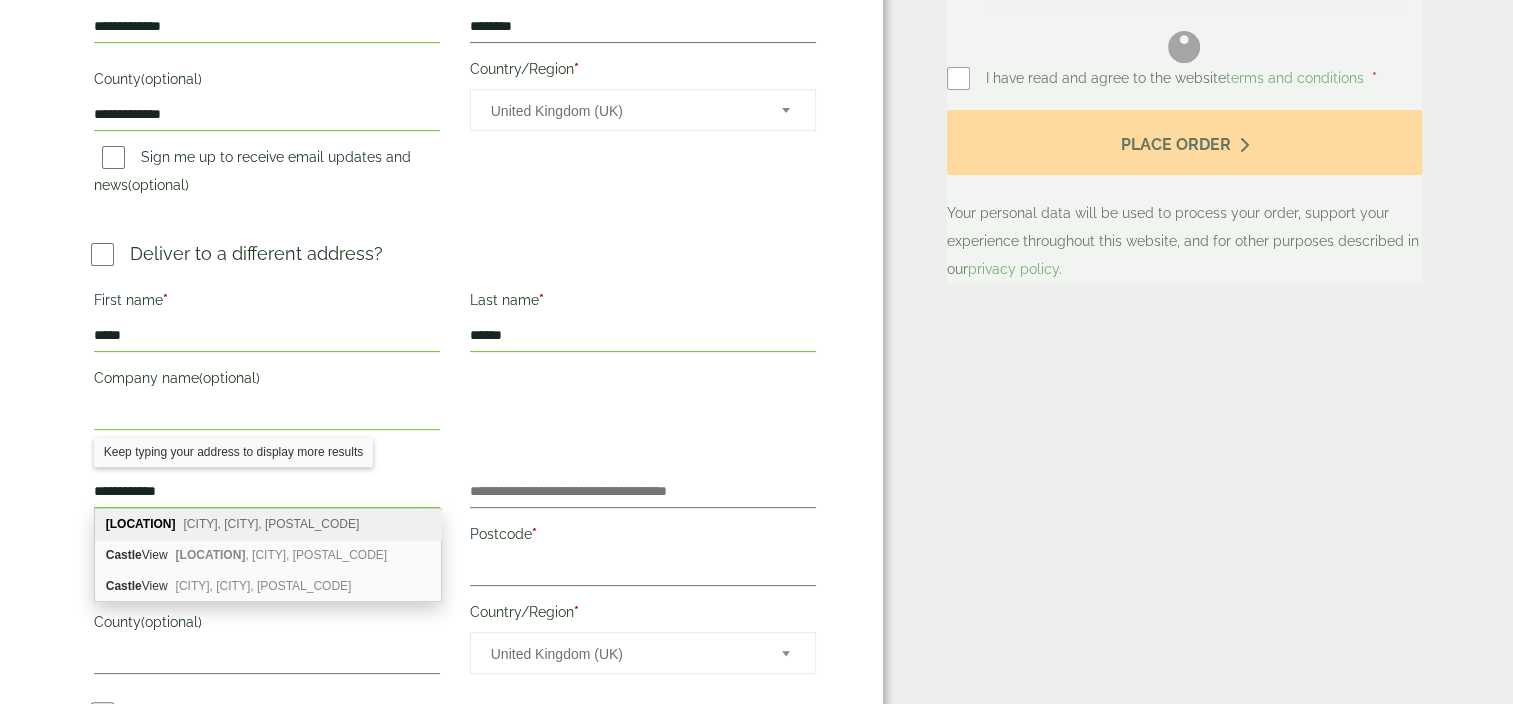 type on "*****" 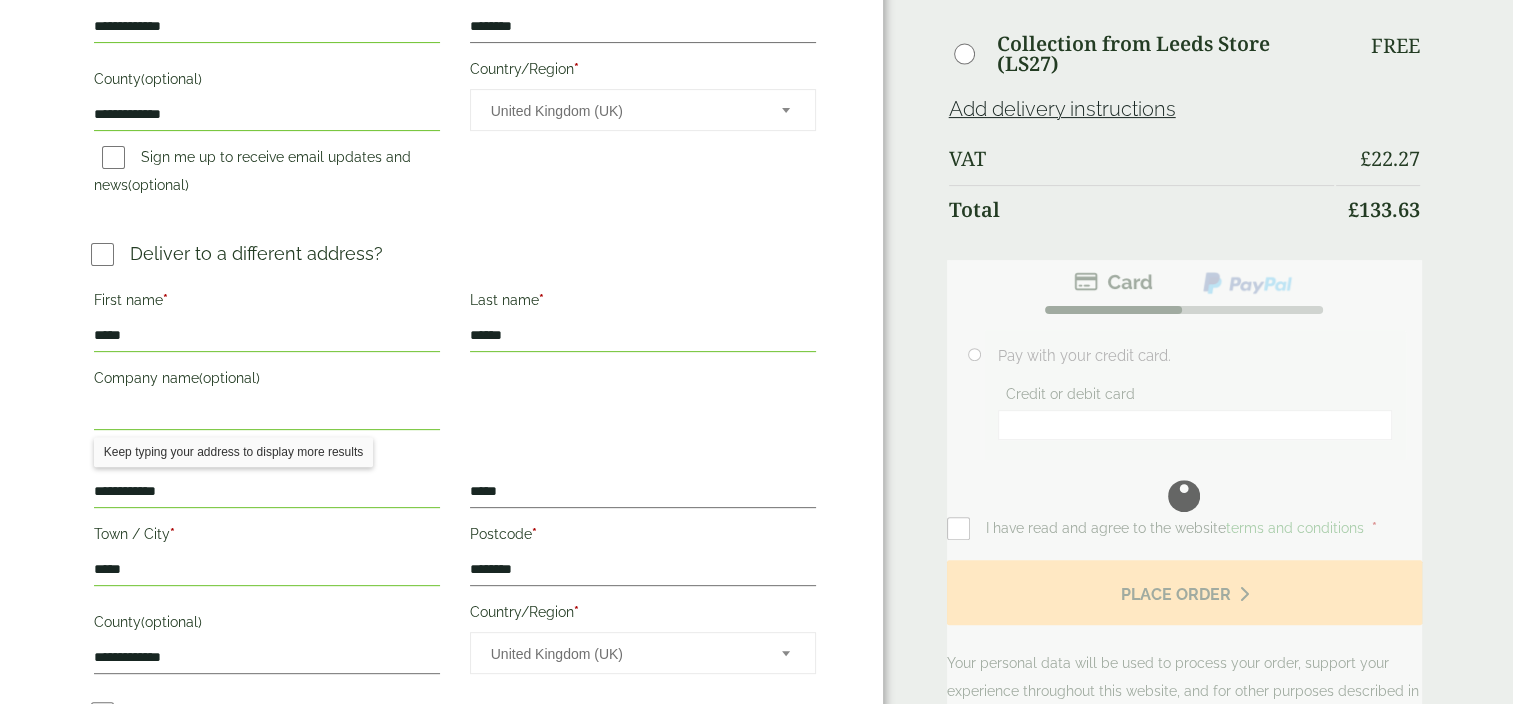 click on "First name  * *****
Last name  * ******
Company name  (optional)
Street address  *" at bounding box center [455, 483] 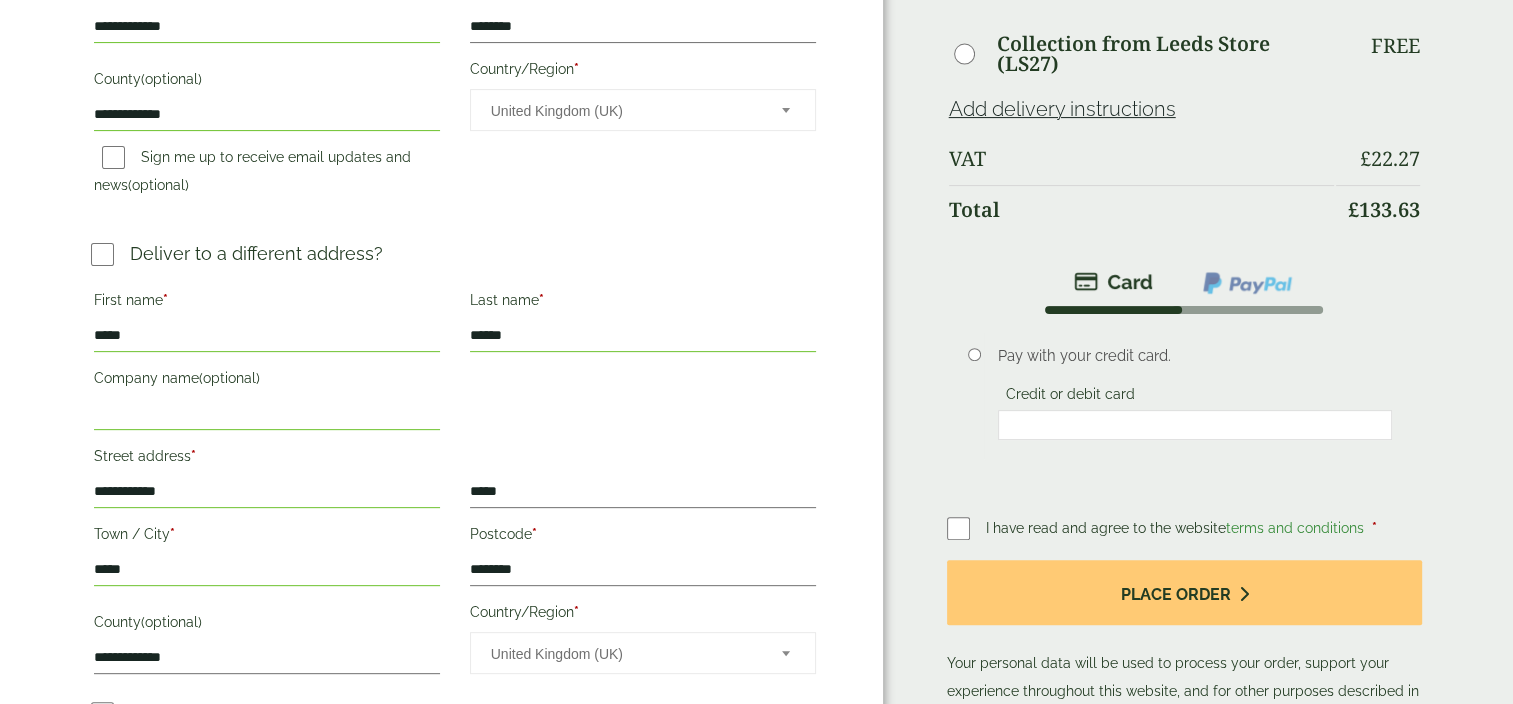click on "Company name  (optional)" at bounding box center [267, 414] 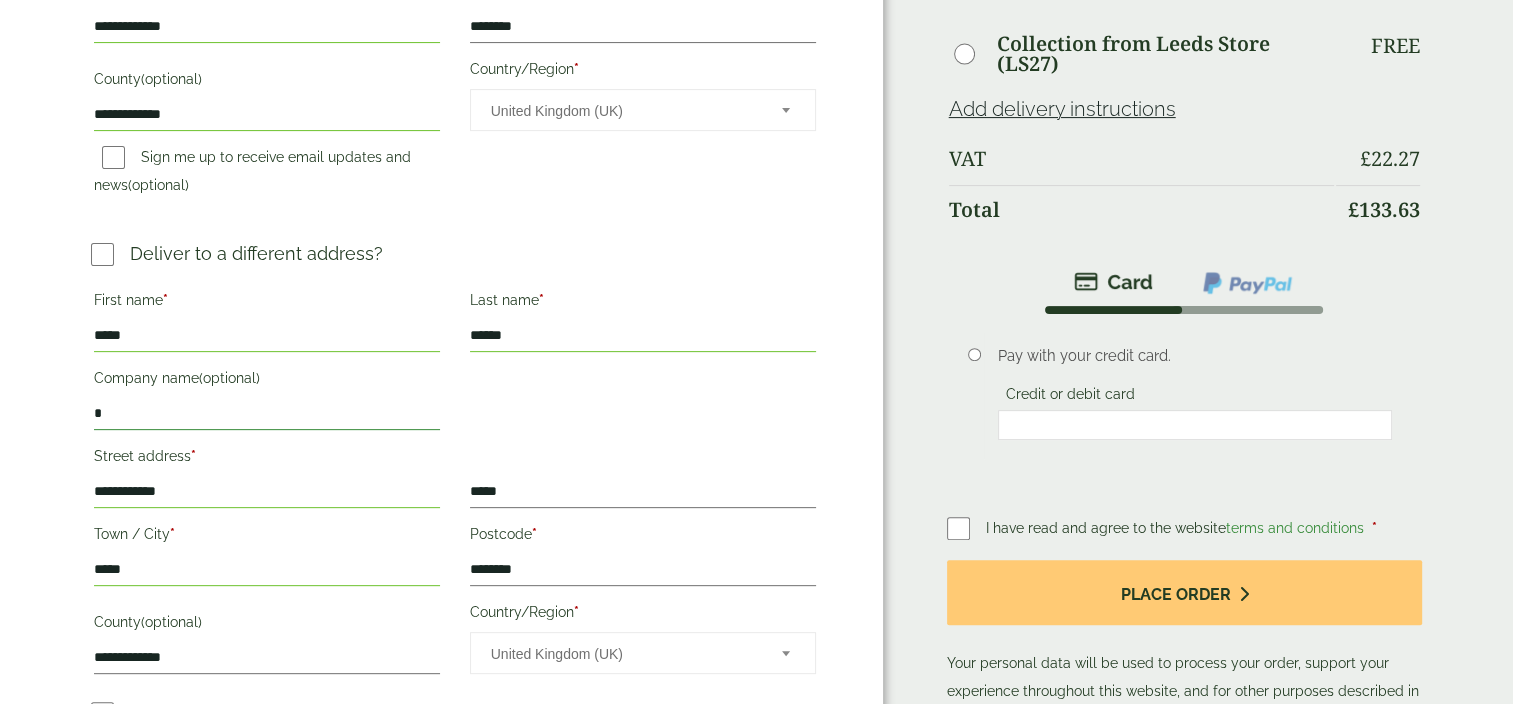 type on "**********" 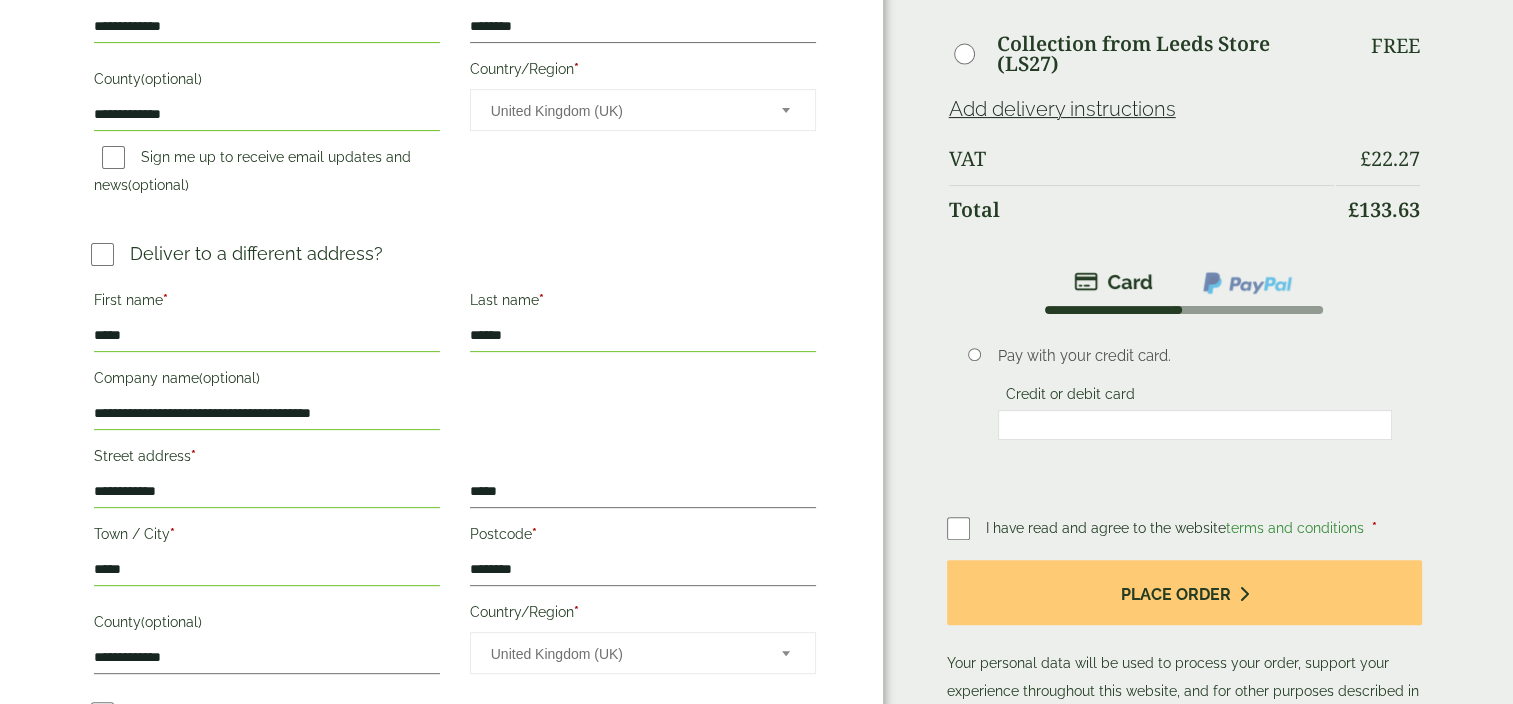 click on "**********" at bounding box center (455, 483) 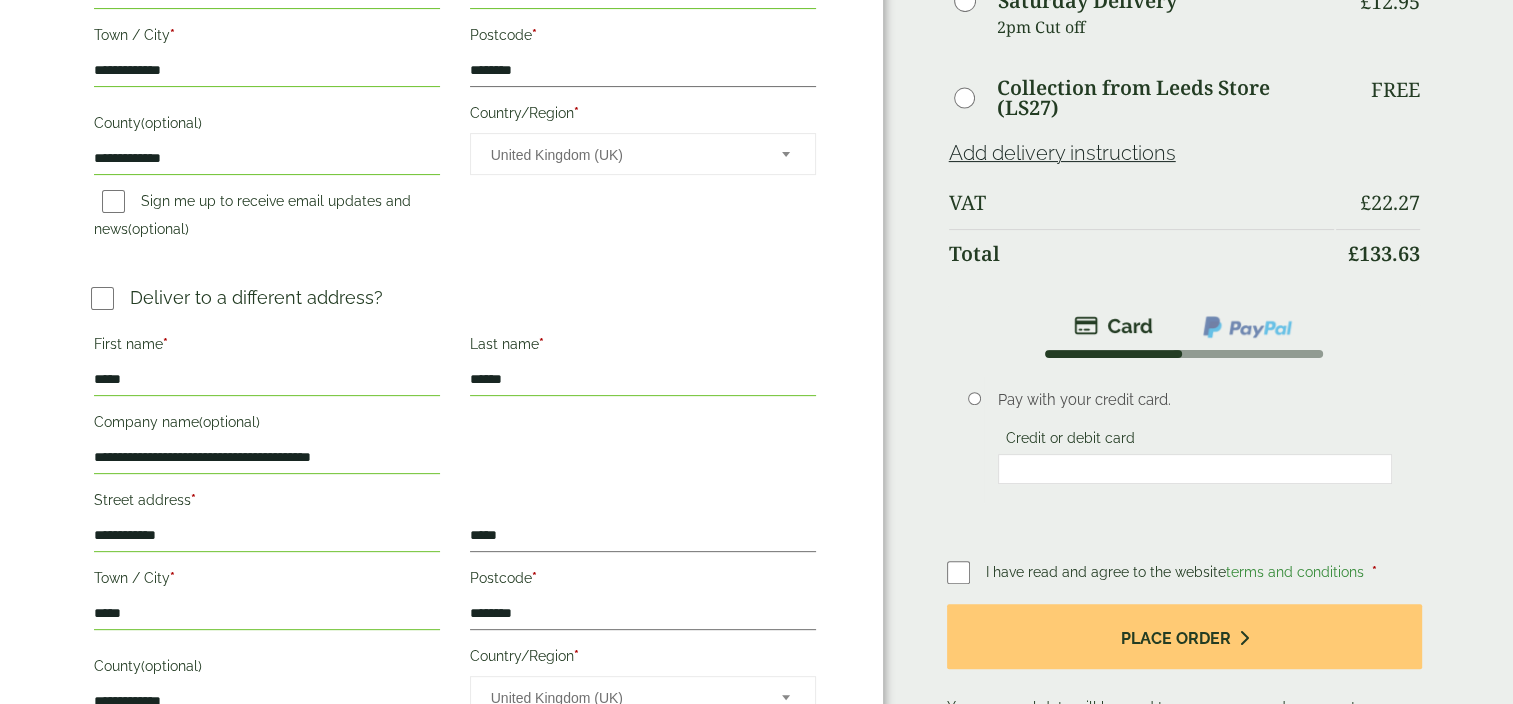 scroll, scrollTop: 522, scrollLeft: 0, axis: vertical 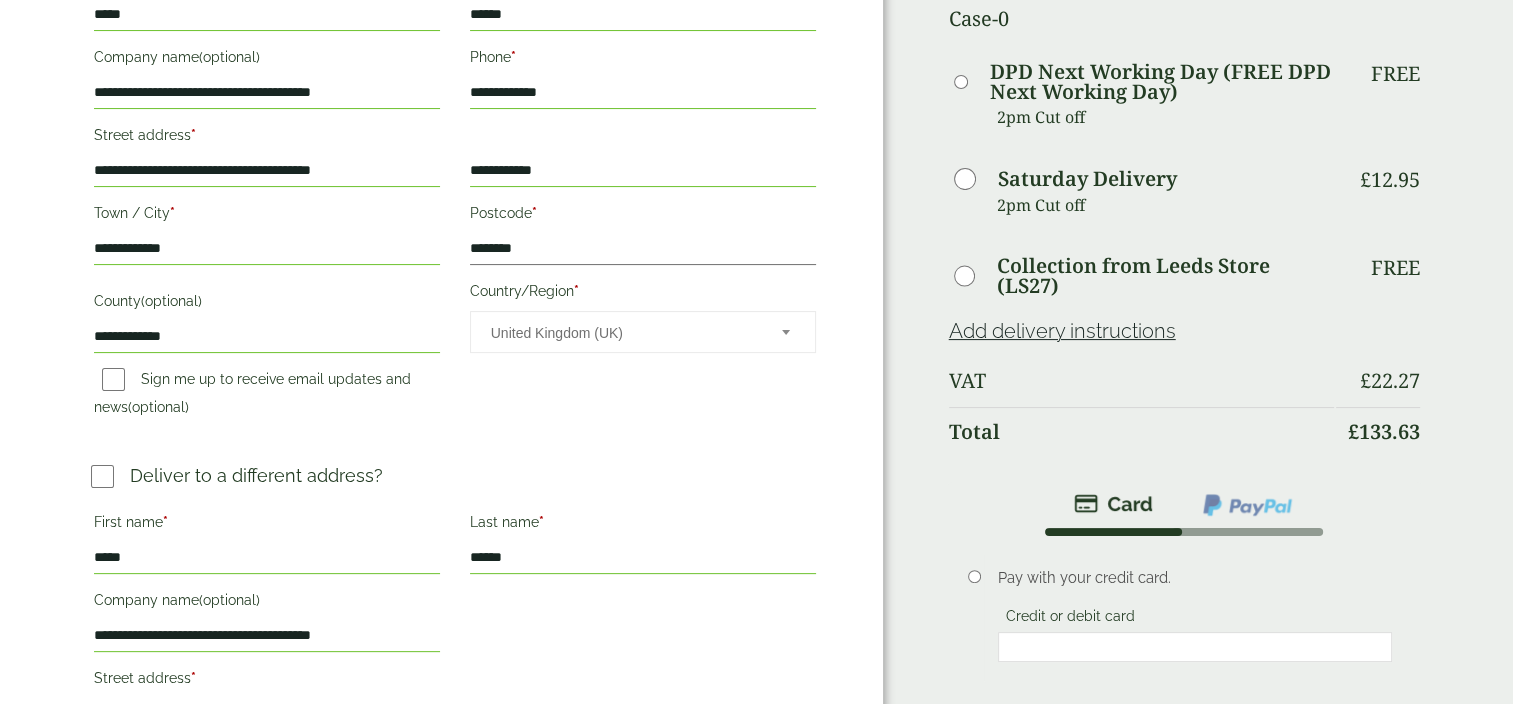 click on "Place order" at bounding box center [1185, 814] 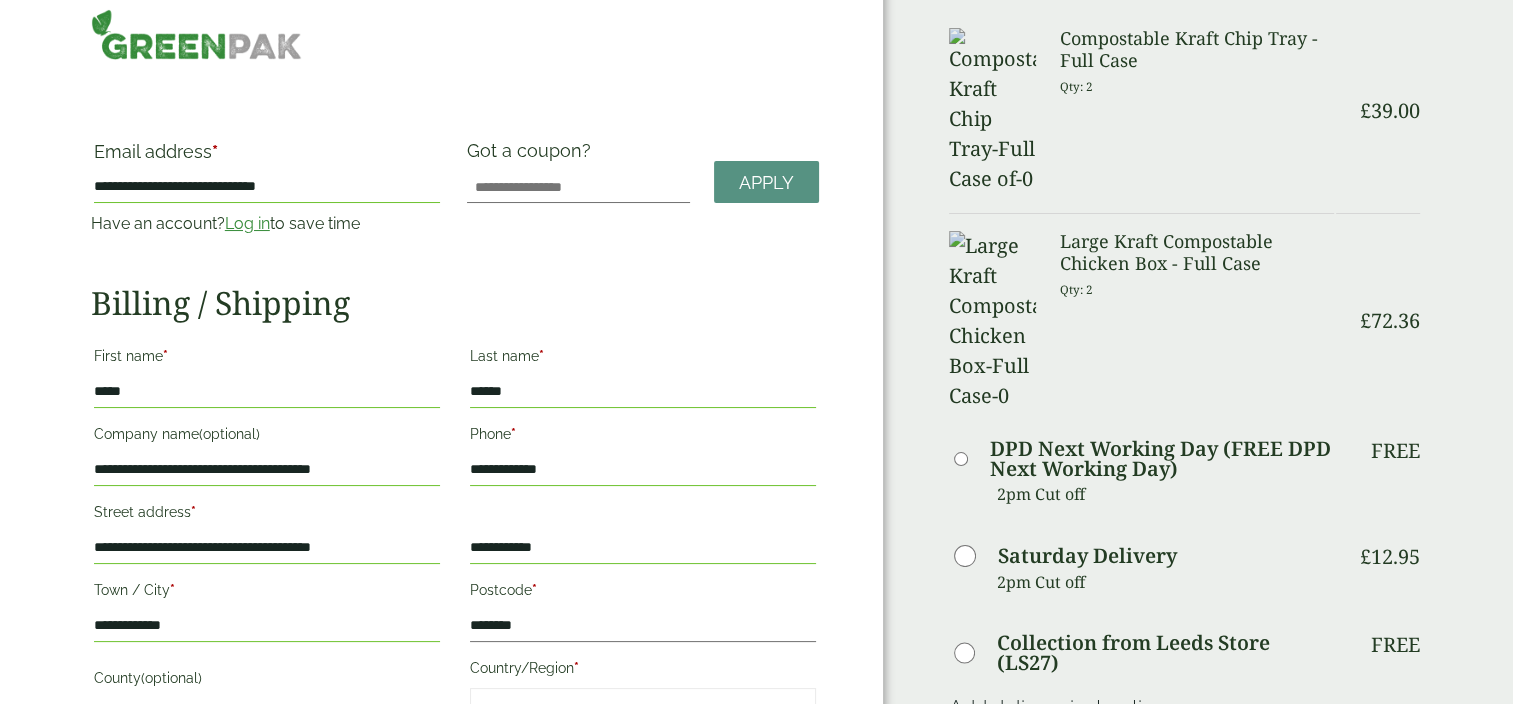 scroll, scrollTop: 400, scrollLeft: 0, axis: vertical 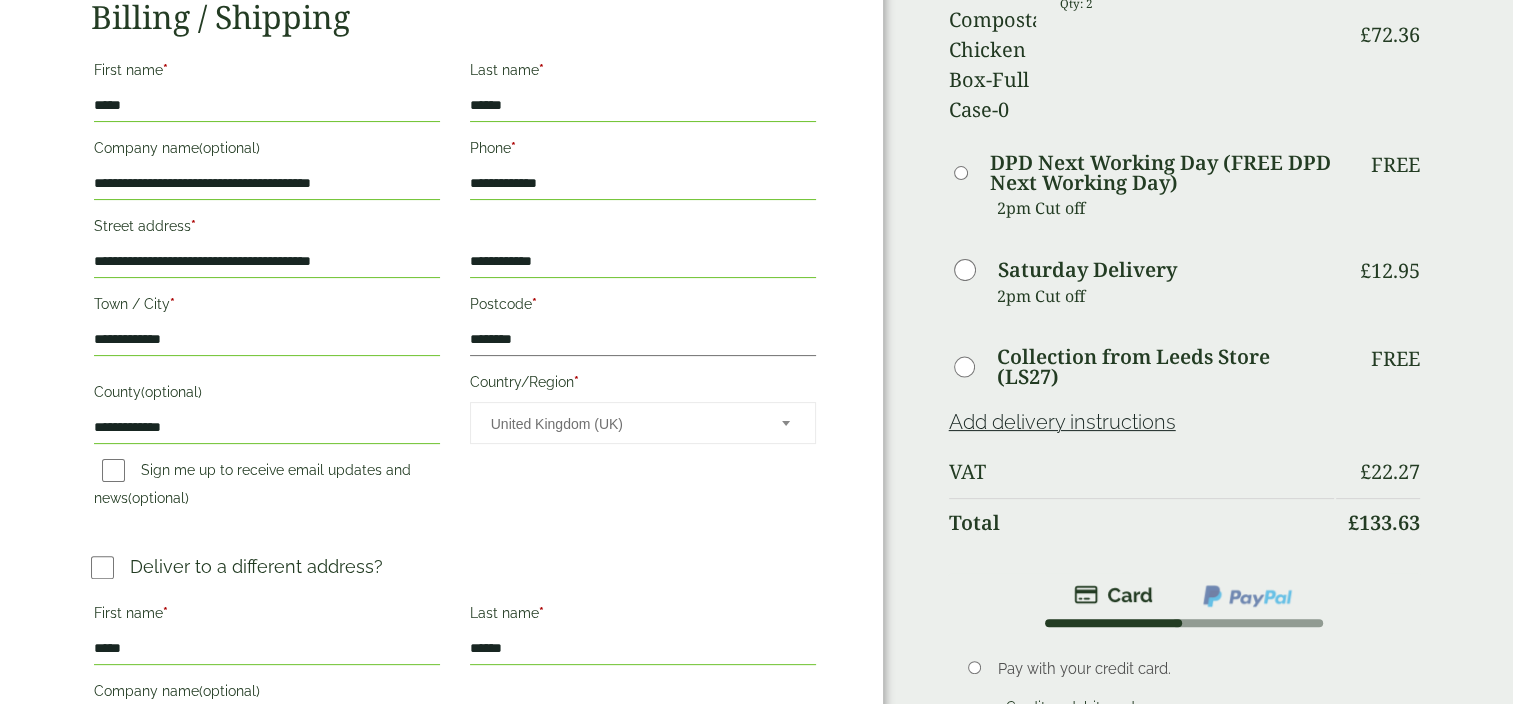 click on "Pay with your credit card.
Credit or debit card
Save payment information to my account for future purchases." at bounding box center (1195, 708) 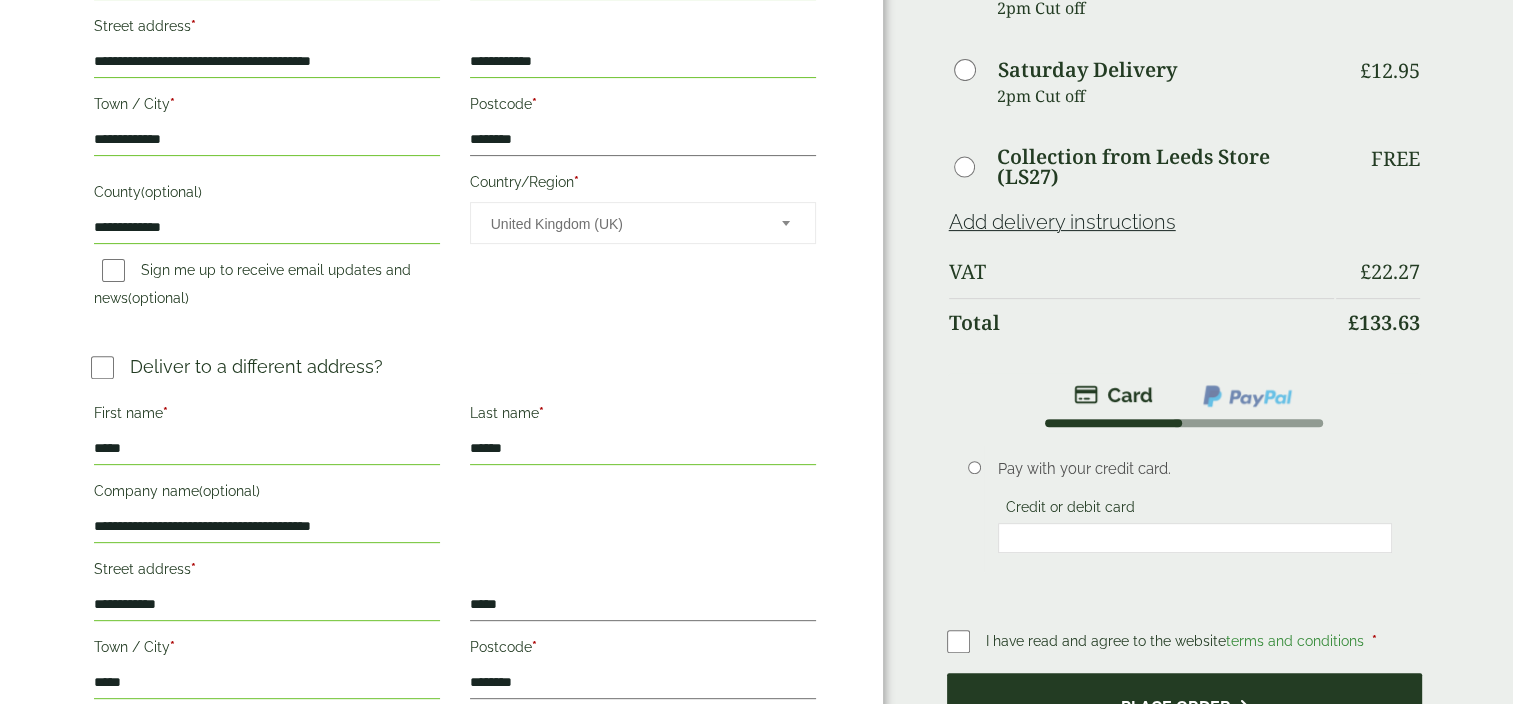 click on "Place order" at bounding box center [1185, 705] 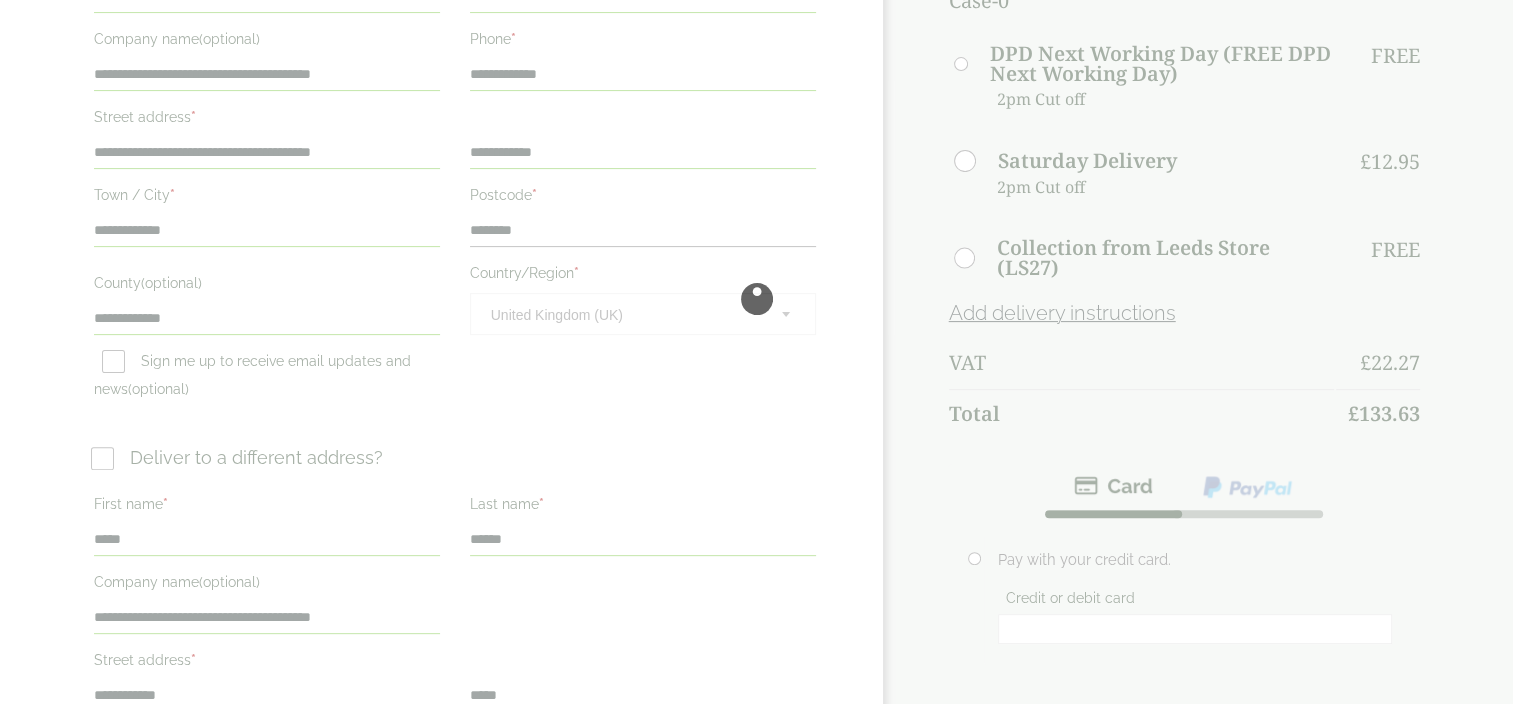 scroll, scrollTop: 0, scrollLeft: 0, axis: both 